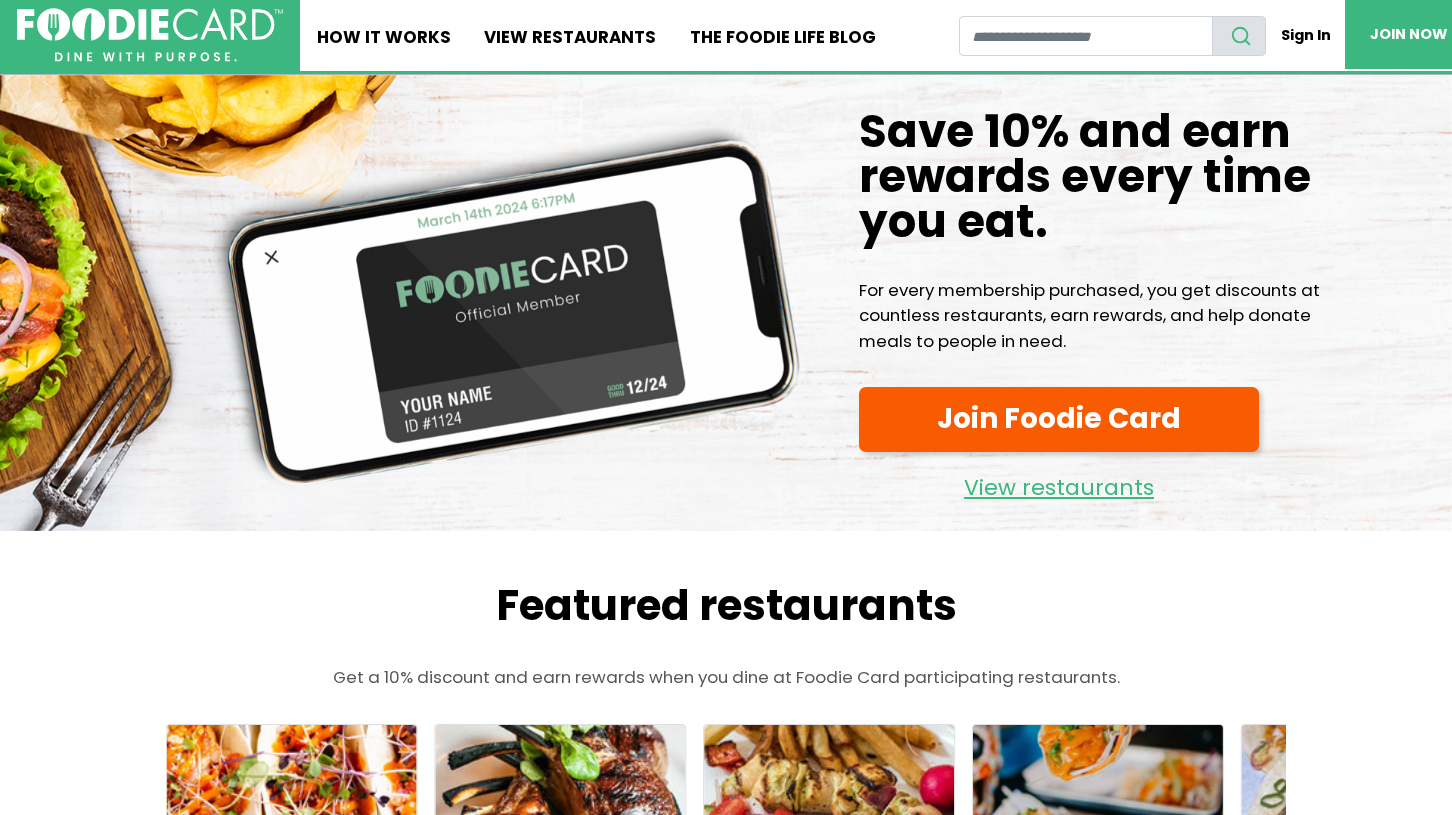 scroll, scrollTop: 0, scrollLeft: 0, axis: both 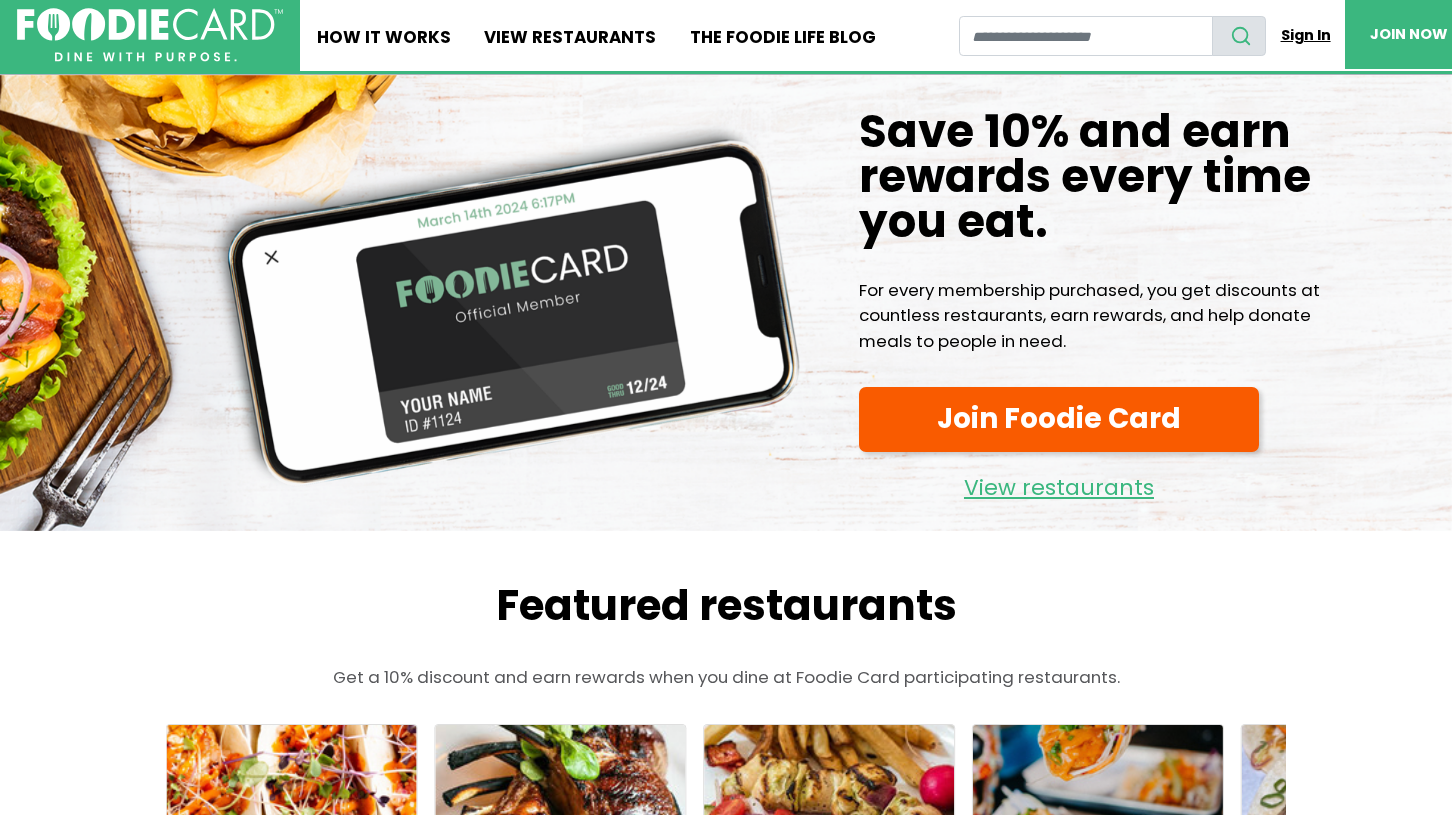 click on "Sign In" at bounding box center [1305, 35] 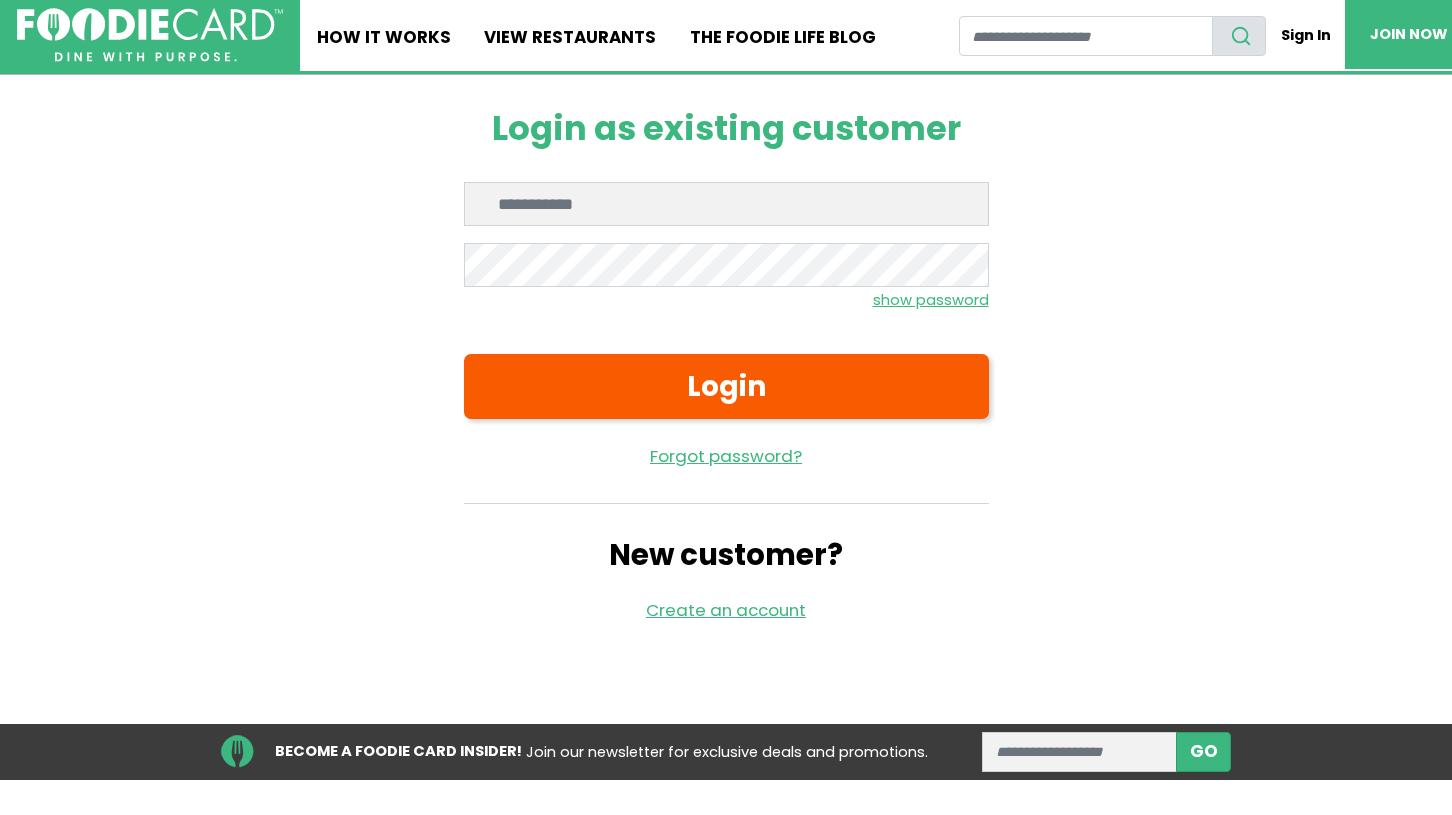 scroll, scrollTop: 0, scrollLeft: 0, axis: both 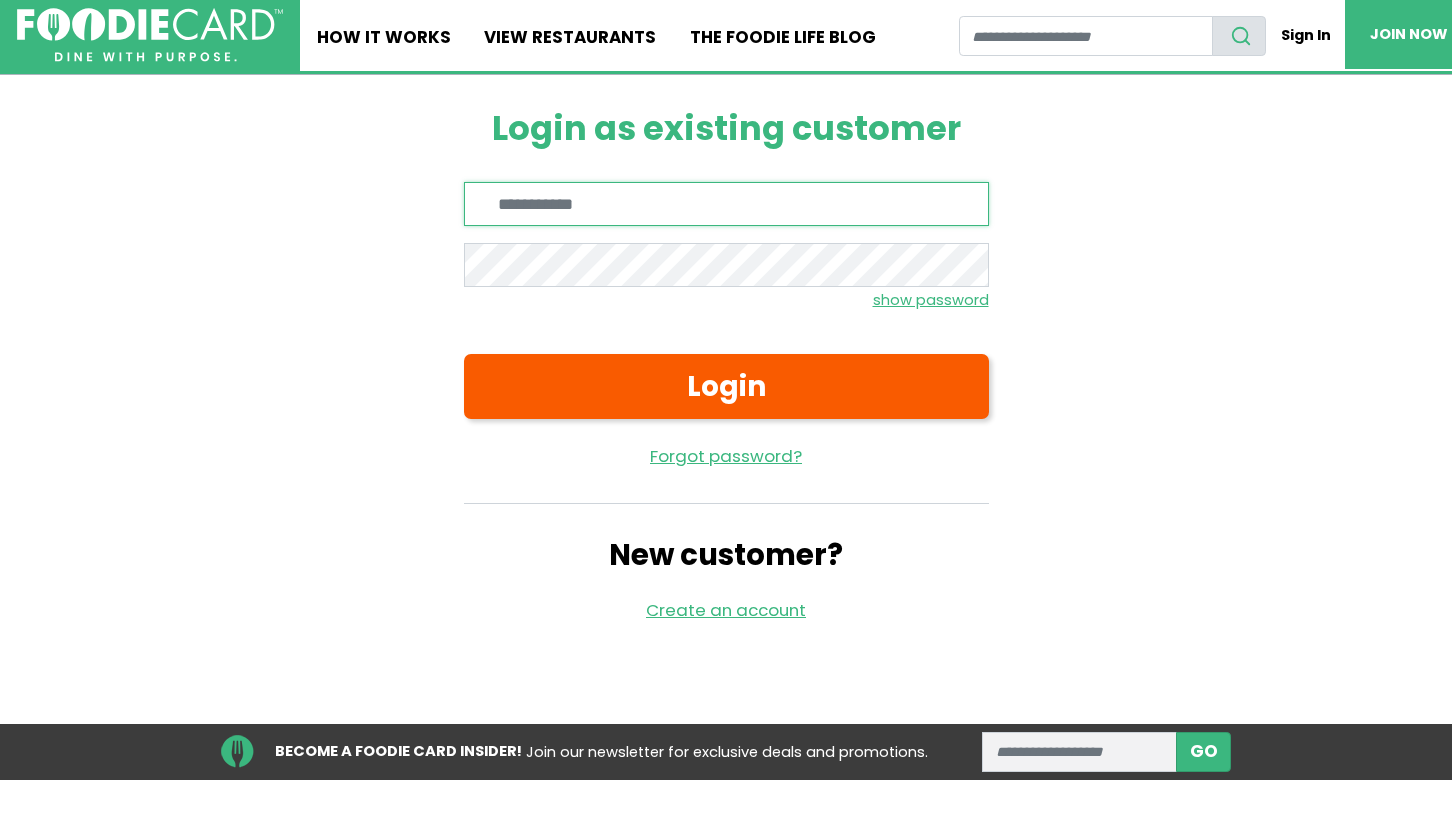 type on "**********" 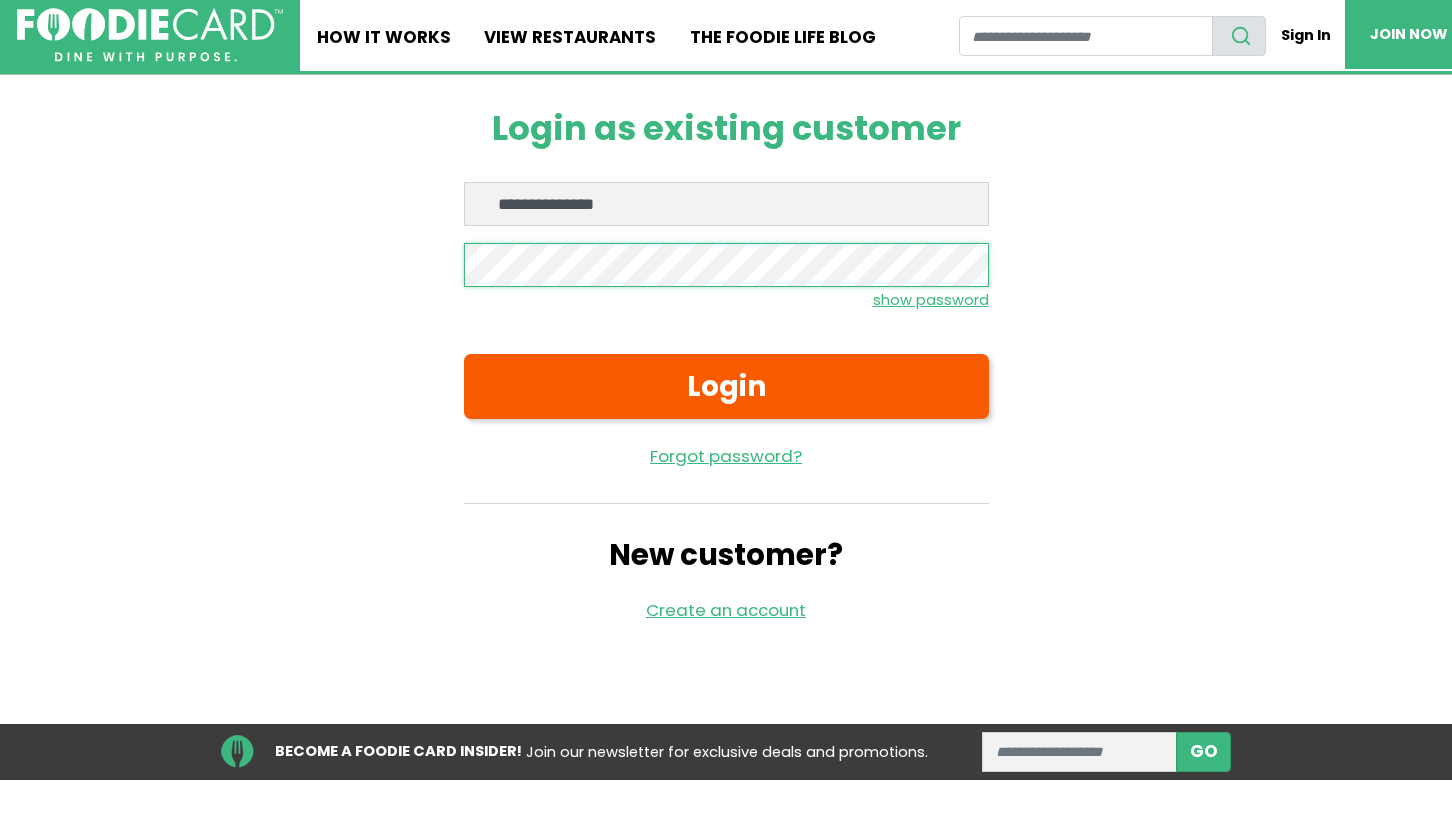 click on "Login" at bounding box center [726, 386] 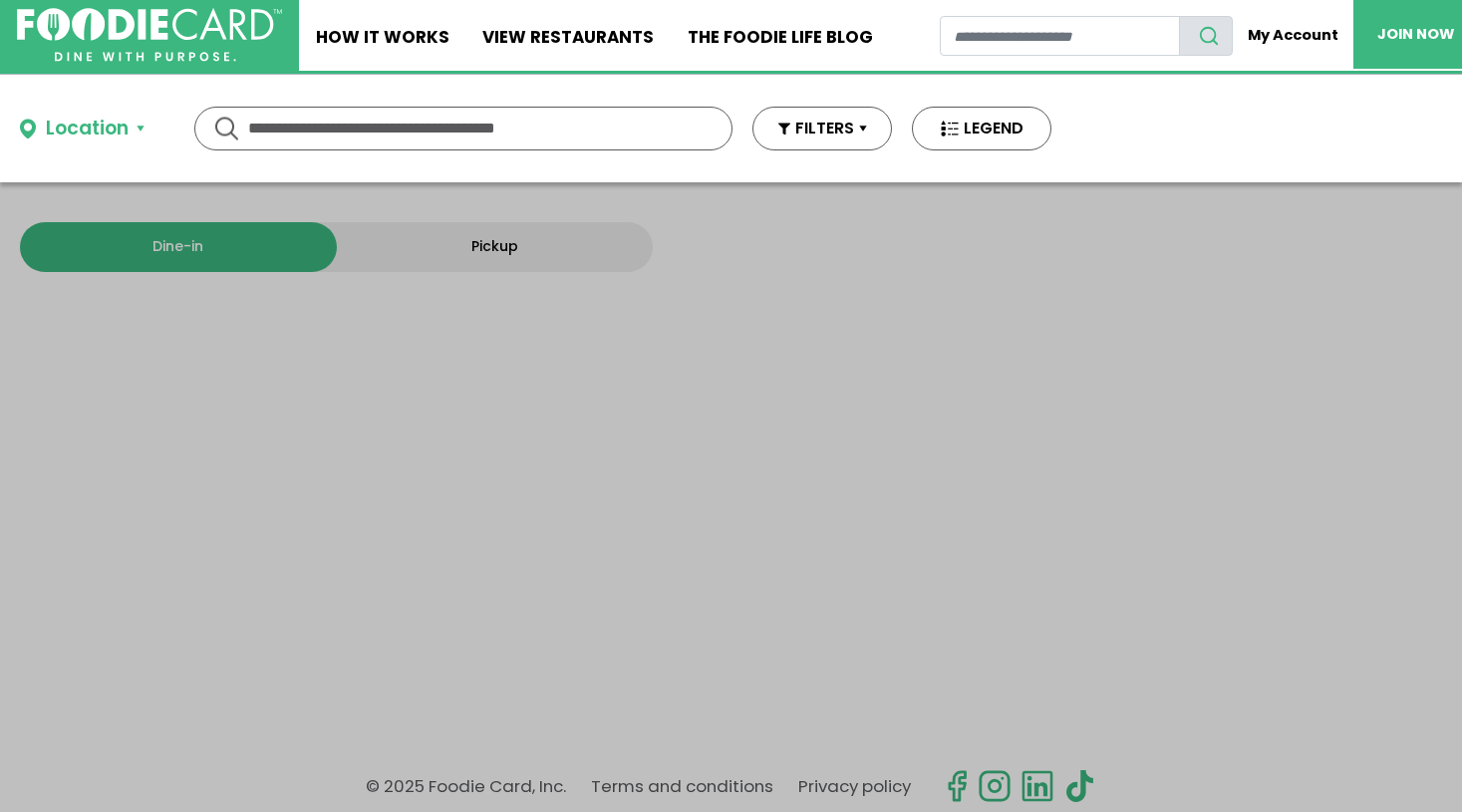 scroll, scrollTop: 0, scrollLeft: 0, axis: both 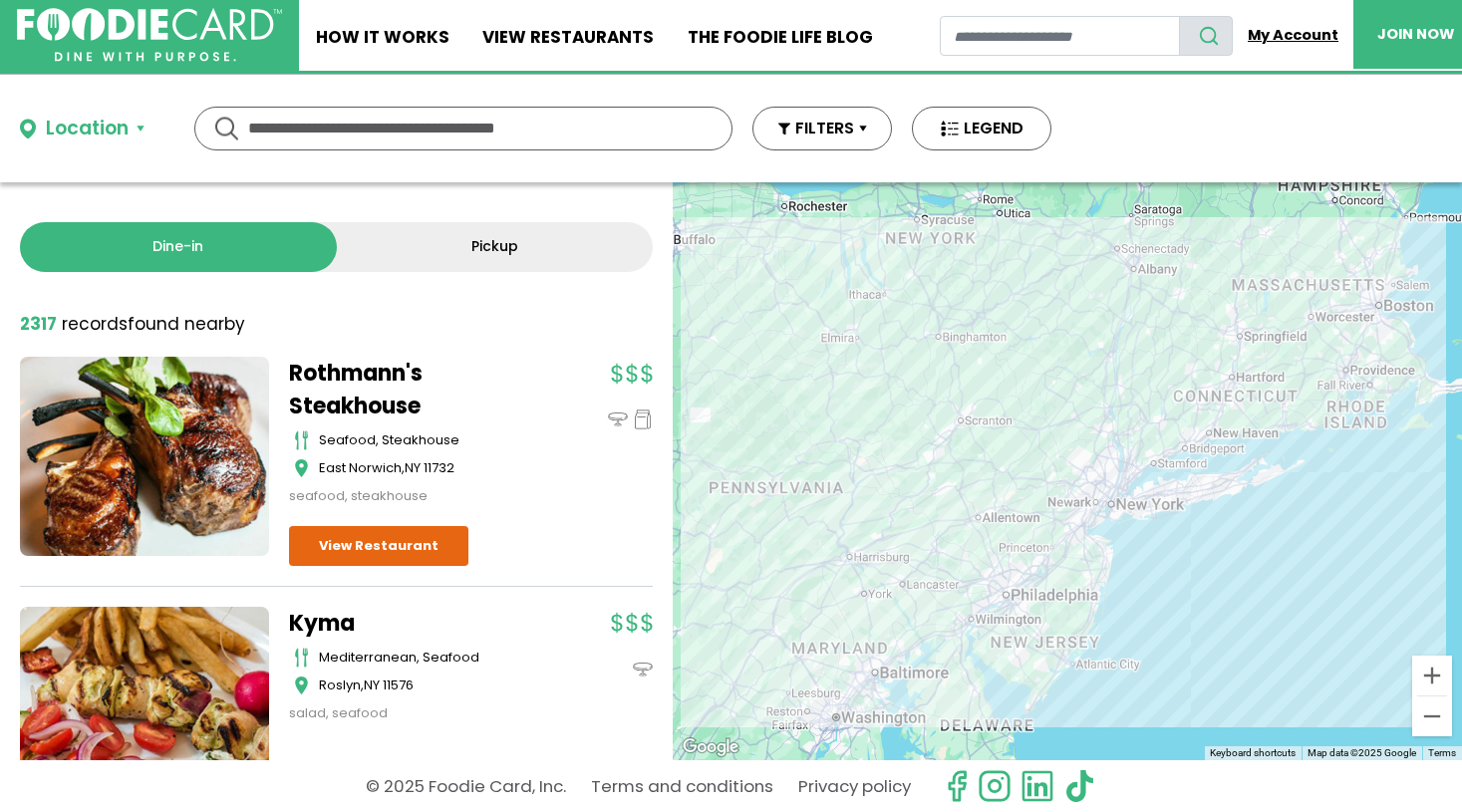 click on "My Account" at bounding box center [1293, 35] 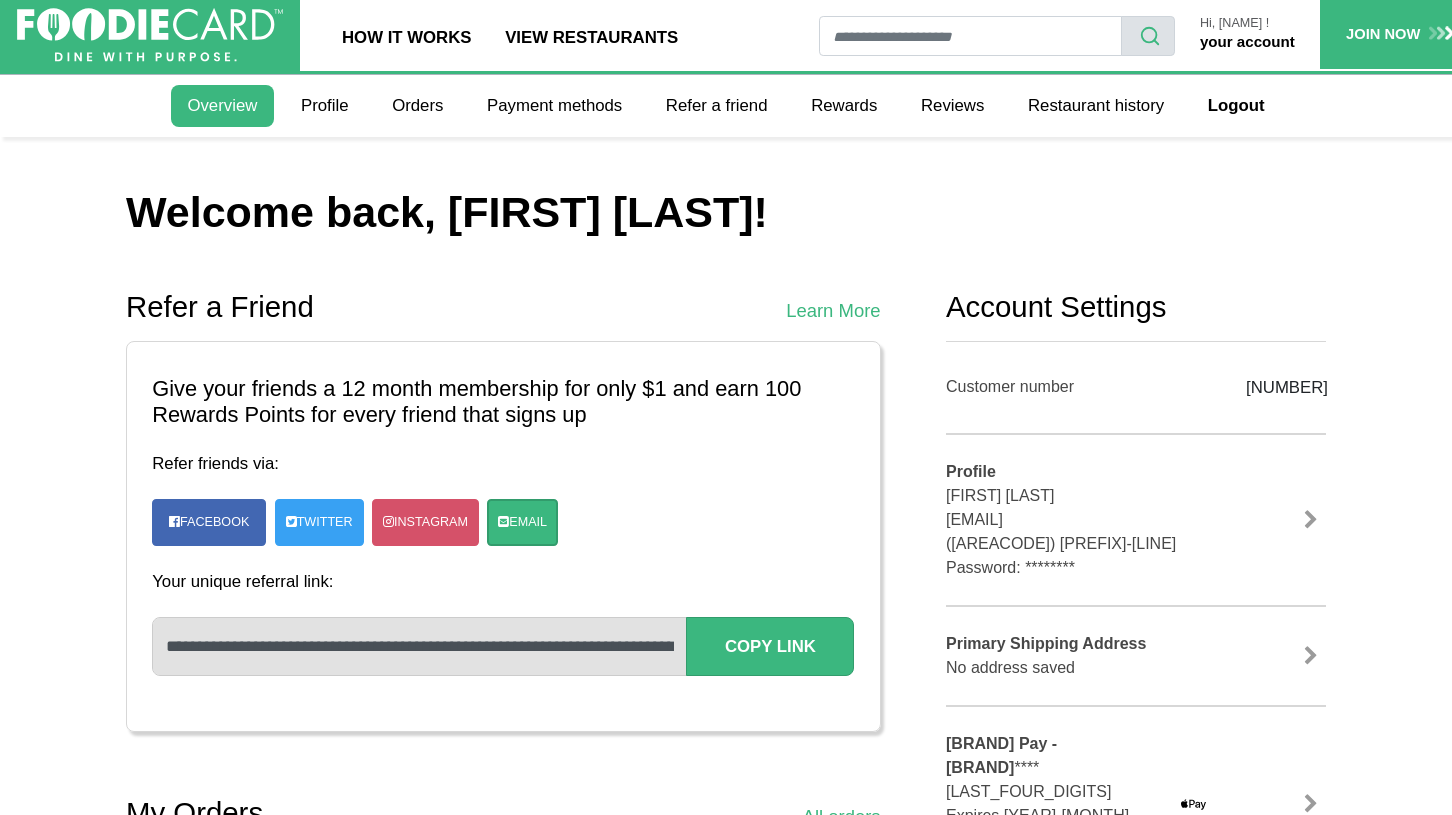 scroll, scrollTop: 0, scrollLeft: 0, axis: both 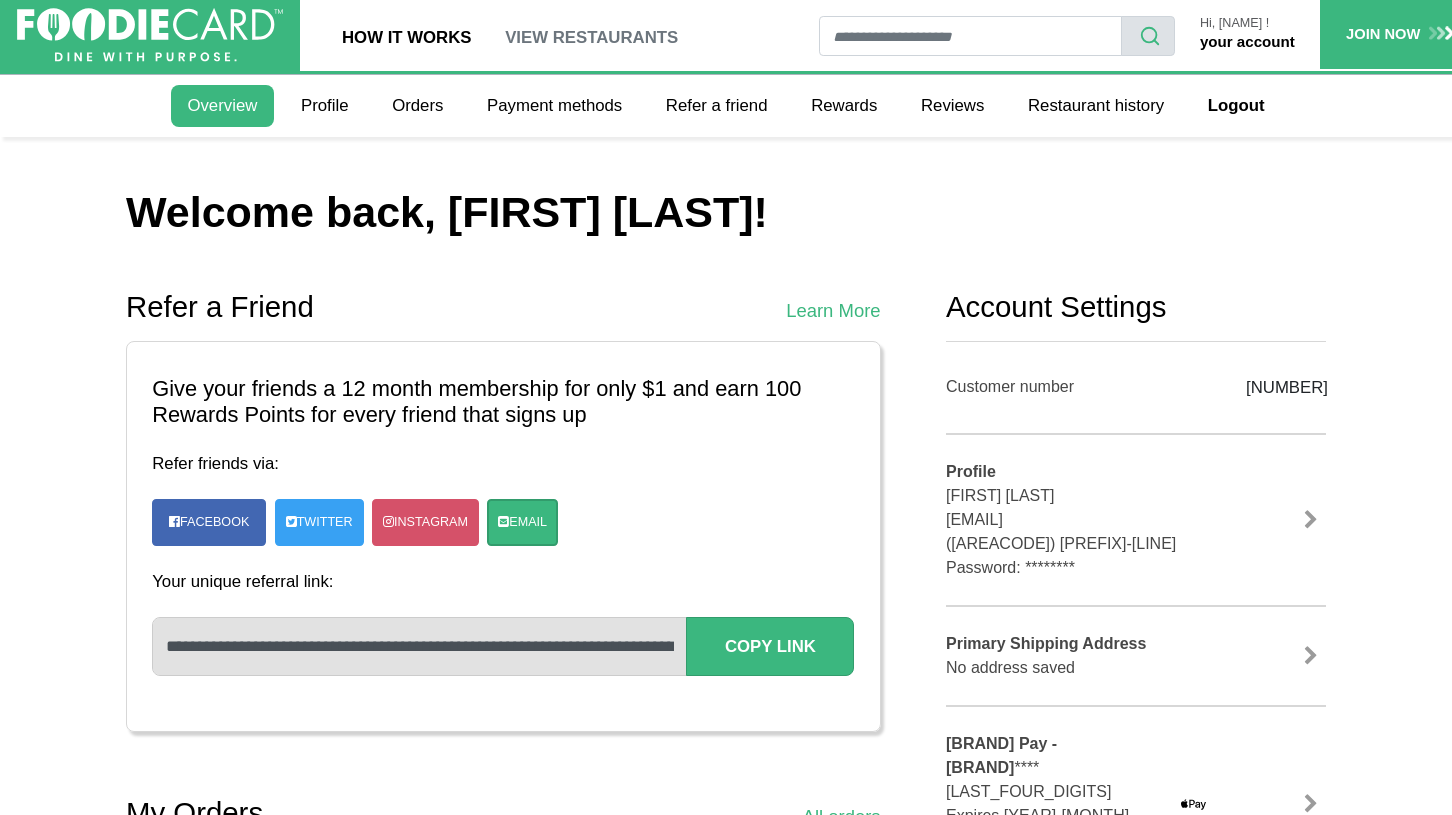 click on "View restaurants" at bounding box center (591, 35) 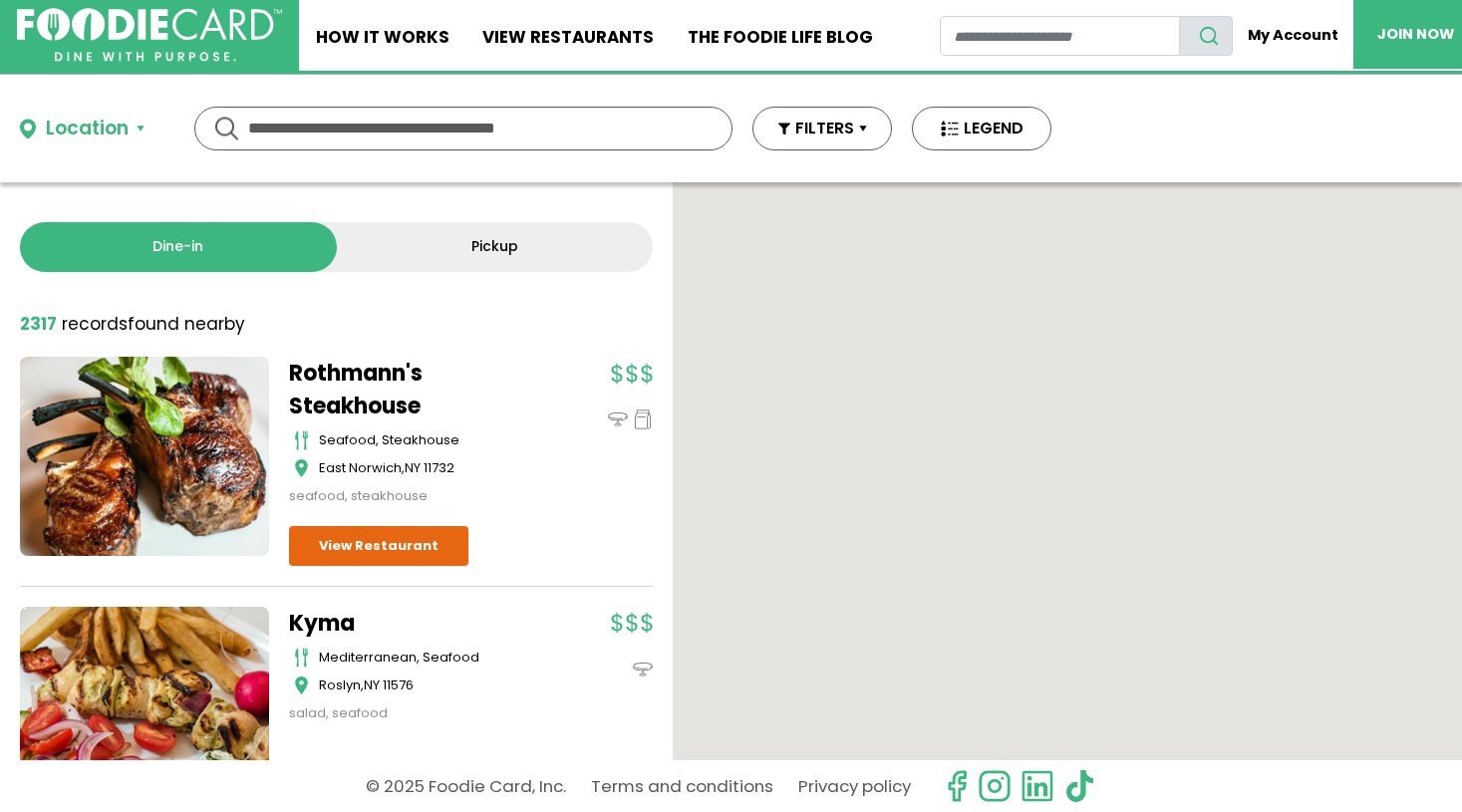 scroll, scrollTop: 0, scrollLeft: 0, axis: both 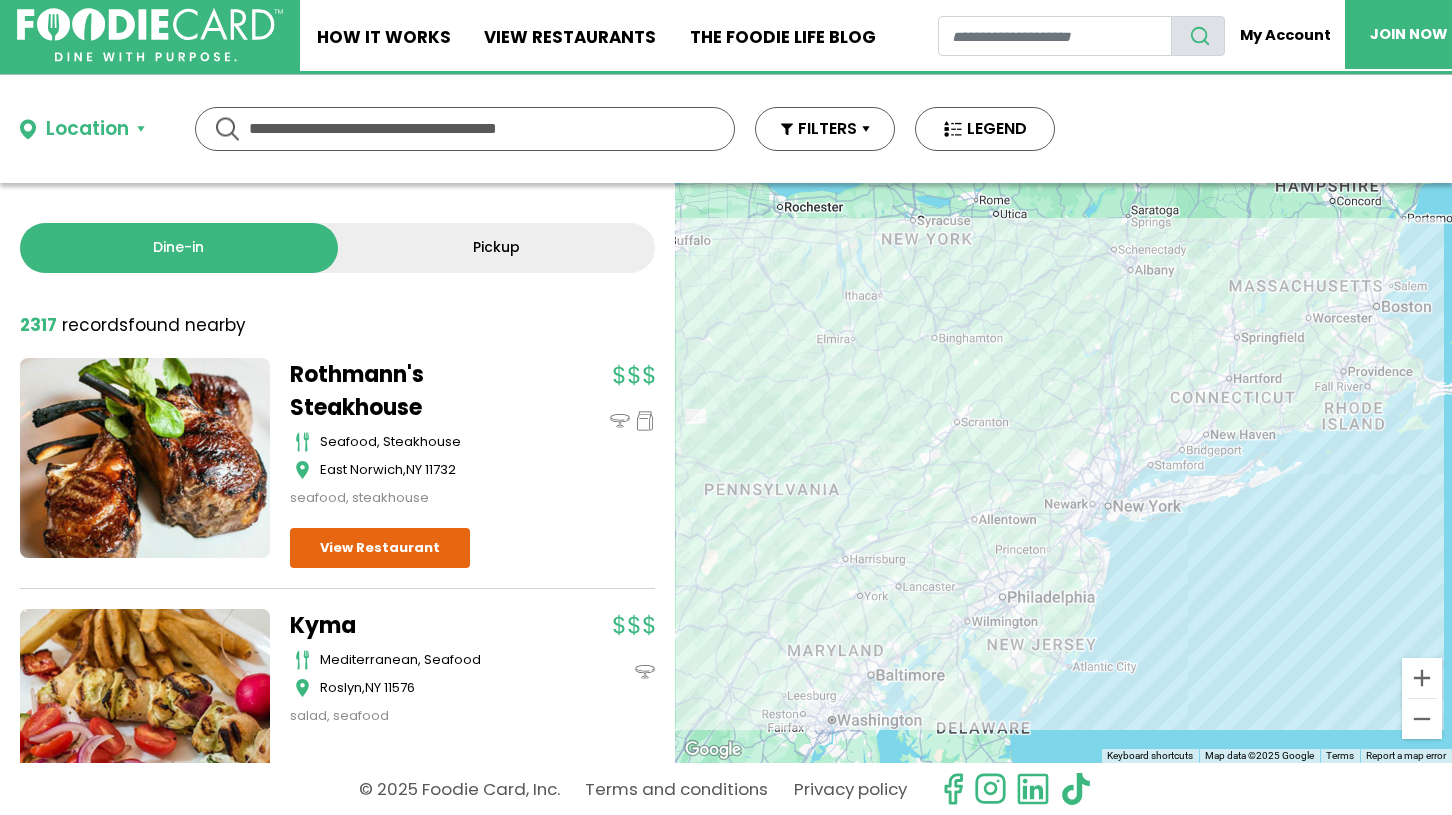 click on "Location" at bounding box center (87, 129) 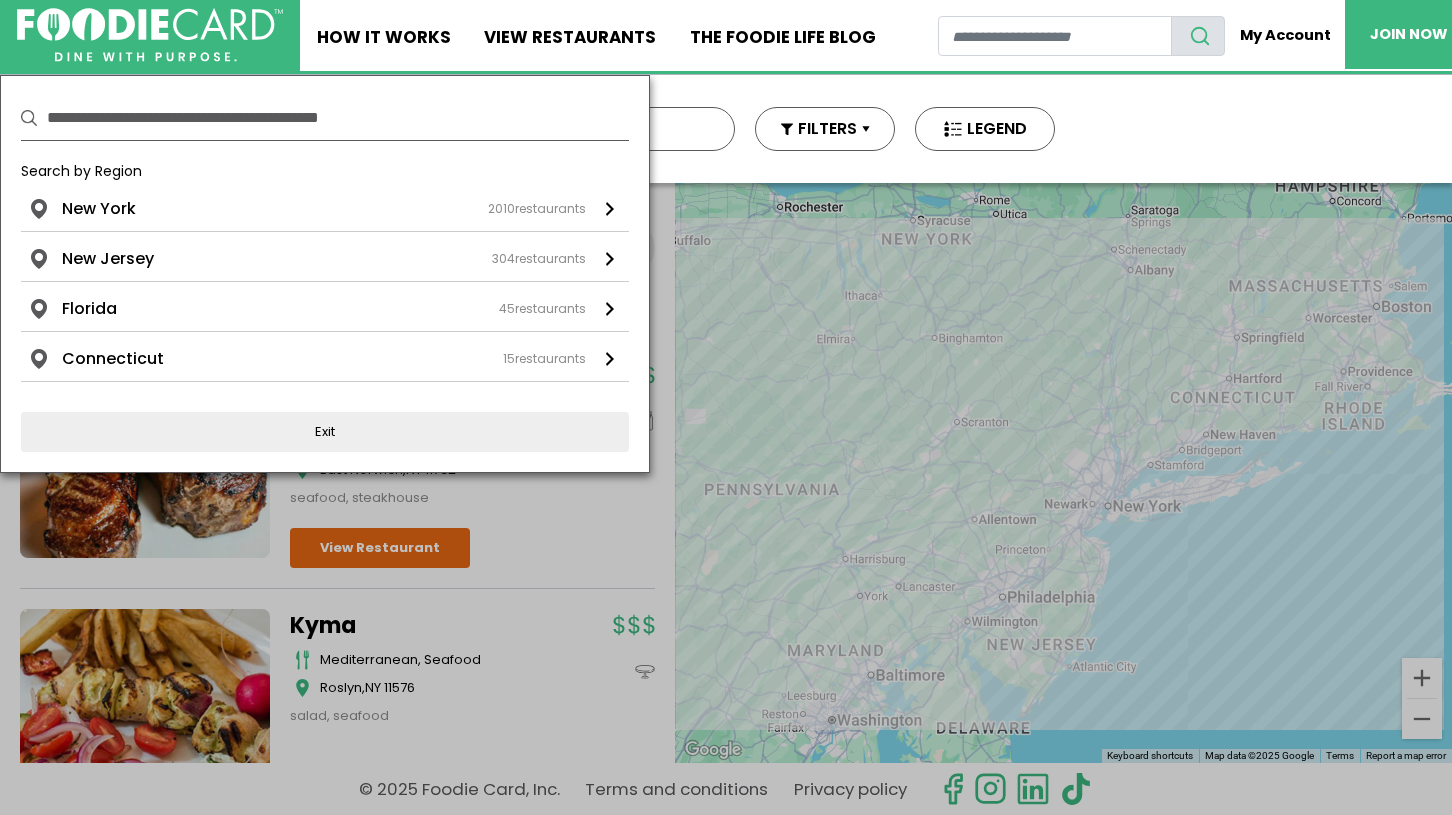 click at bounding box center (338, 118) 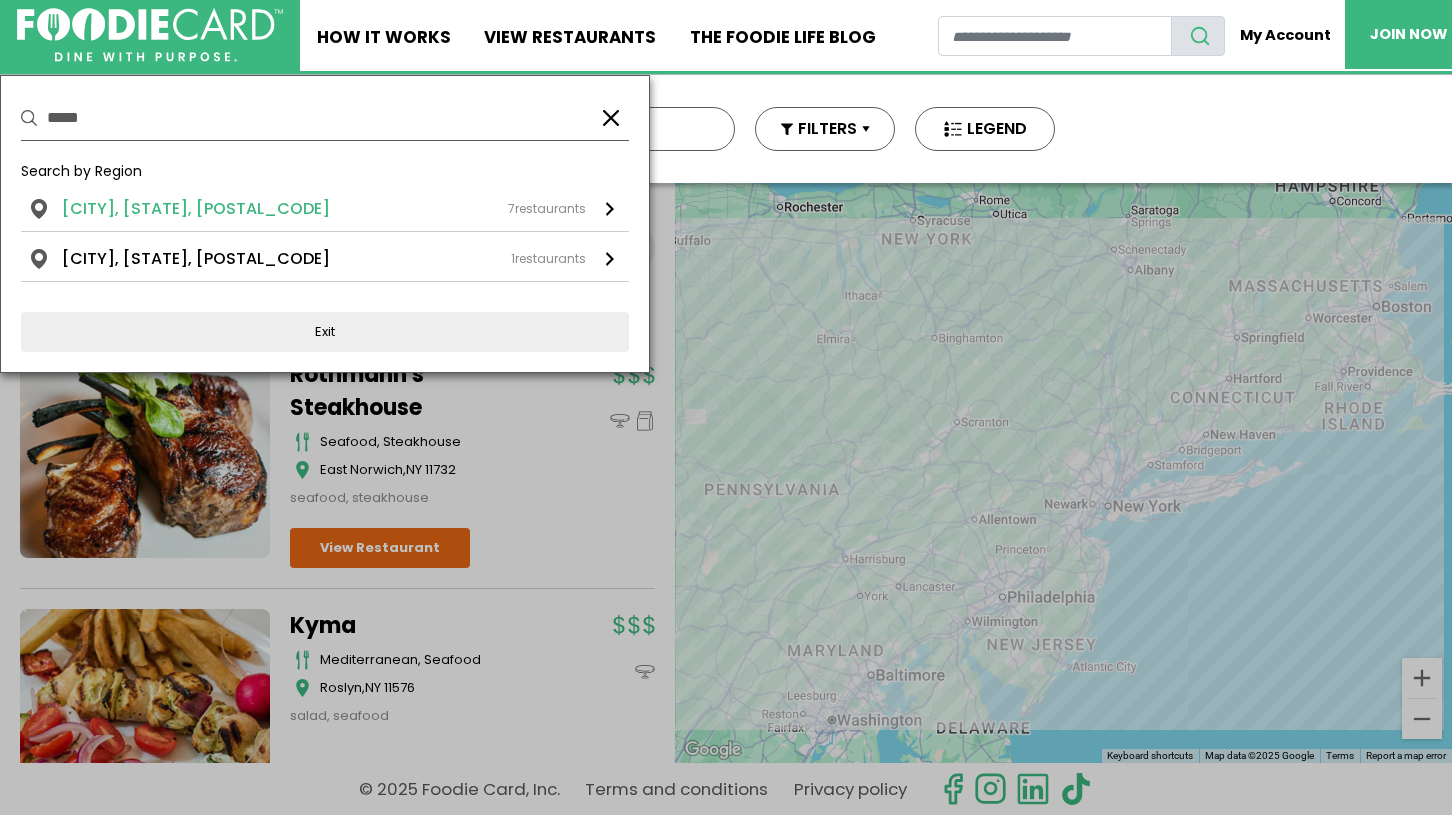 click on "Long Beach, NY, 11561" at bounding box center (196, 209) 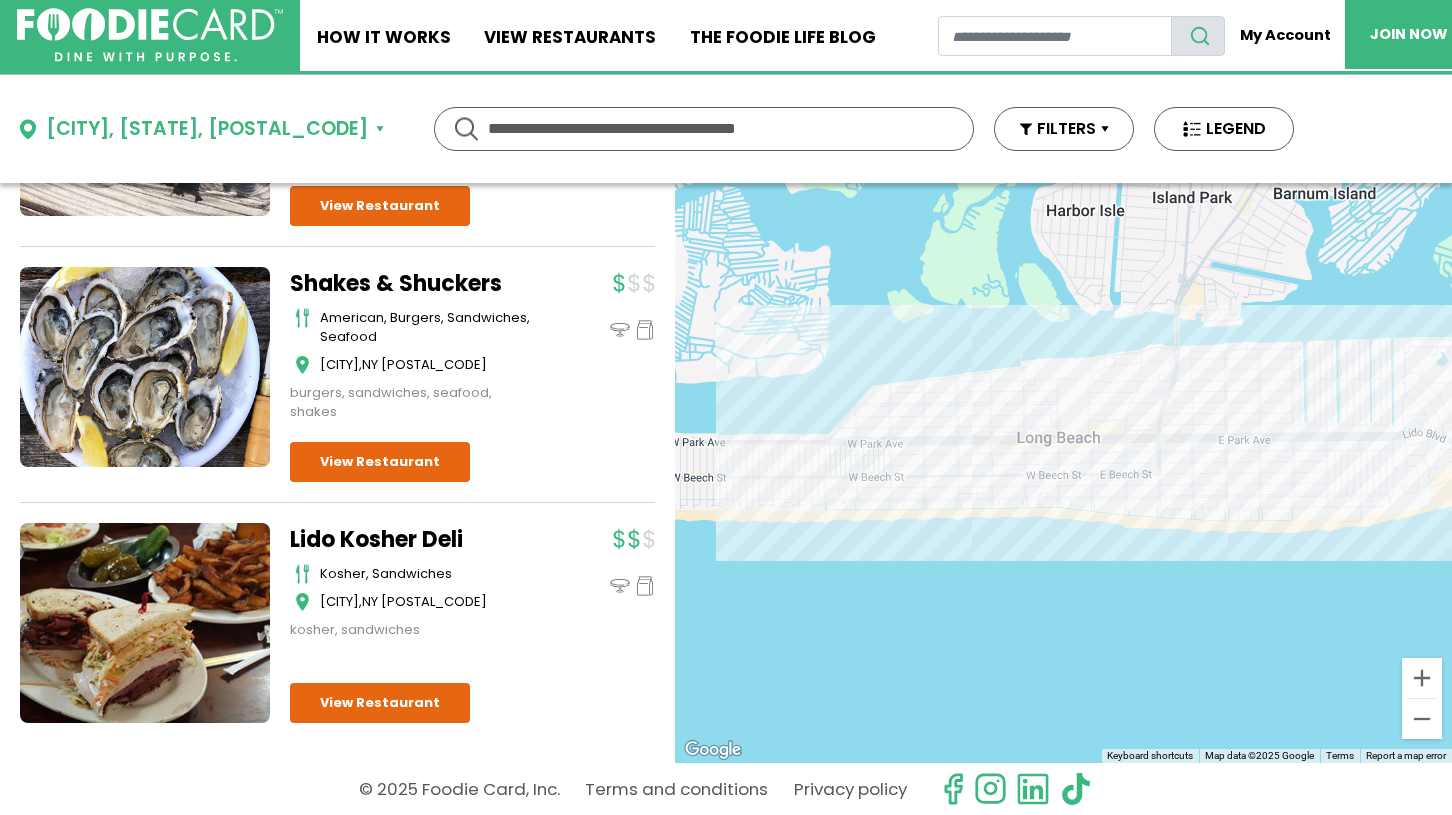 scroll, scrollTop: 1348, scrollLeft: 0, axis: vertical 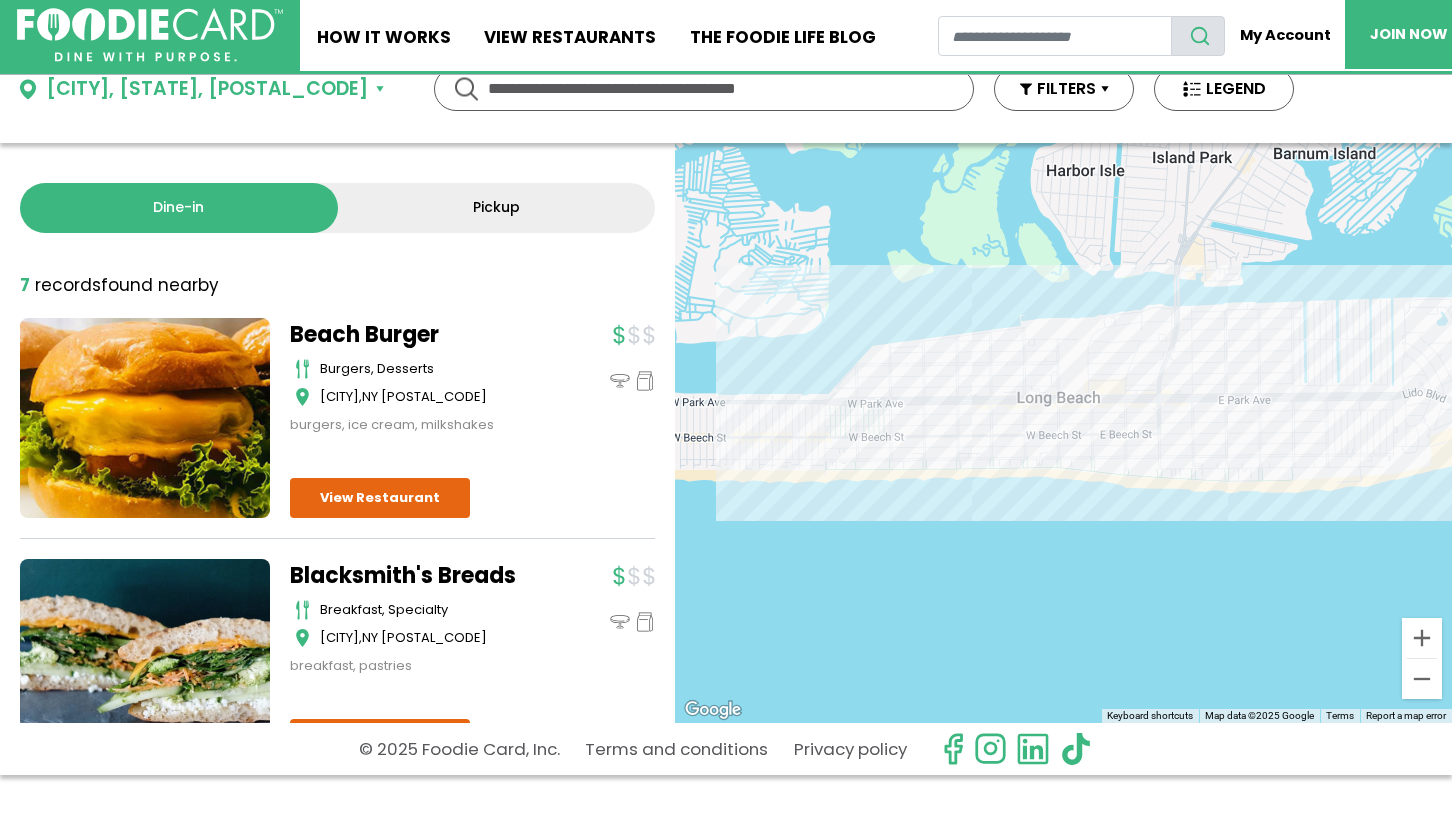 click on "Pickup" at bounding box center [497, 208] 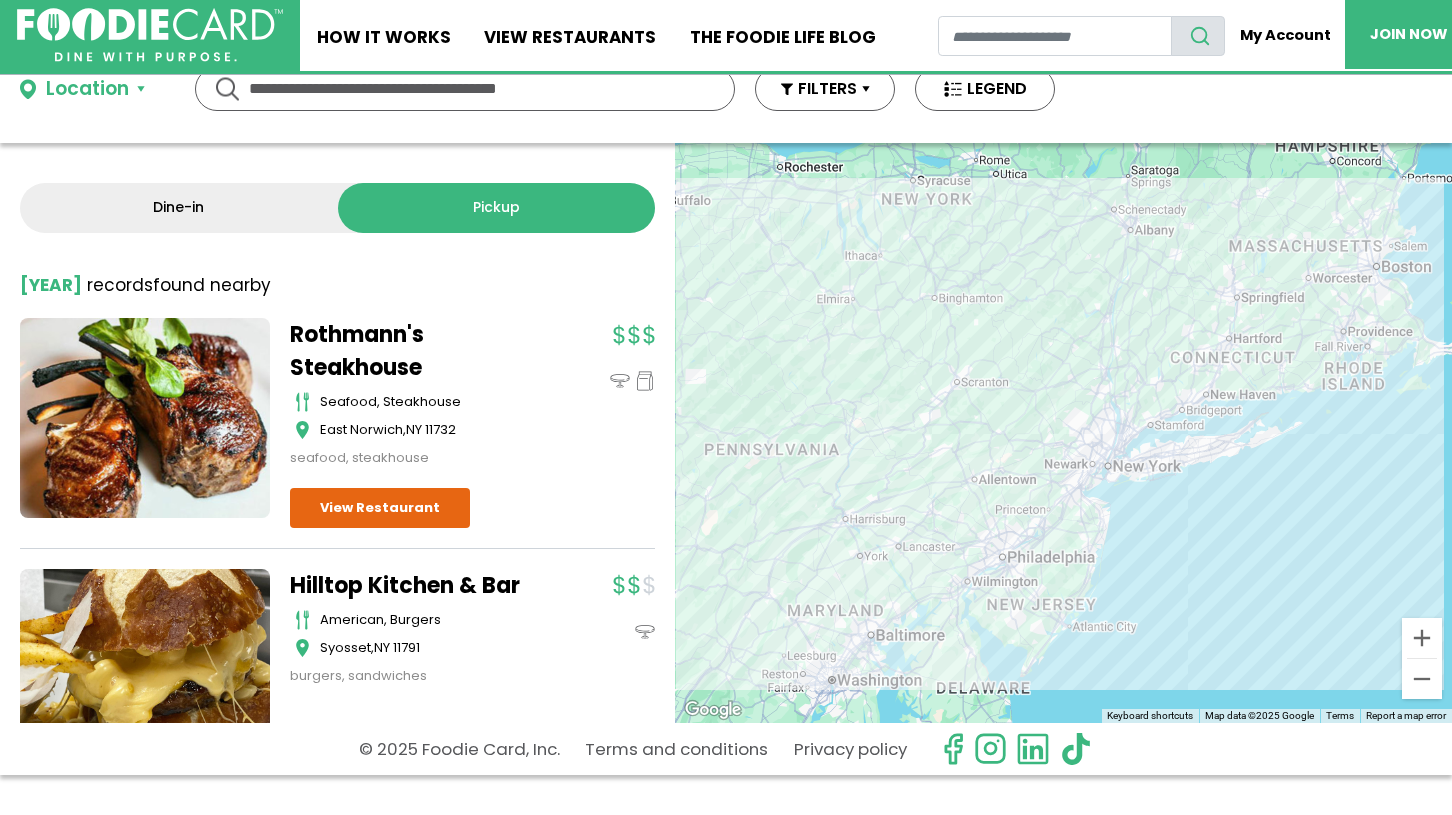 scroll, scrollTop: 0, scrollLeft: 0, axis: both 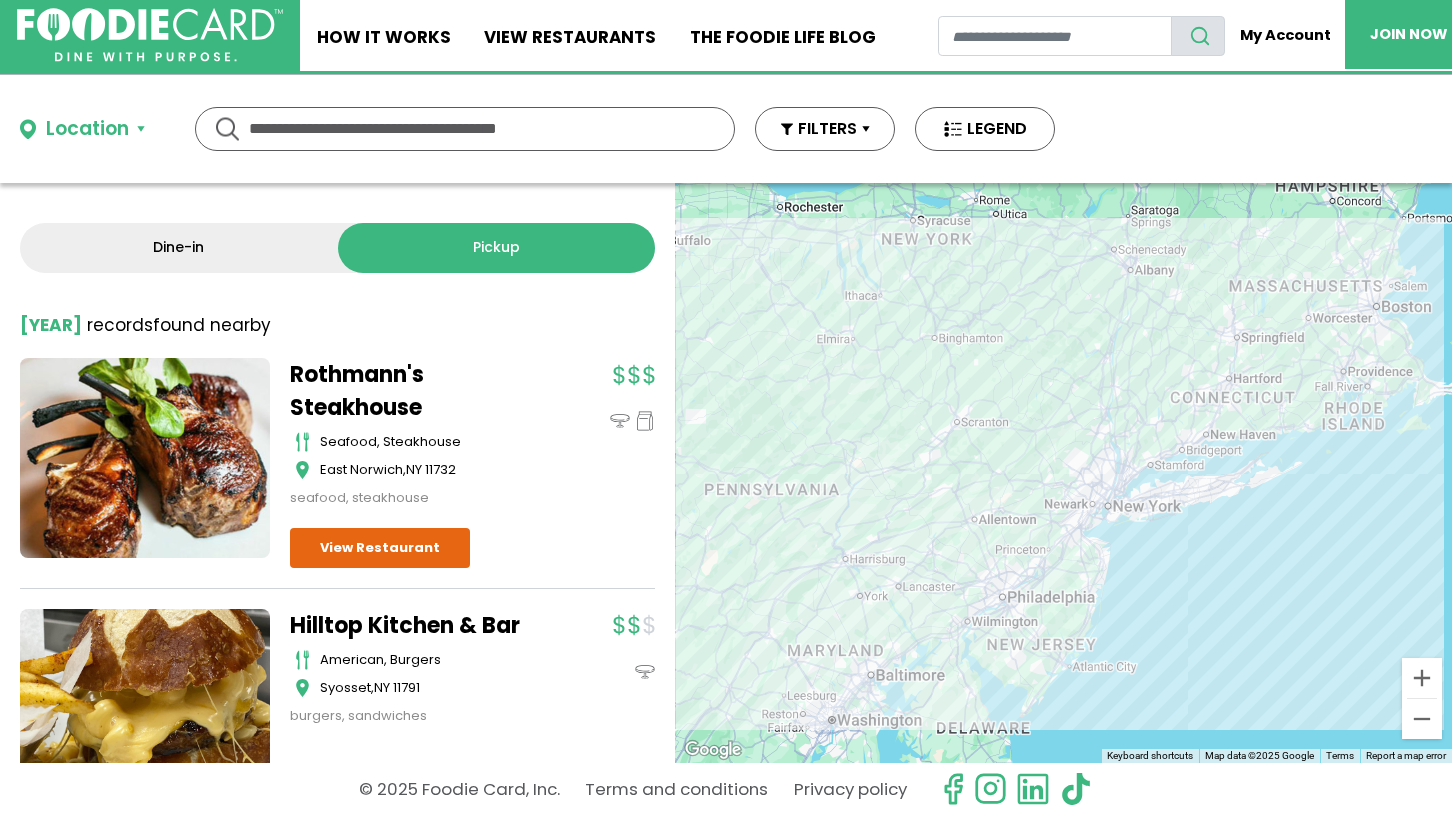click on "Location" at bounding box center [87, 129] 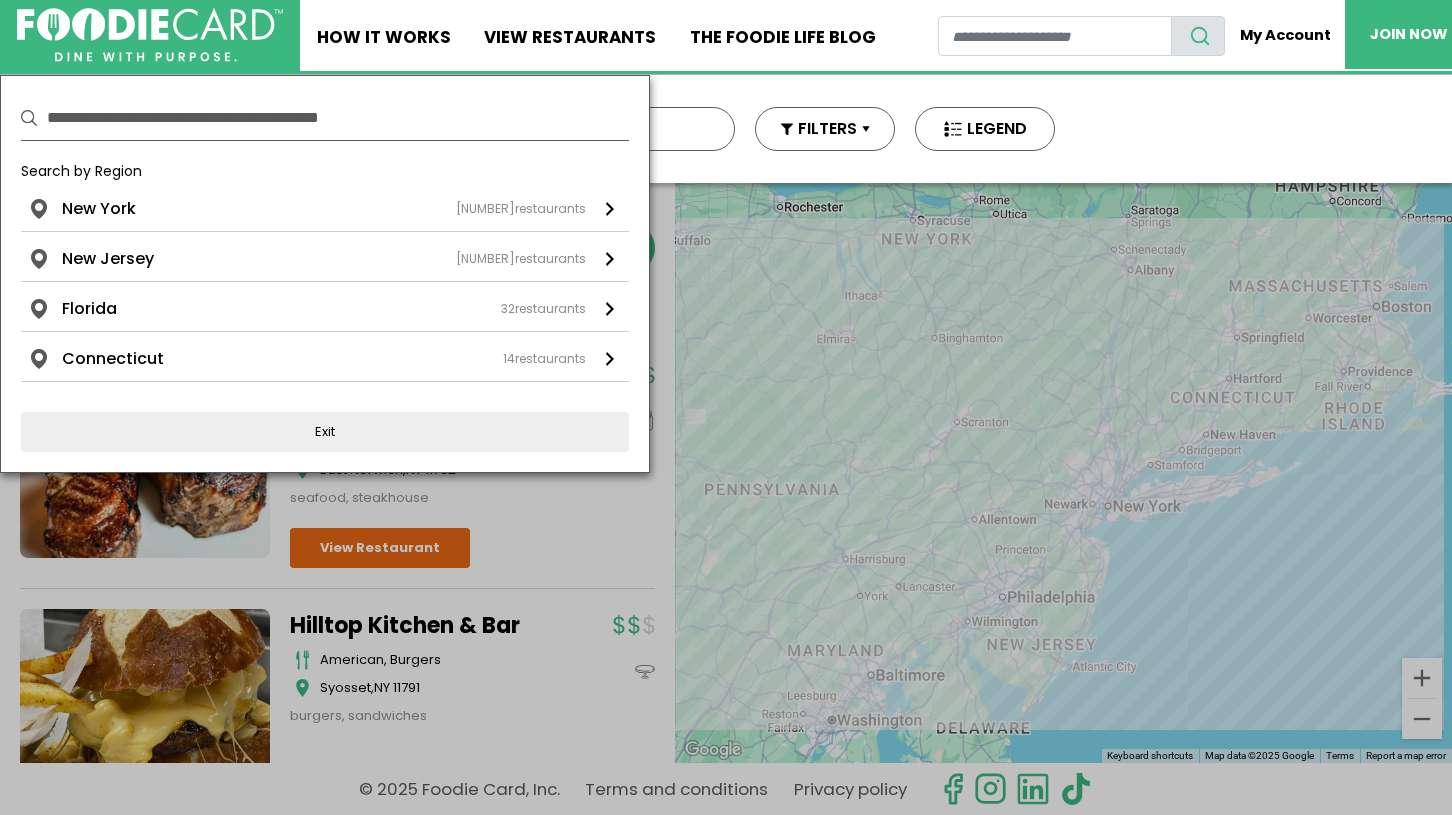 click at bounding box center [338, 118] 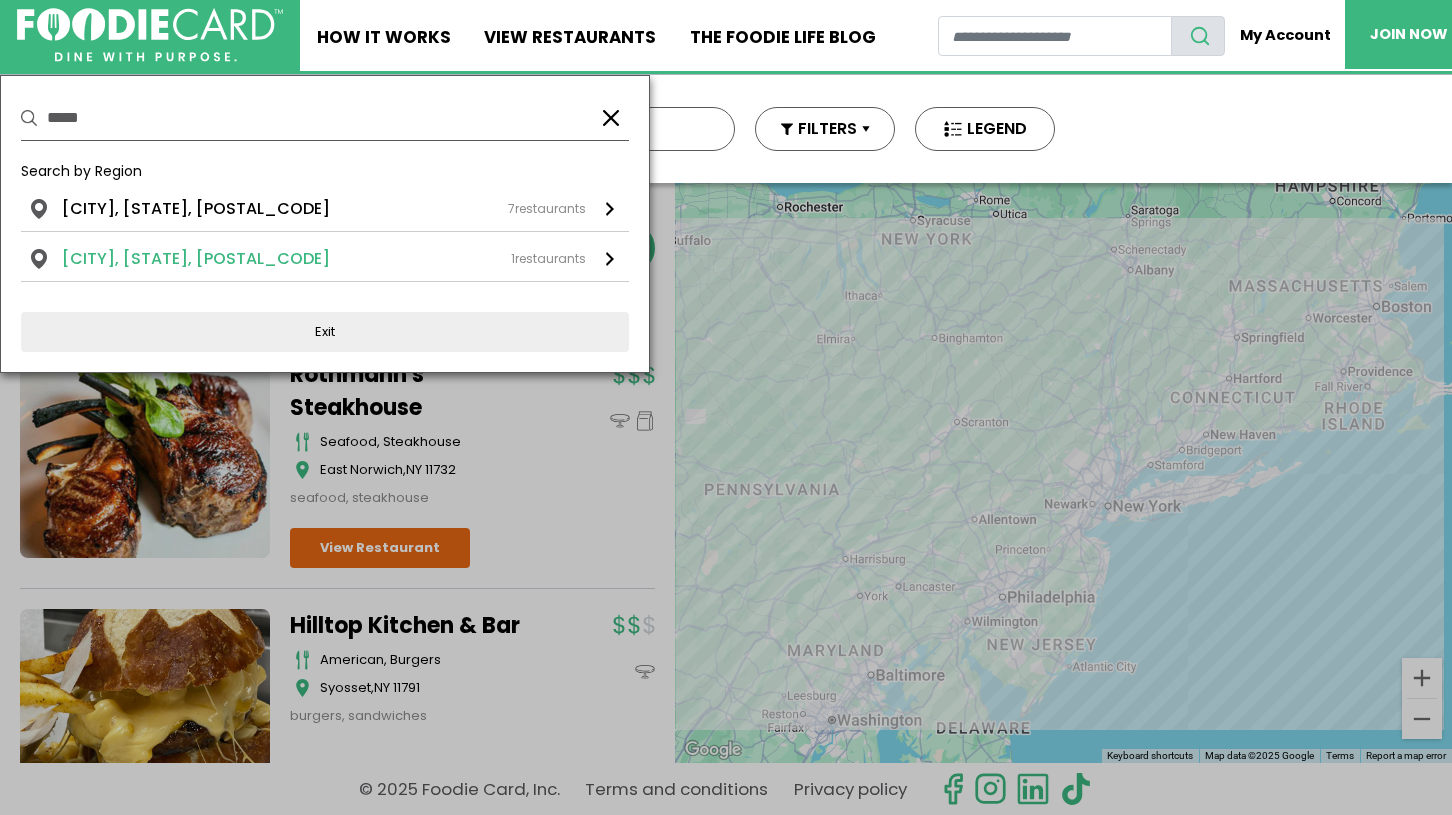 type on "*****" 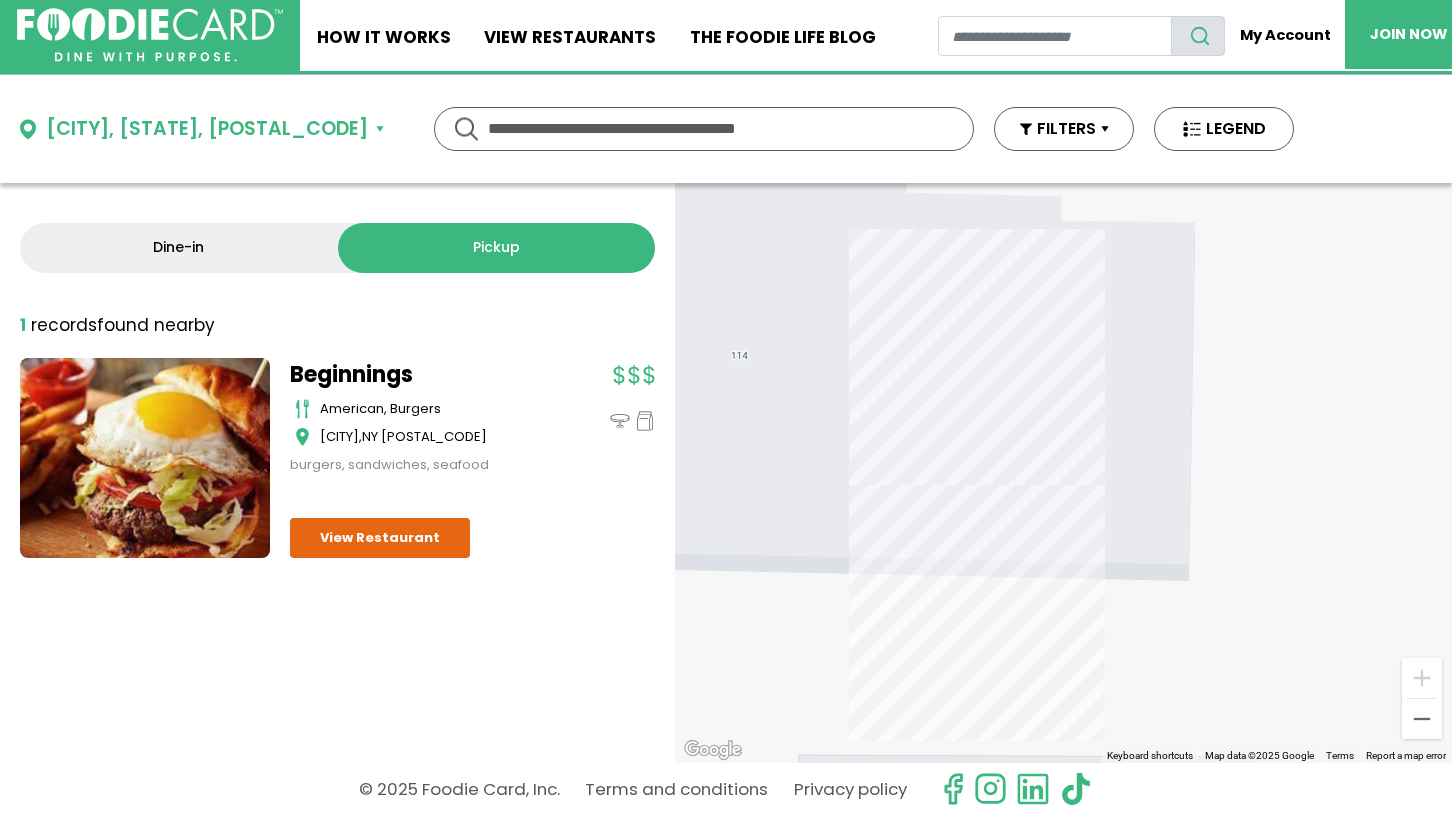 click on "Beginnings" at bounding box center (415, 374) 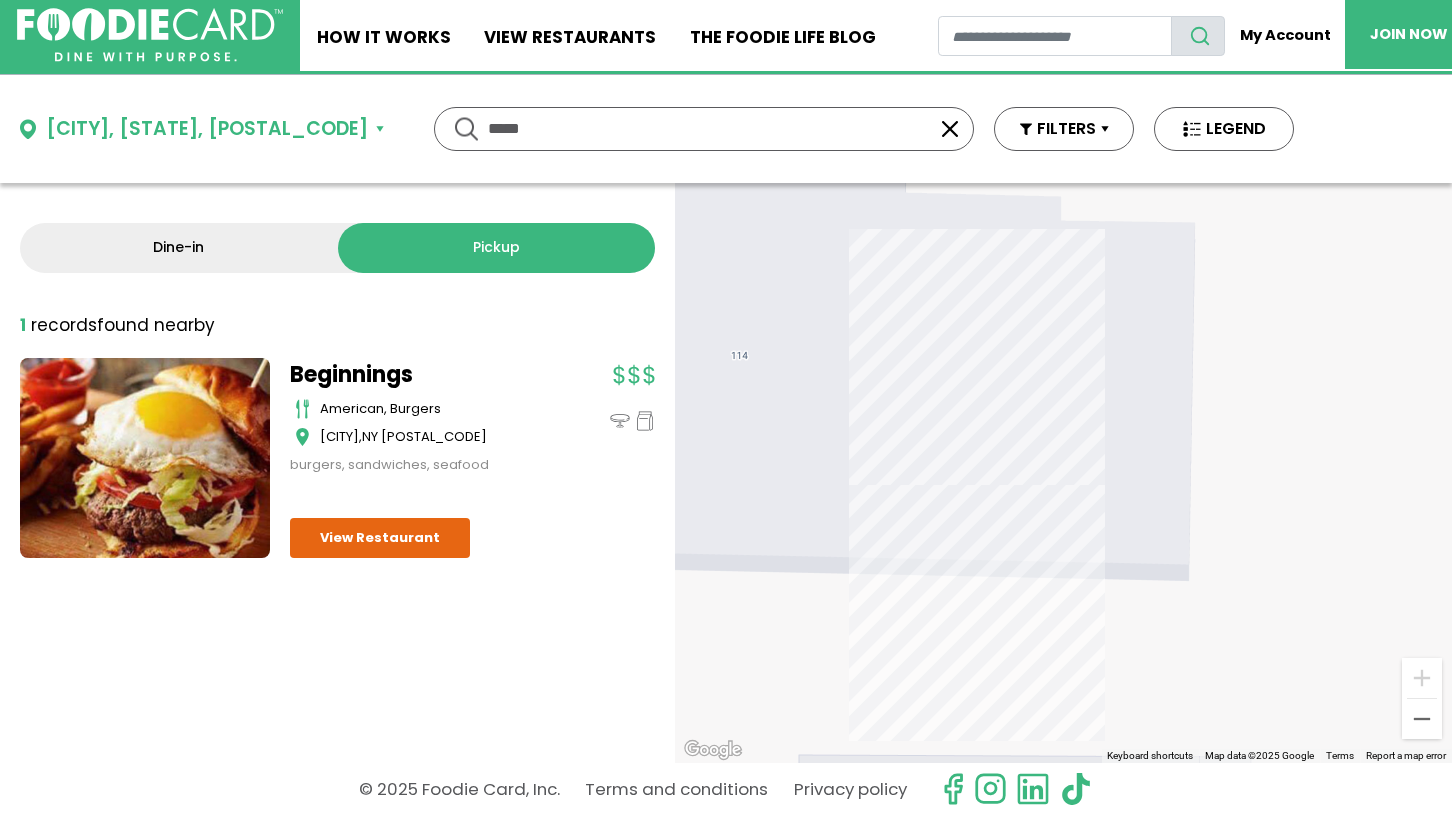 type on "*****" 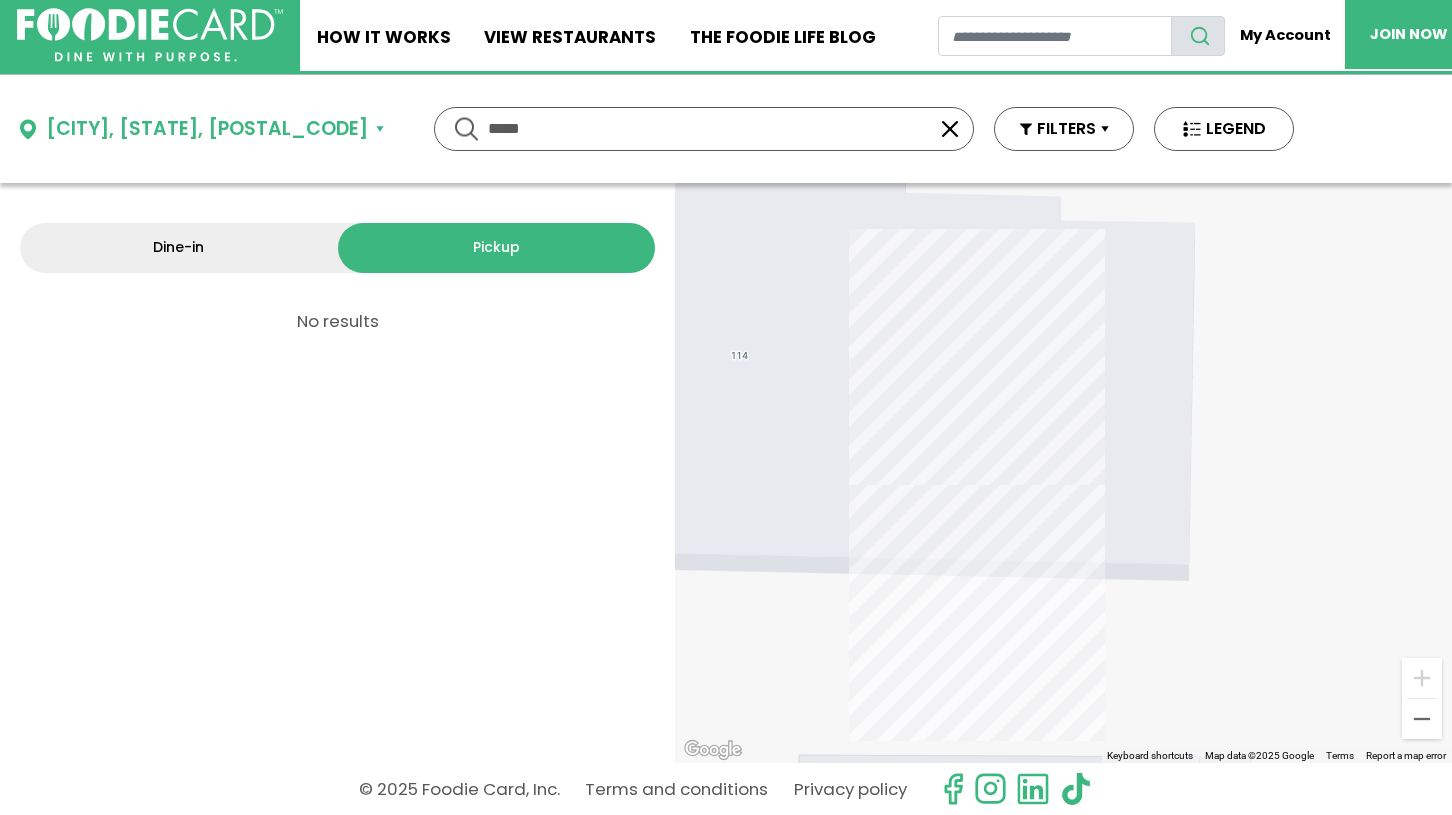 click on "Atlantic Beach, NY, 11561" at bounding box center (202, 129) 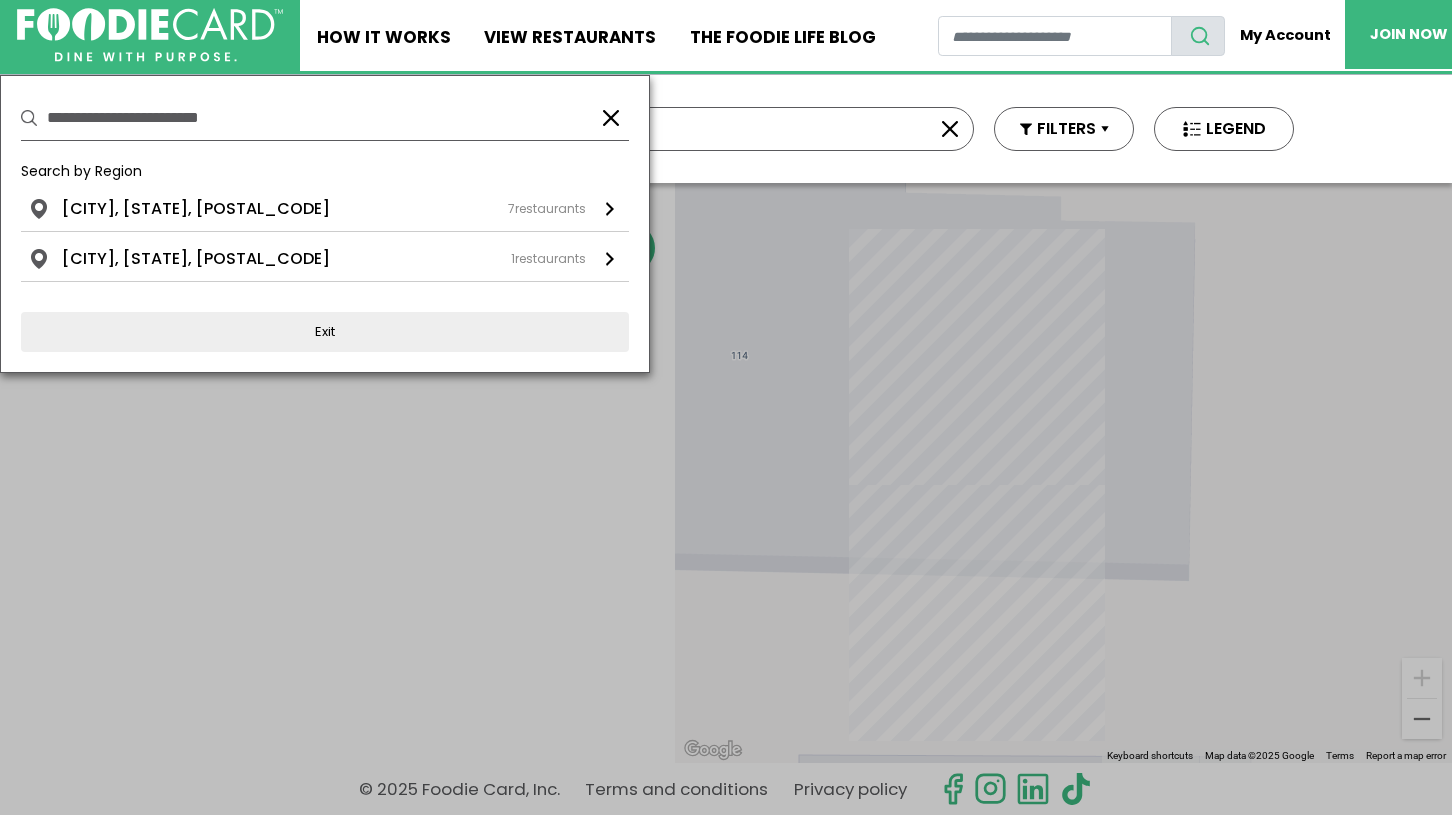 click at bounding box center (611, 118) 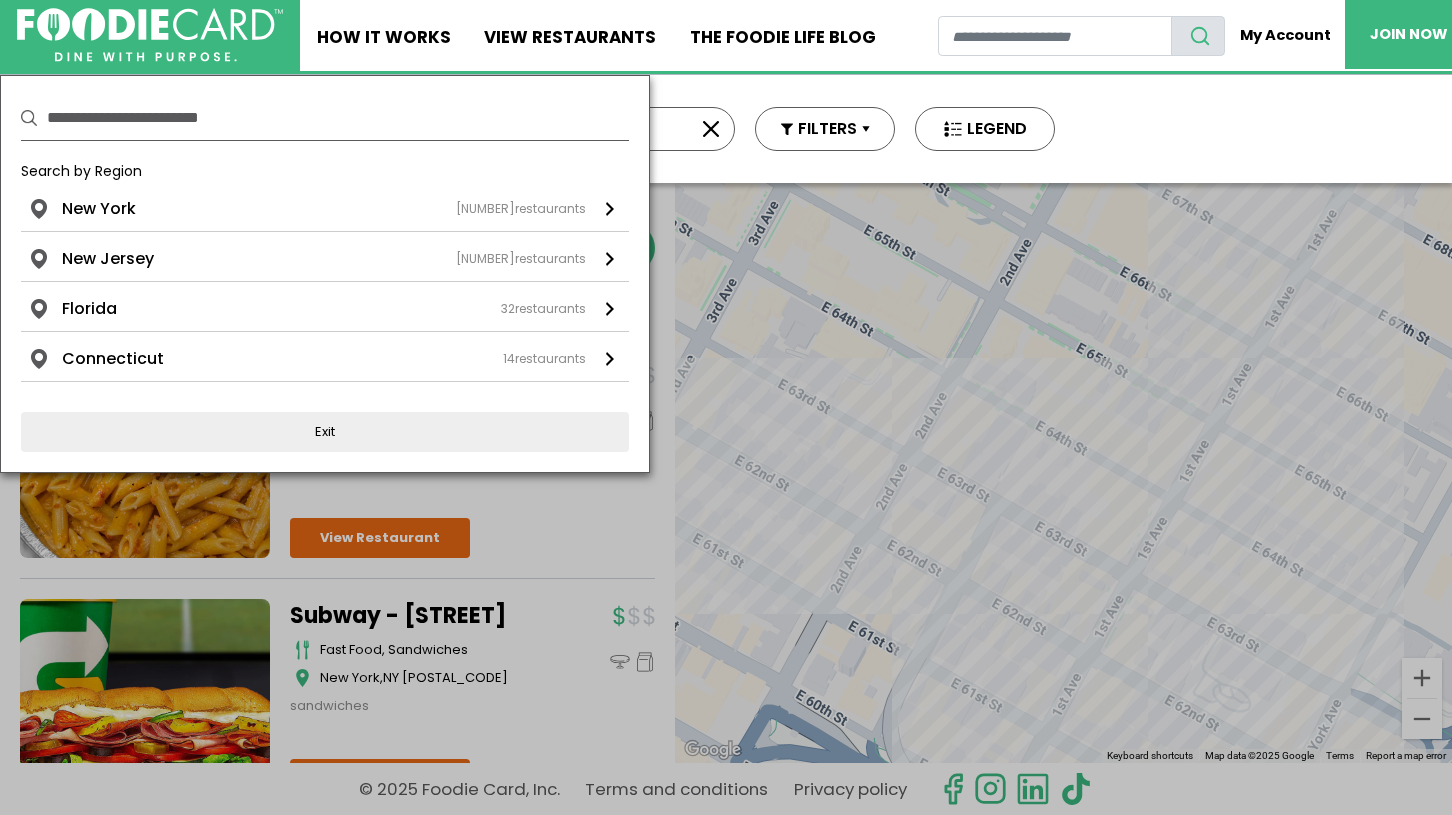 click on "**********" at bounding box center (338, 118) 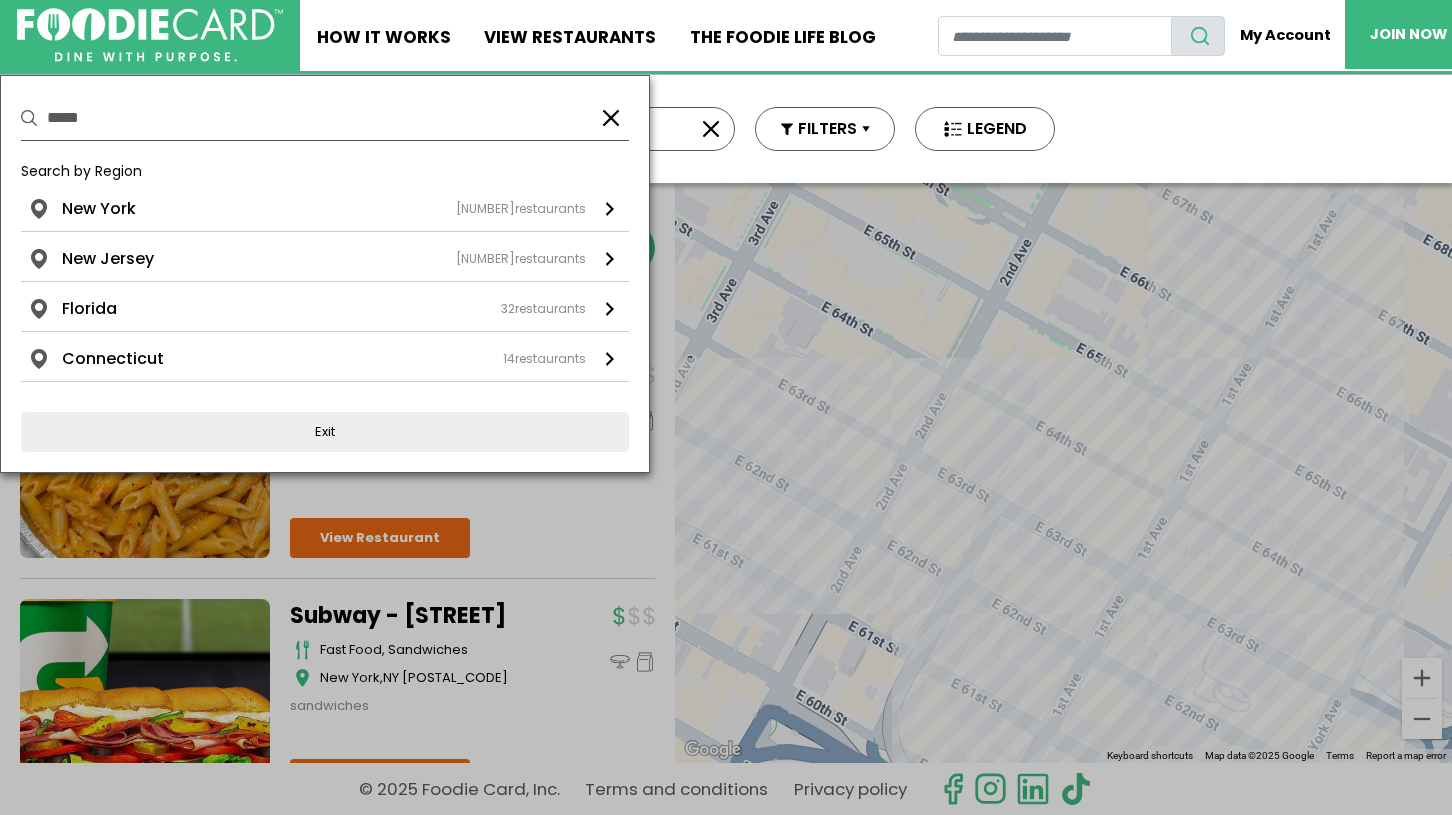 type on "*****" 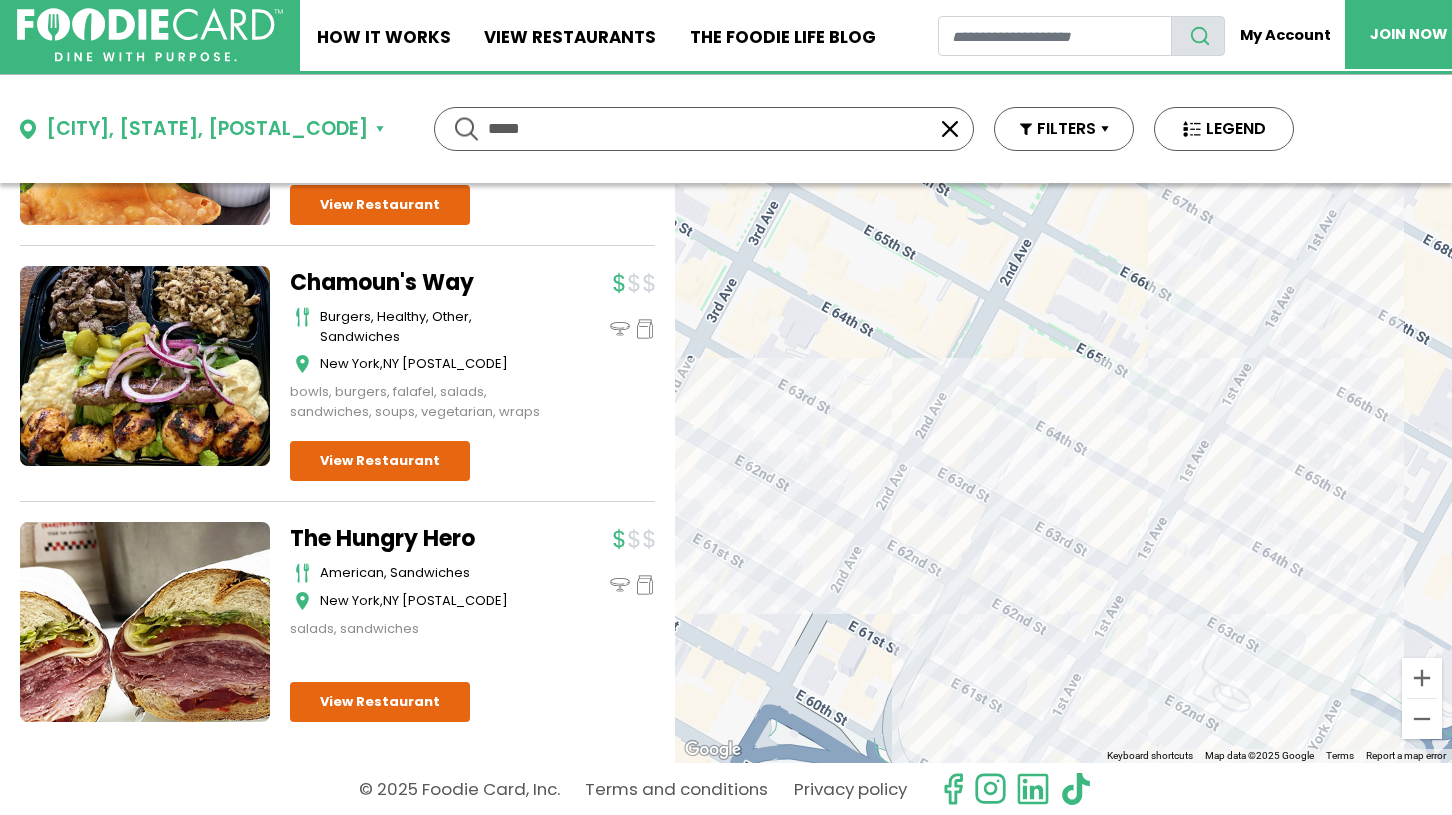 scroll, scrollTop: 831, scrollLeft: 0, axis: vertical 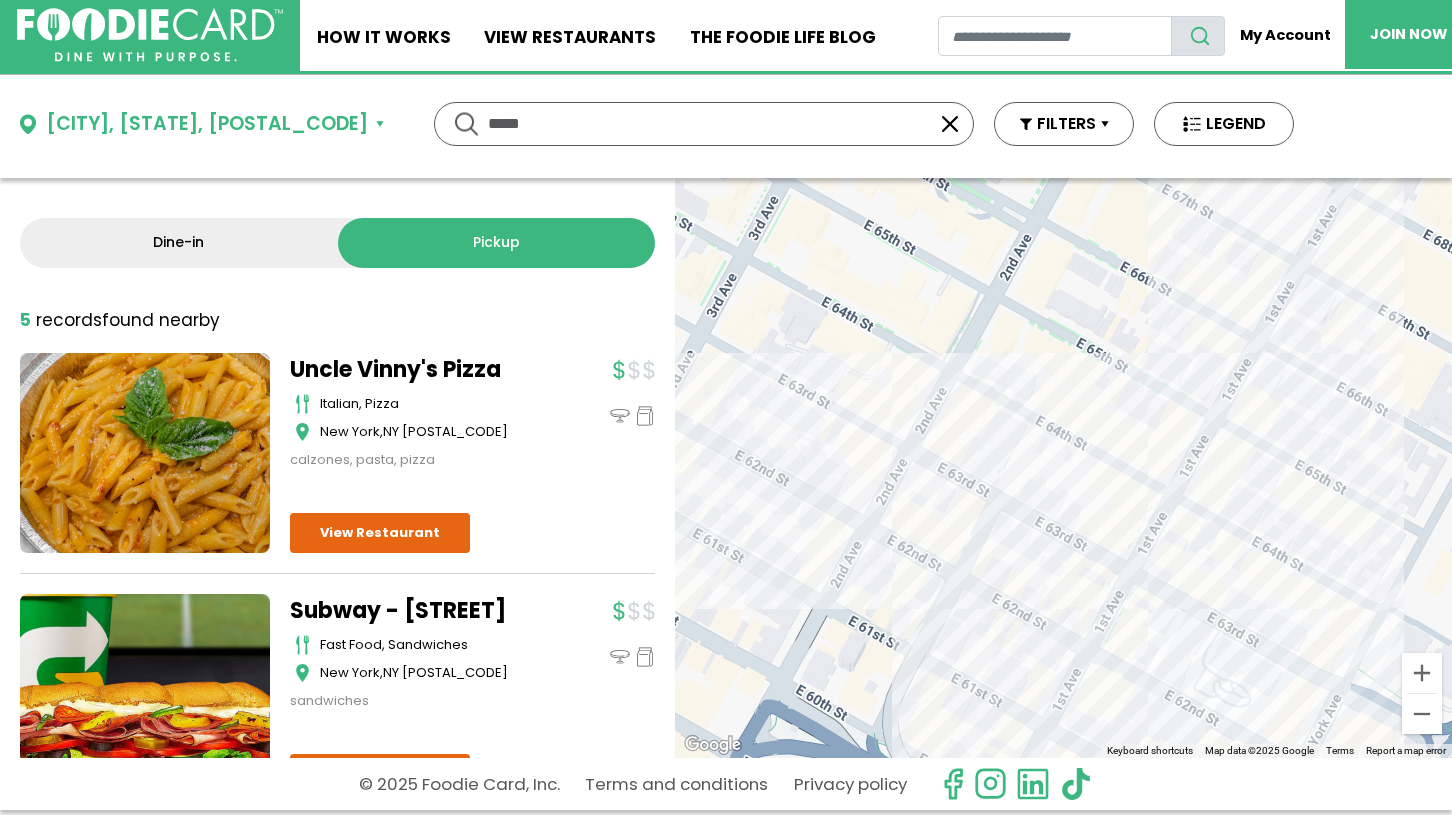 click on "*****" at bounding box center [704, 124] 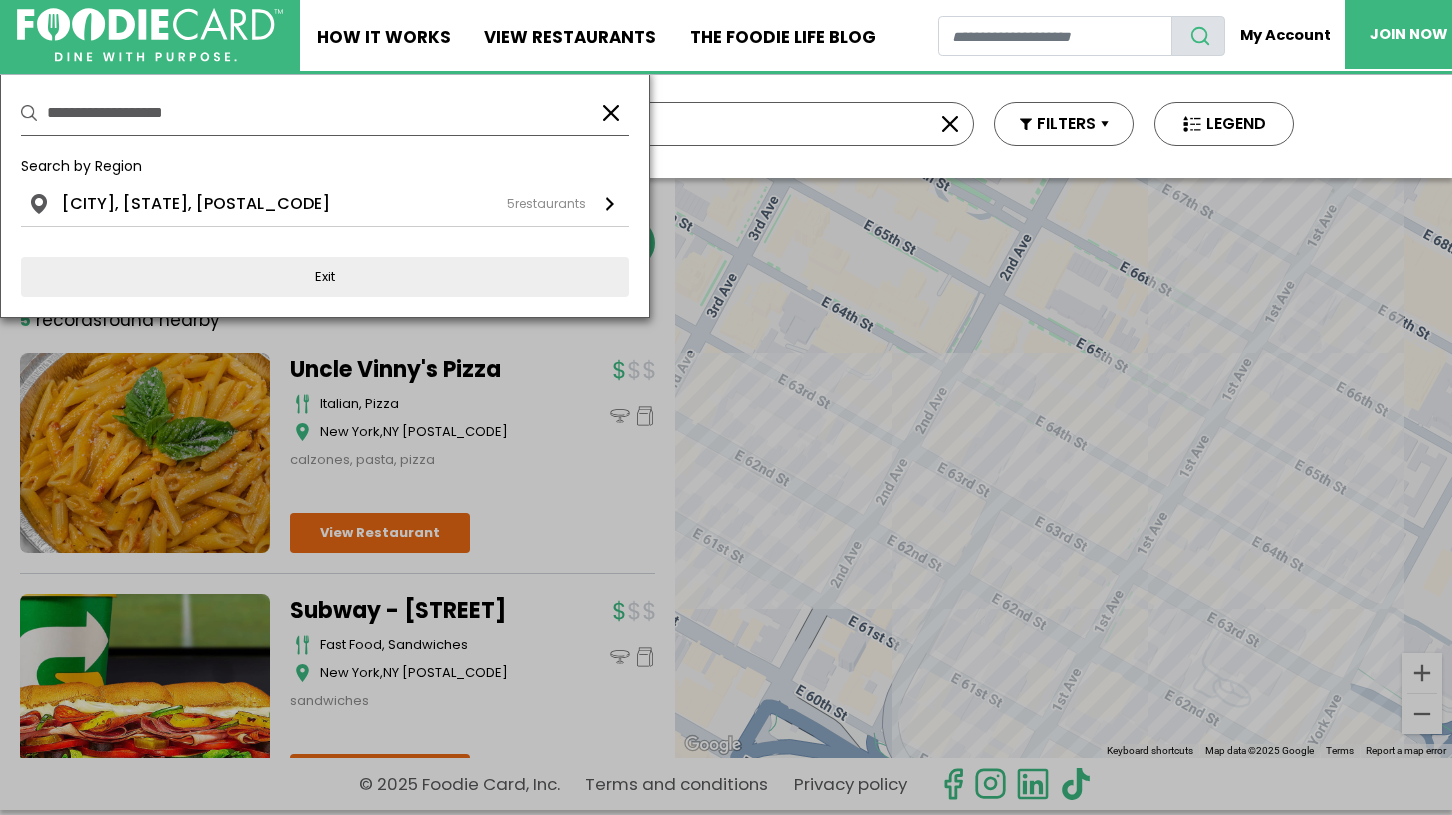 click at bounding box center (611, 113) 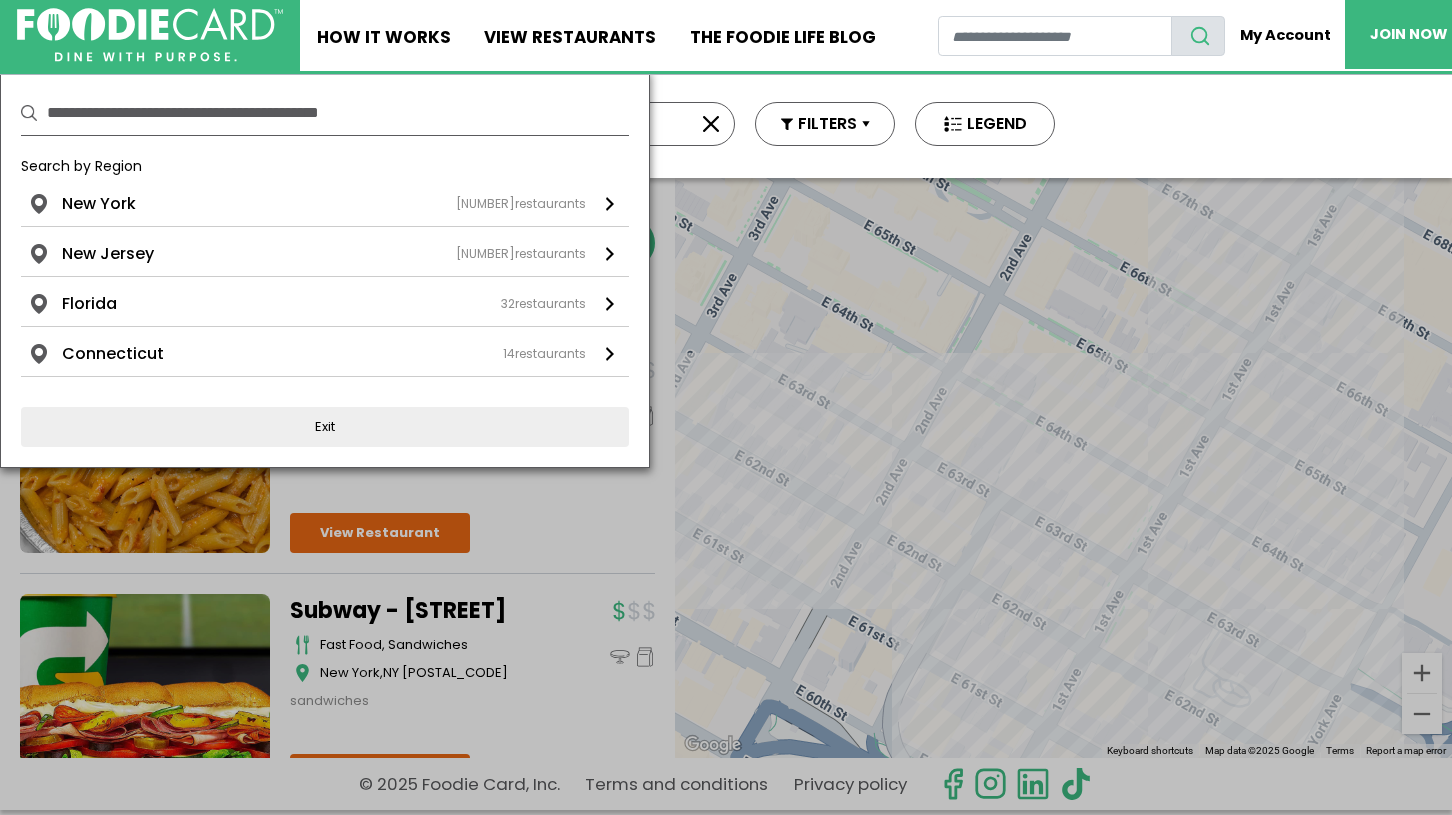 click on "Location
Use my current location
Search by Region
New York
1611  restaurants
New York 1611" at bounding box center (726, 124) 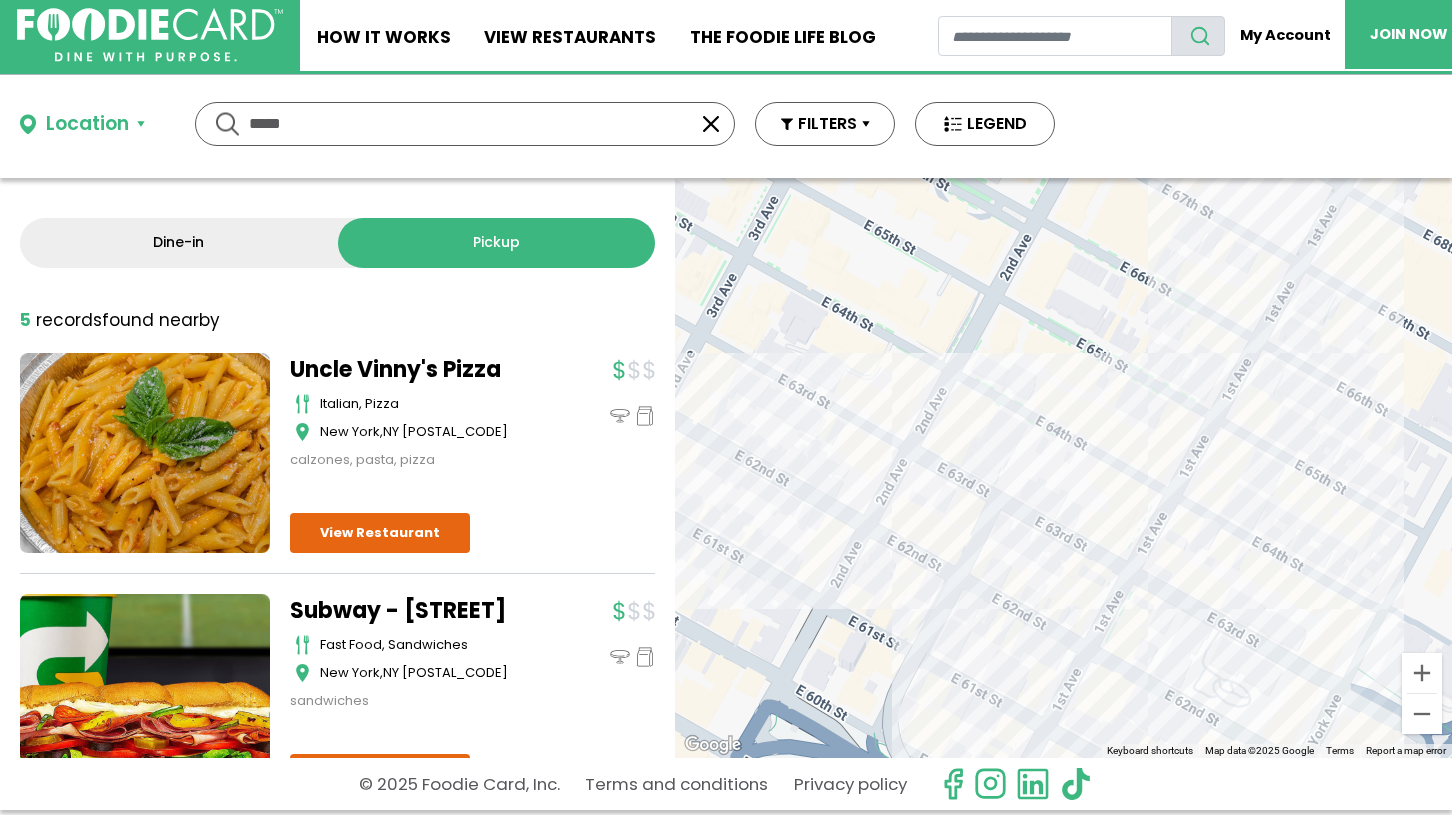 drag, startPoint x: 319, startPoint y: 118, endPoint x: 223, endPoint y: 113, distance: 96.13012 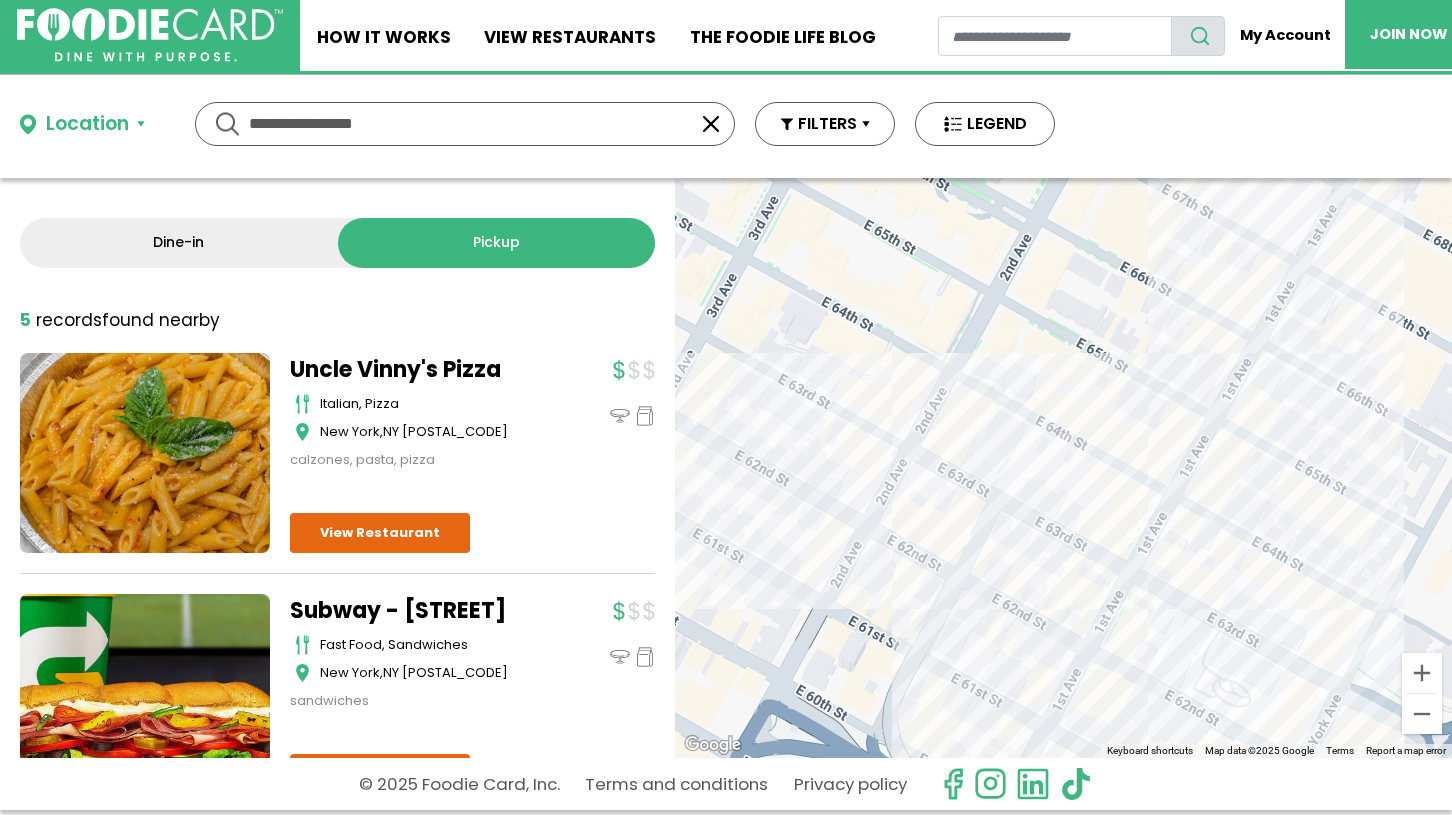 type on "**********" 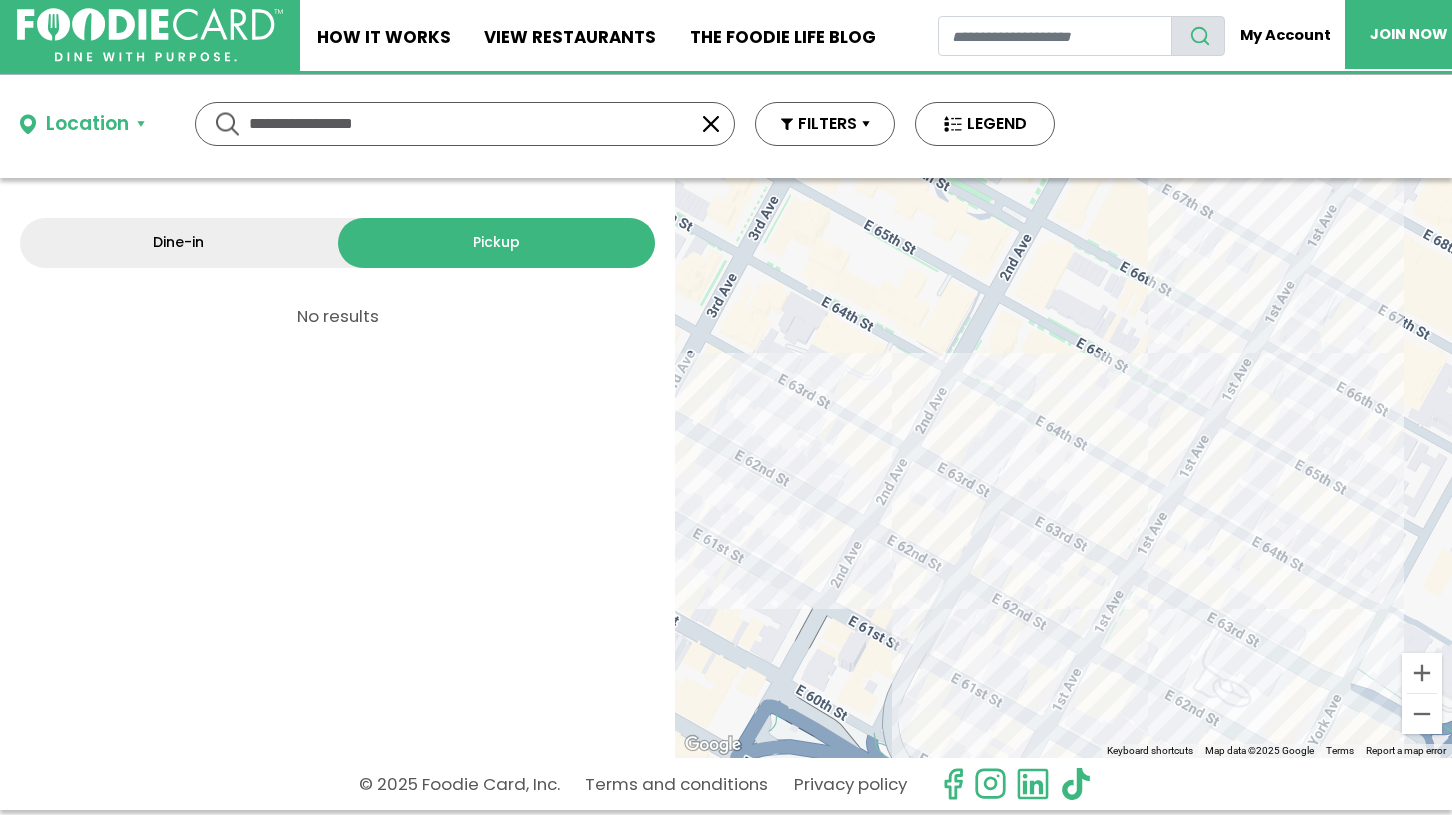 click on "Location" at bounding box center [87, 124] 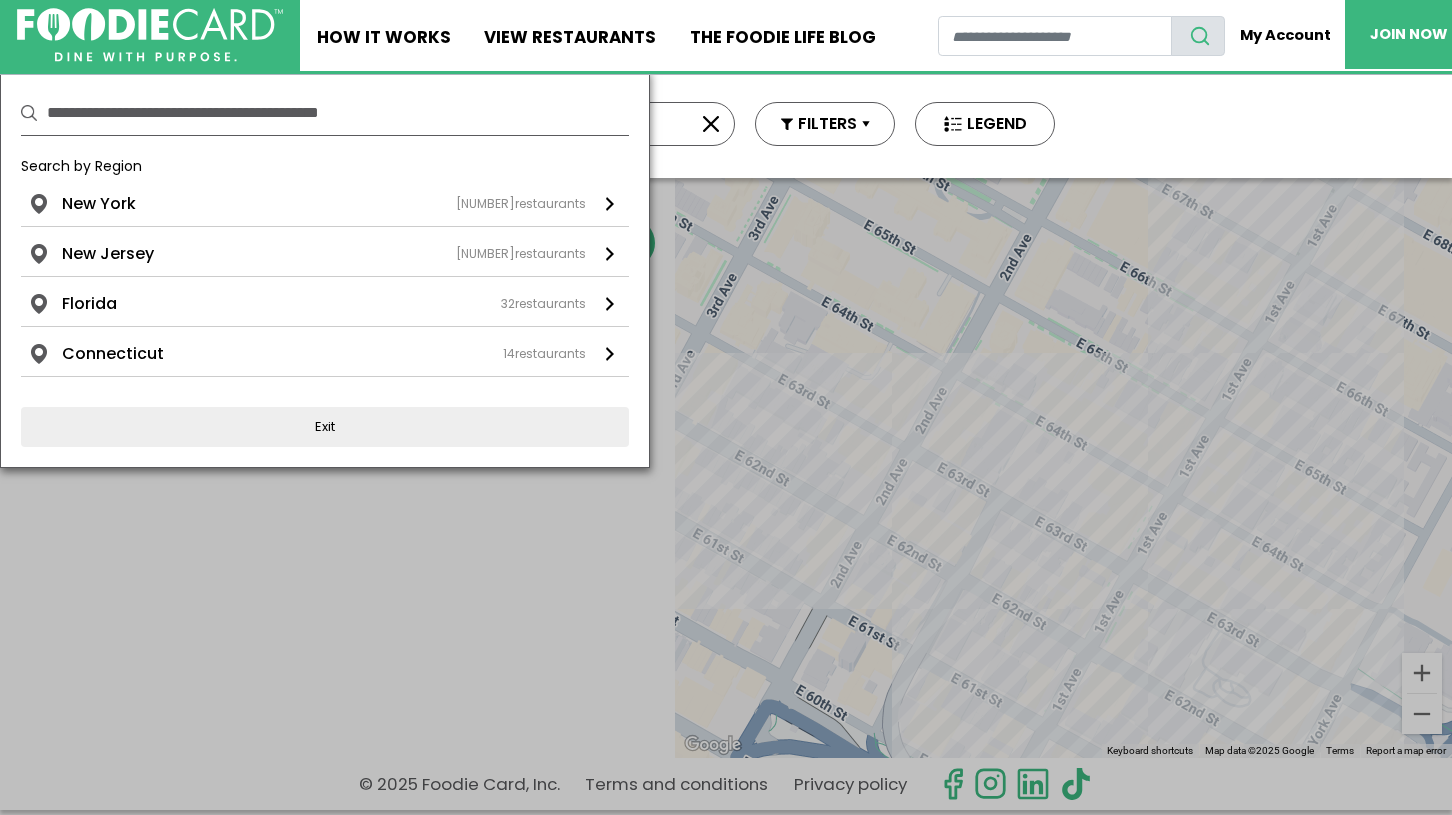 click at bounding box center (338, 113) 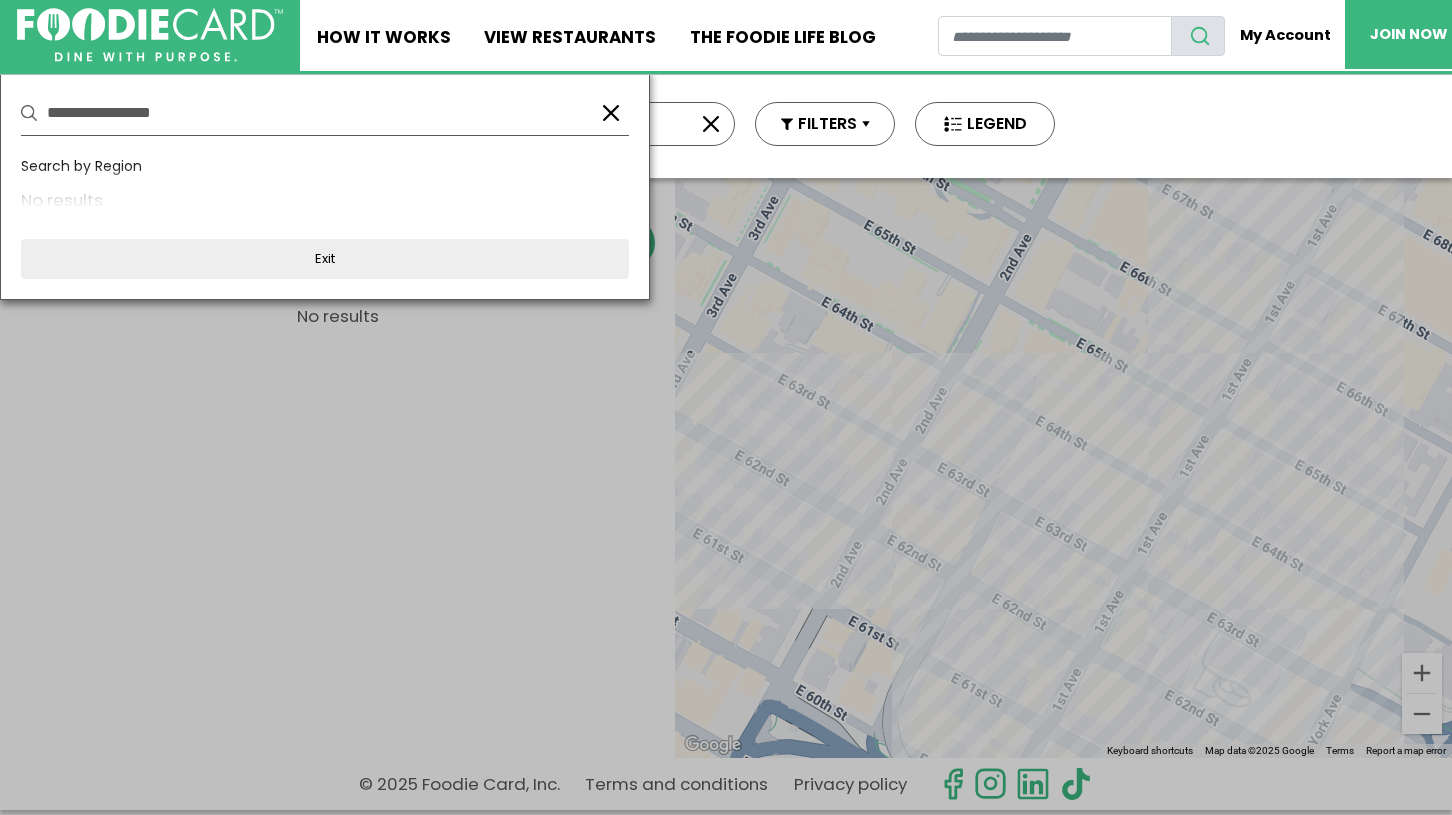 type on "**********" 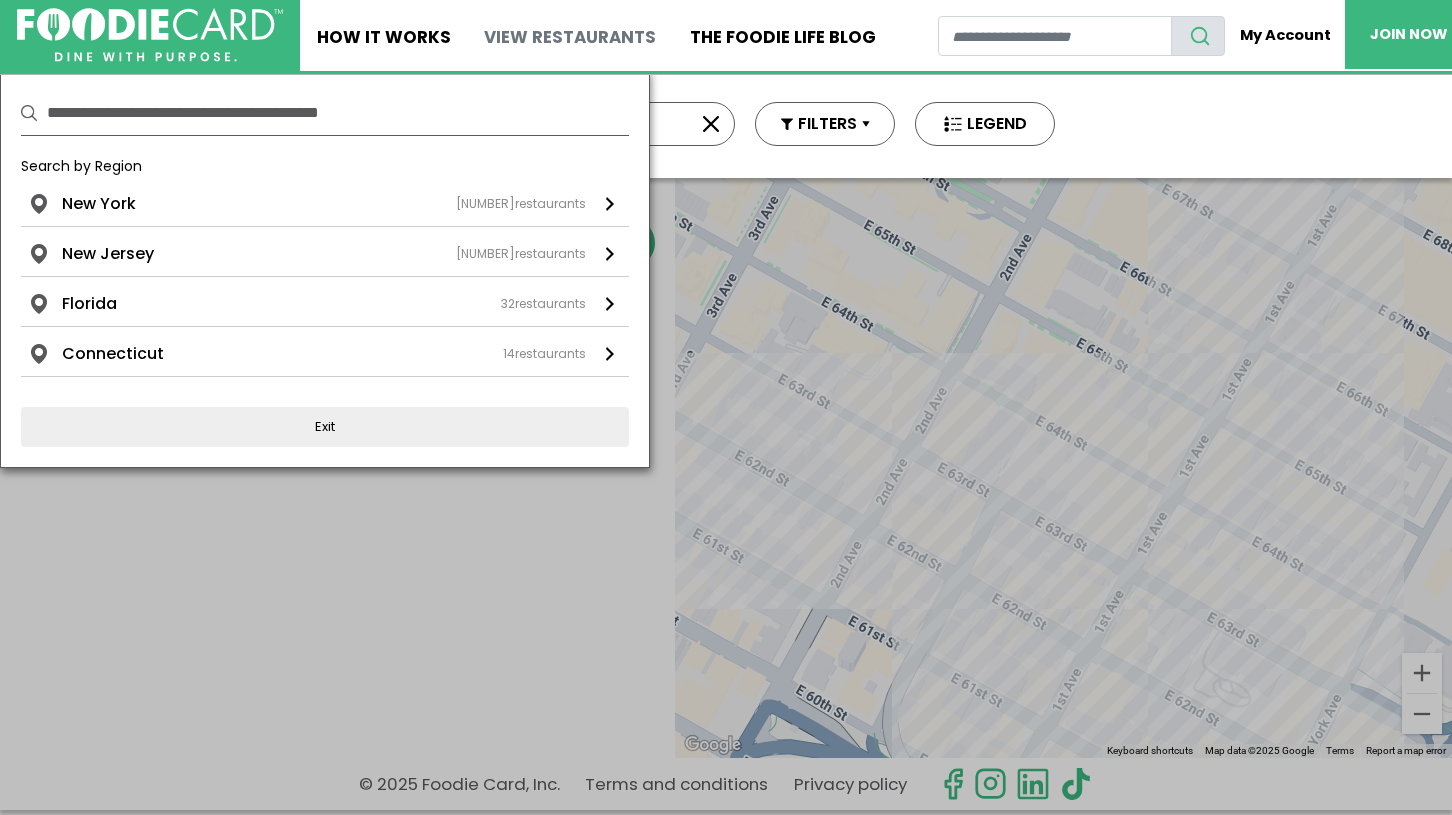 click on "View restaurants" at bounding box center [571, 35] 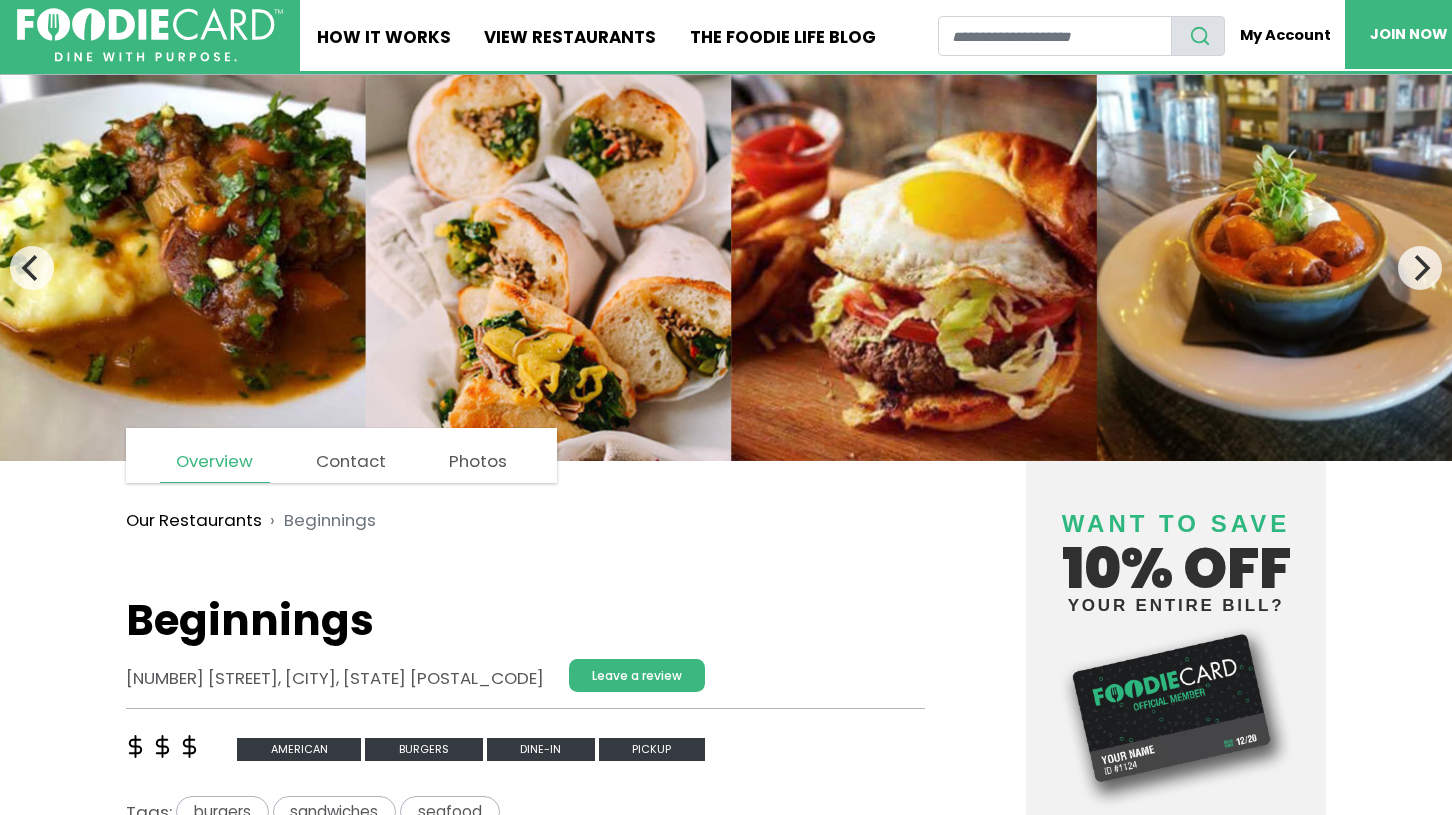 scroll, scrollTop: 0, scrollLeft: 0, axis: both 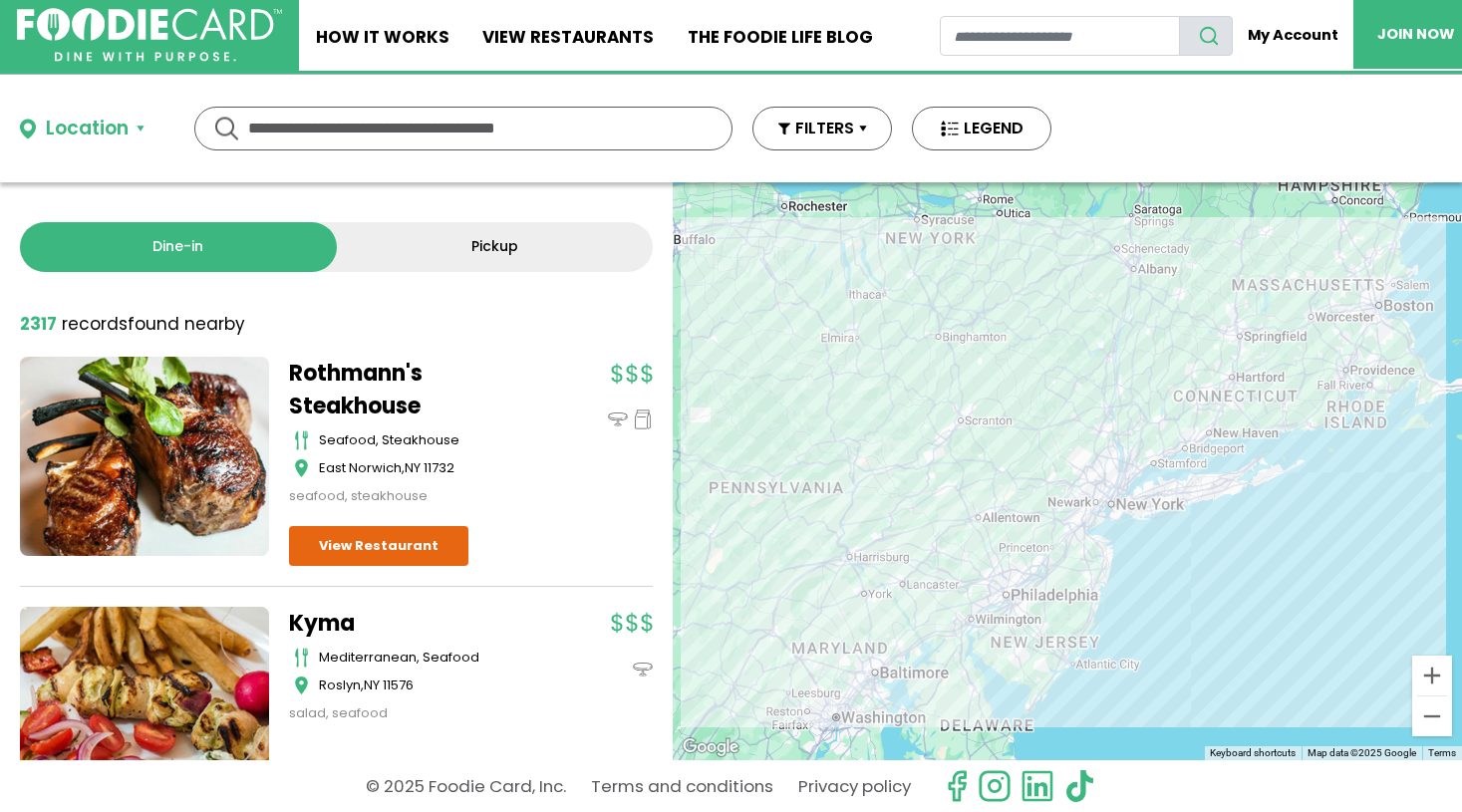 click at bounding box center (463, 129) 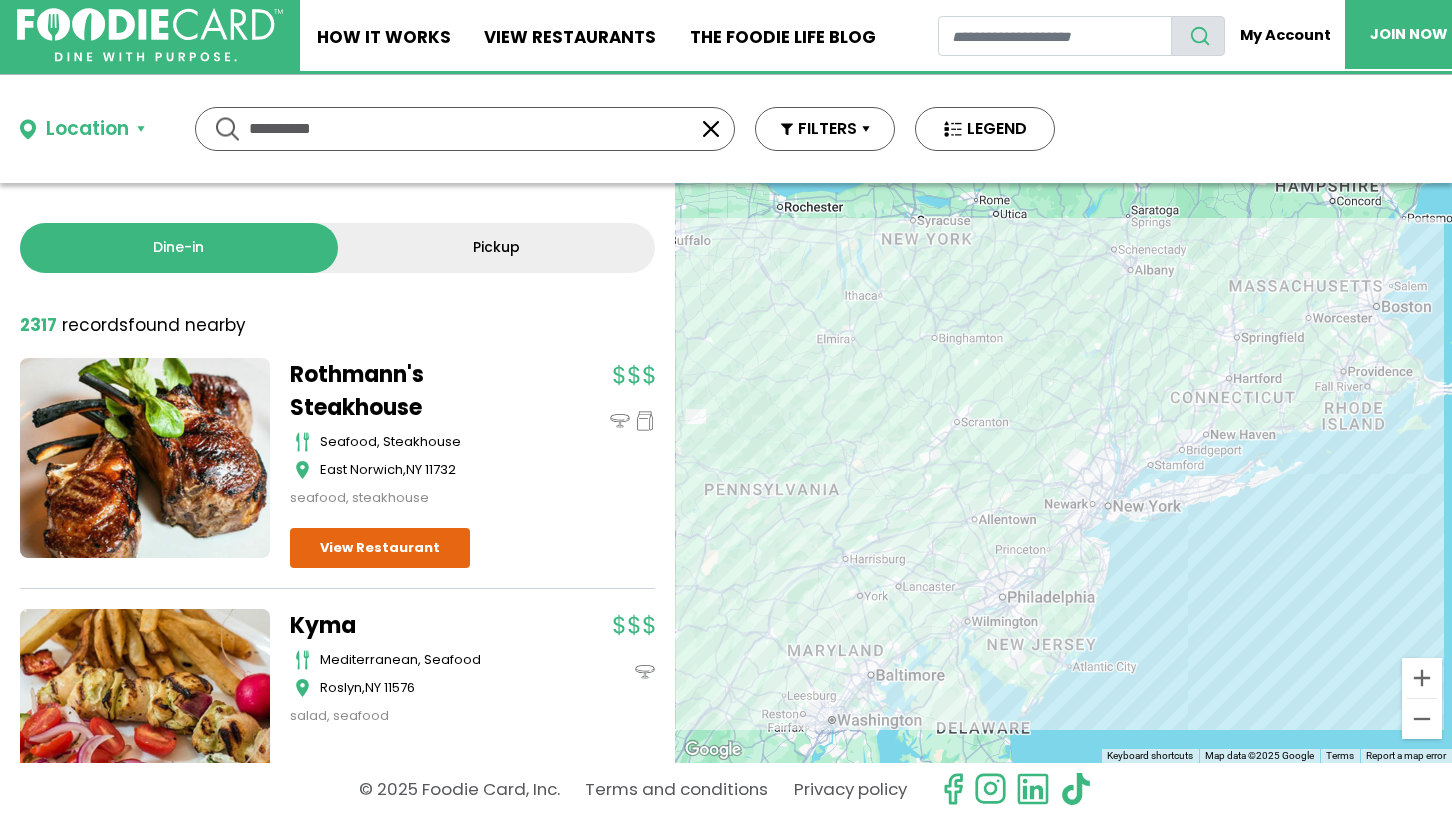 type on "**********" 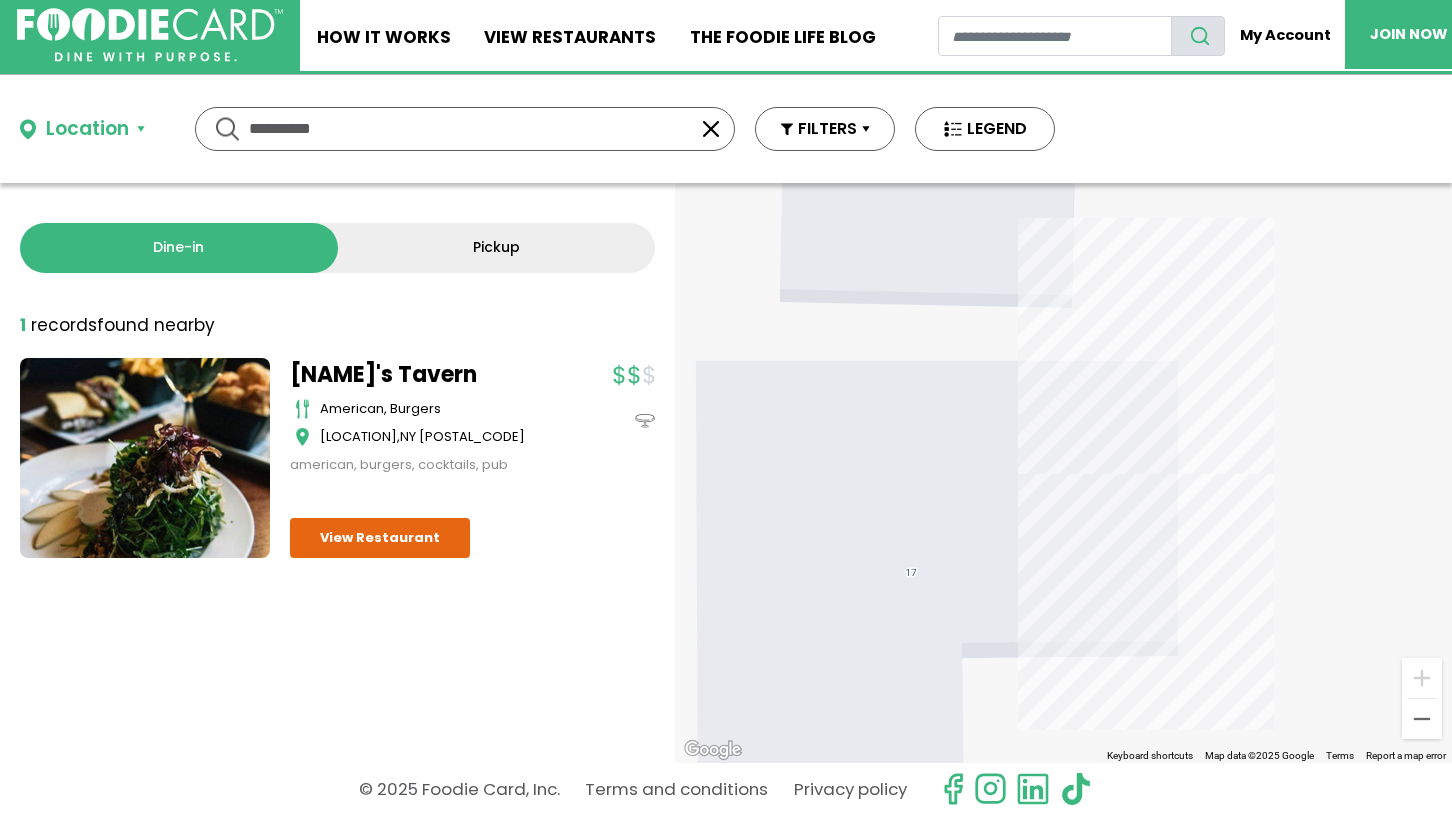 click on "Heneghan's Tavern" at bounding box center [415, 374] 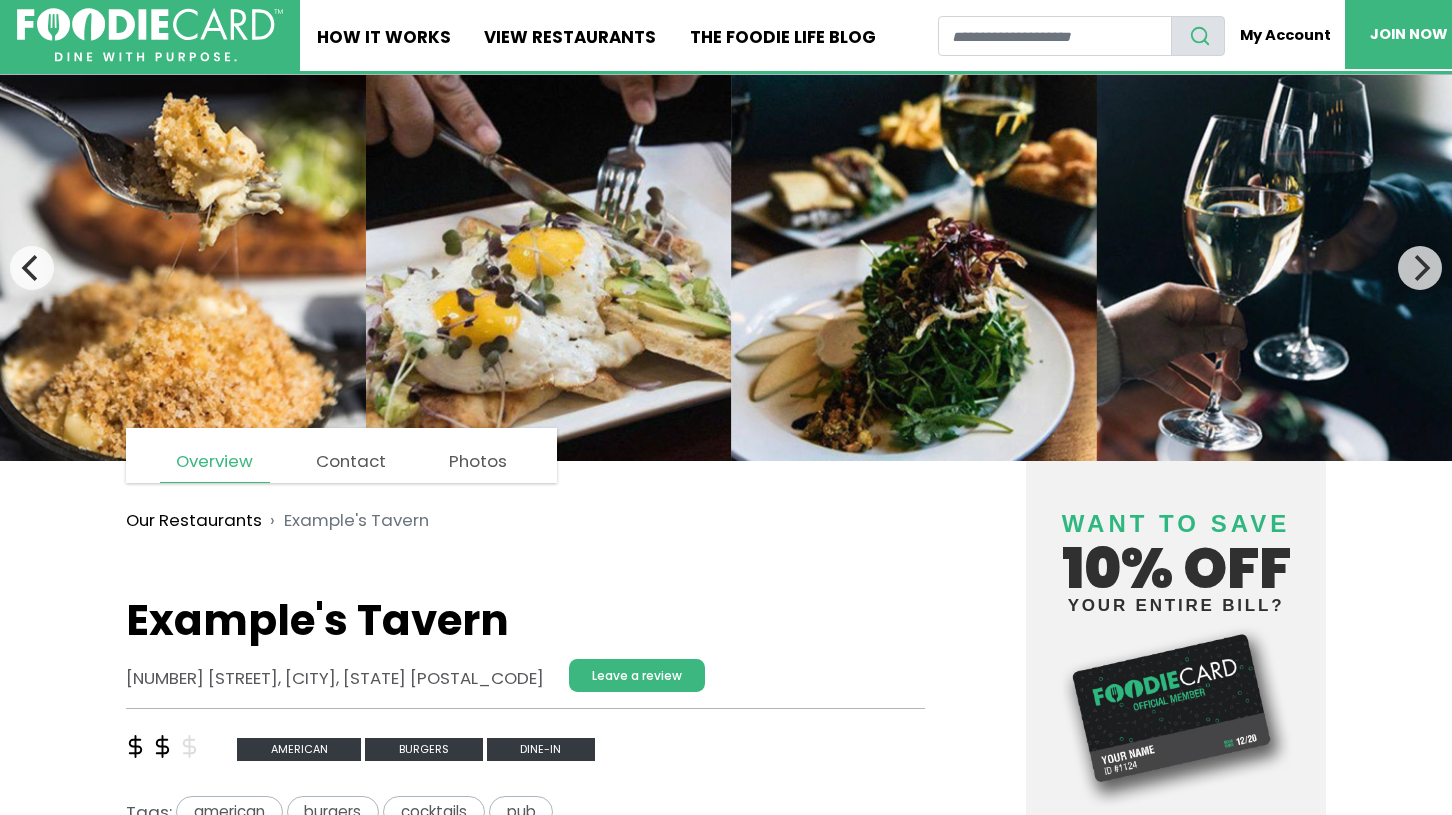 scroll, scrollTop: 0, scrollLeft: 0, axis: both 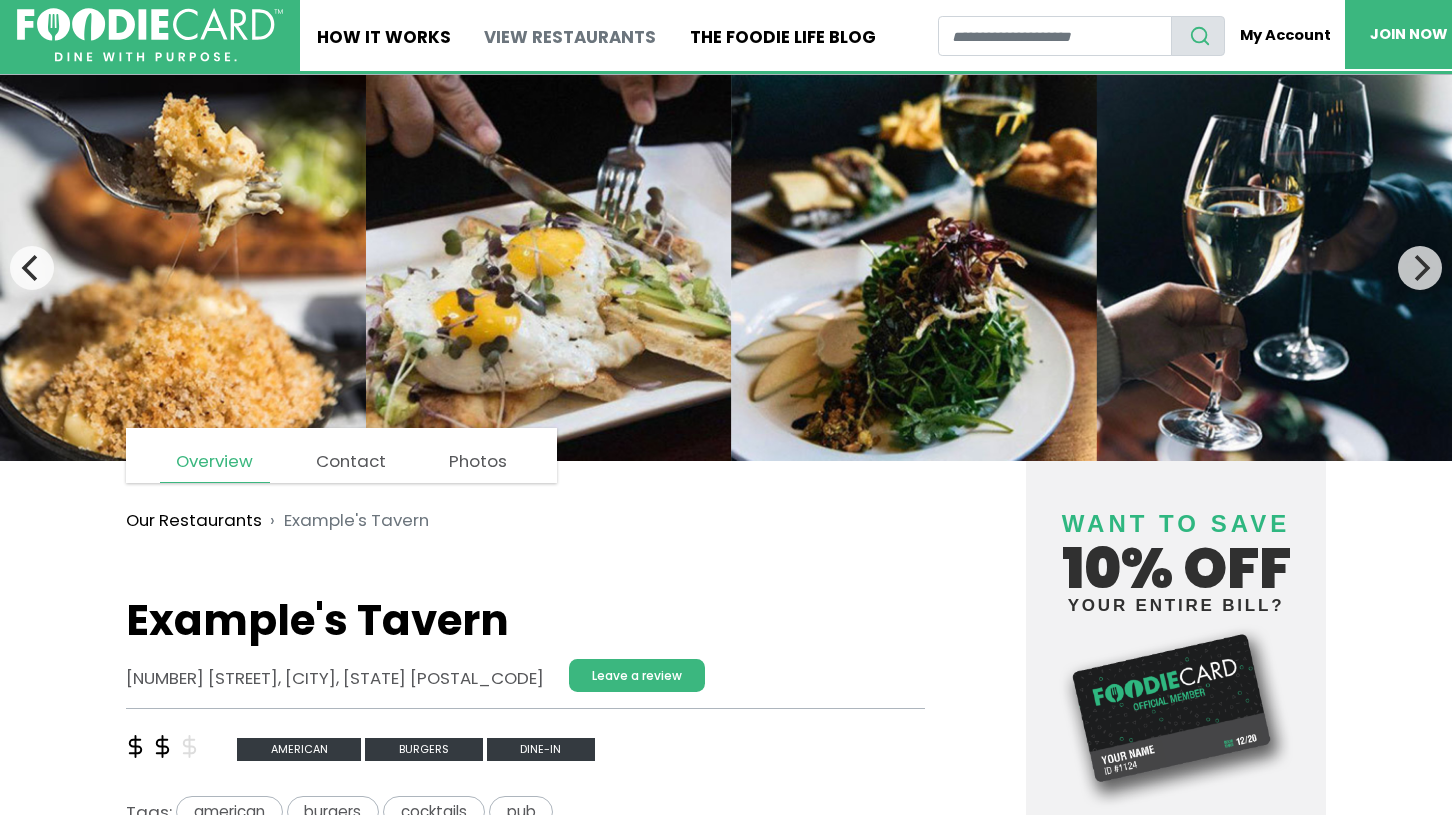 click on "View restaurants" at bounding box center (571, 35) 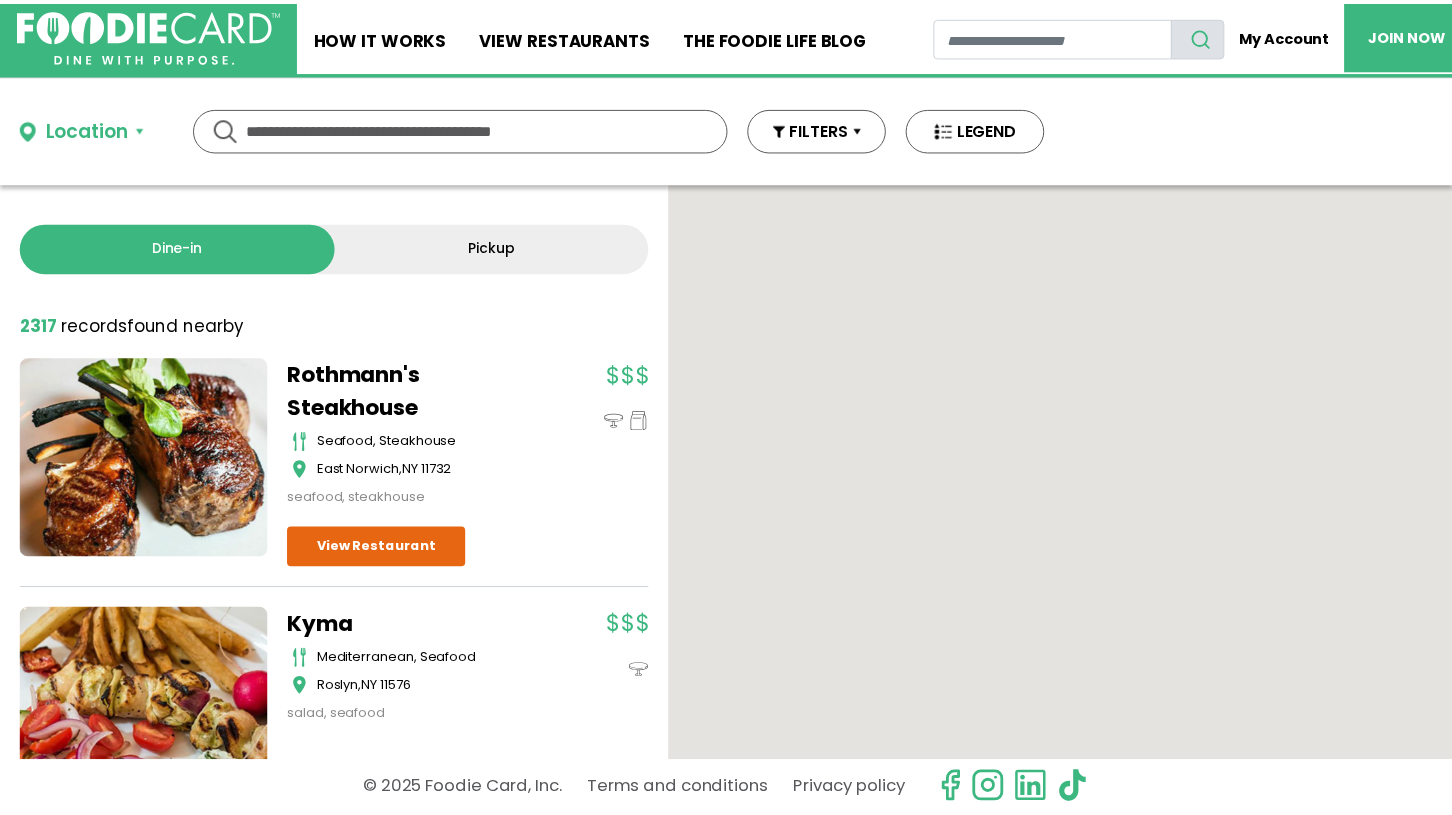 scroll, scrollTop: 0, scrollLeft: 0, axis: both 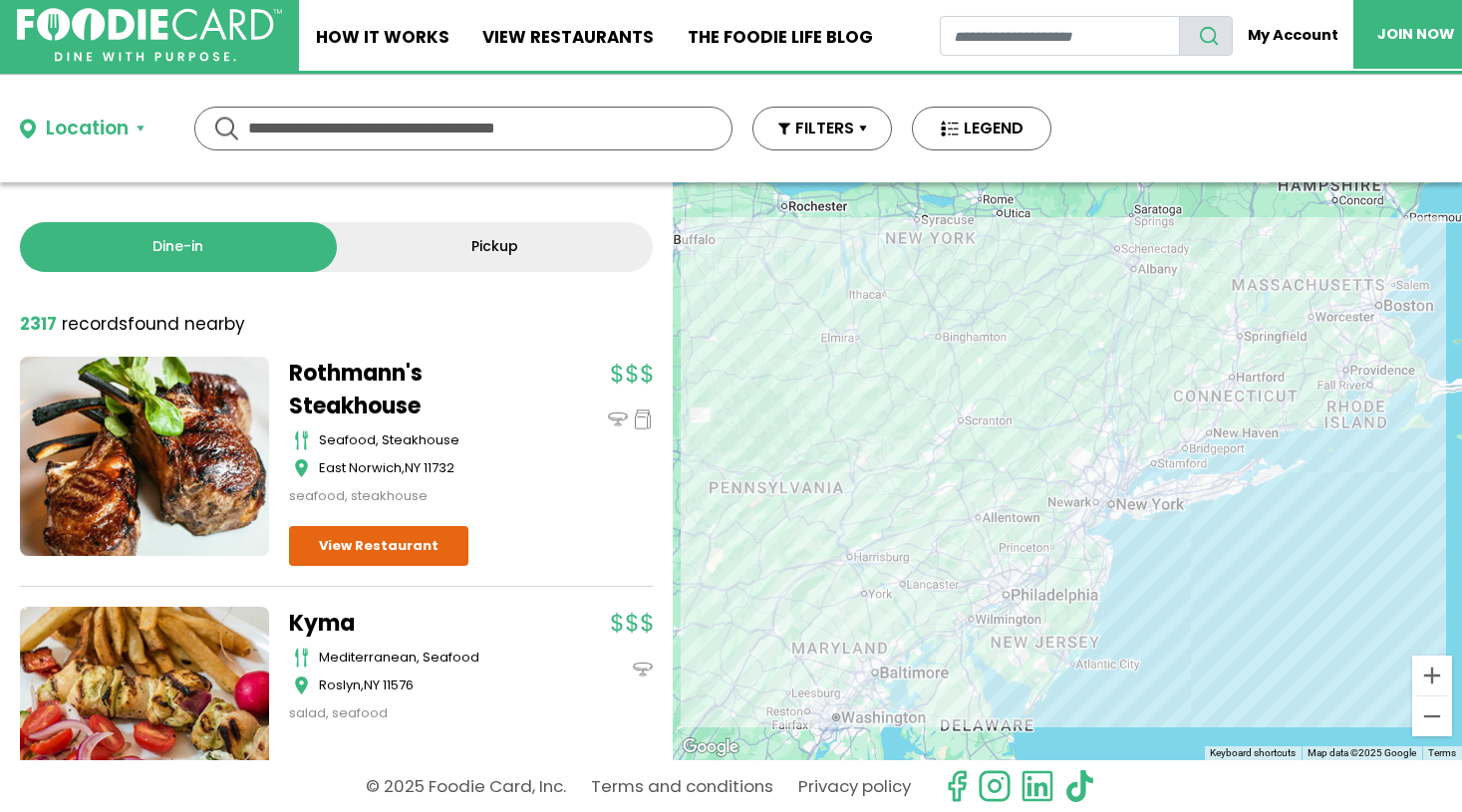 click on "Location" at bounding box center (87, 129) 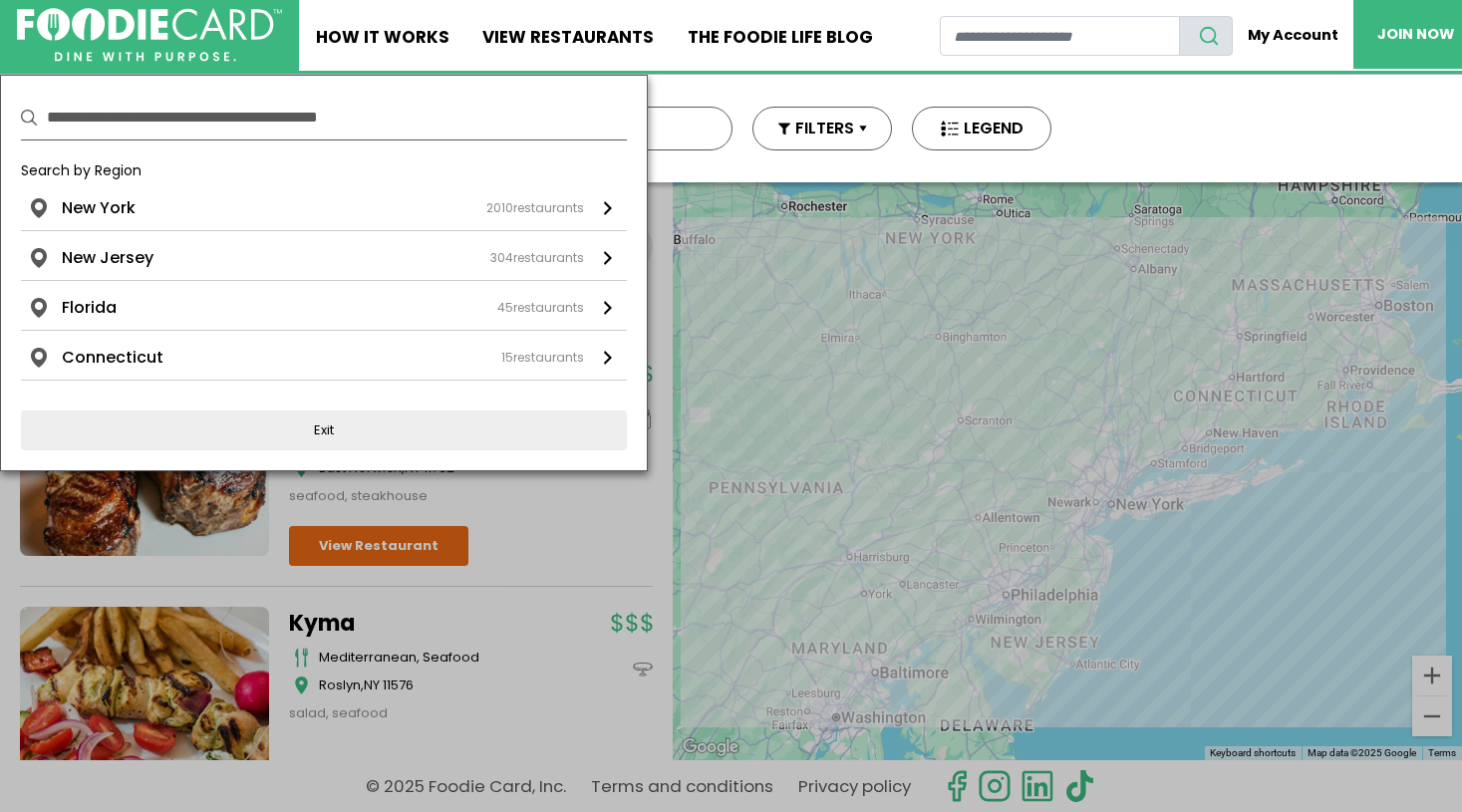 click at bounding box center [337, 118] 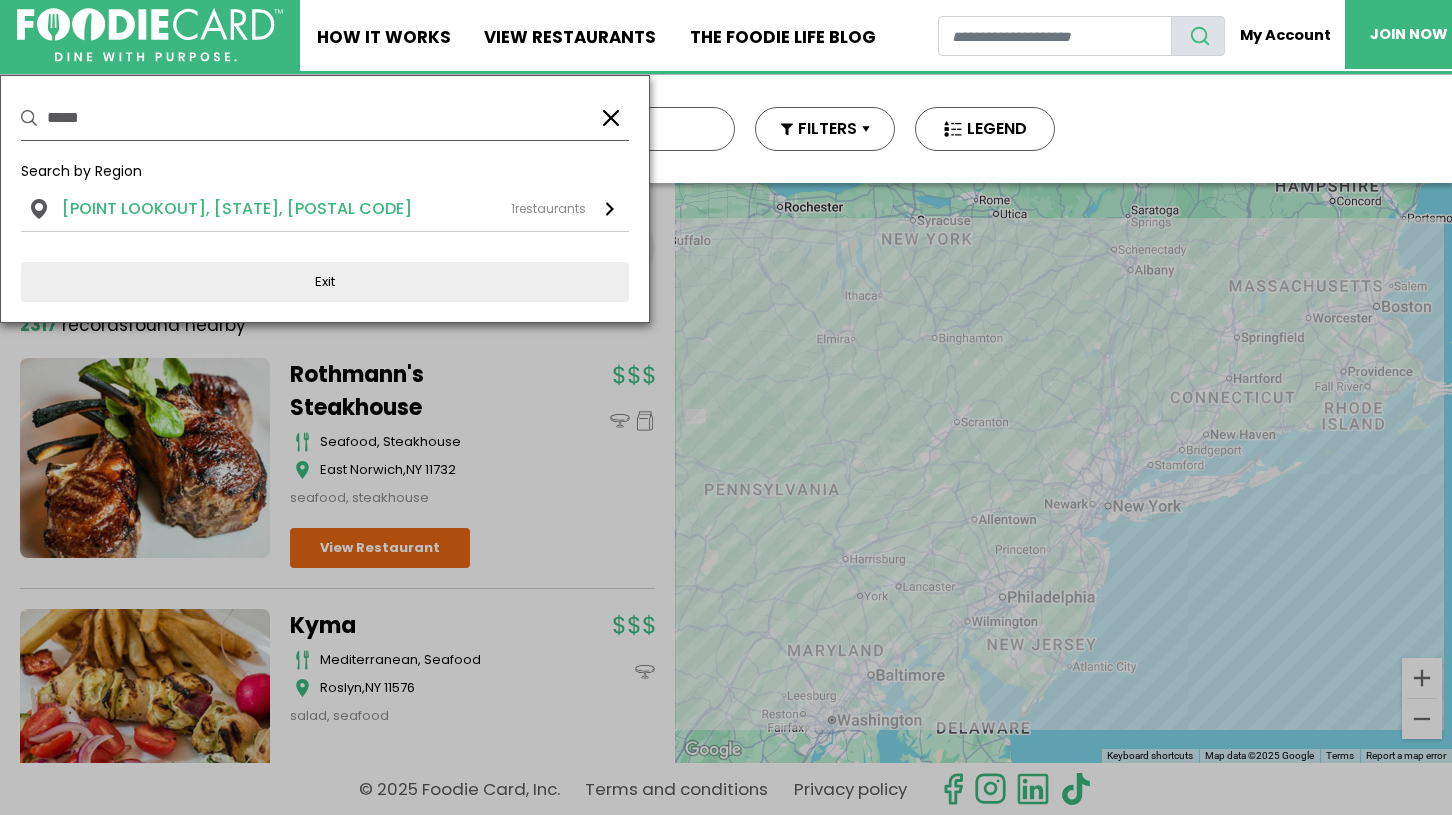 type on "*****" 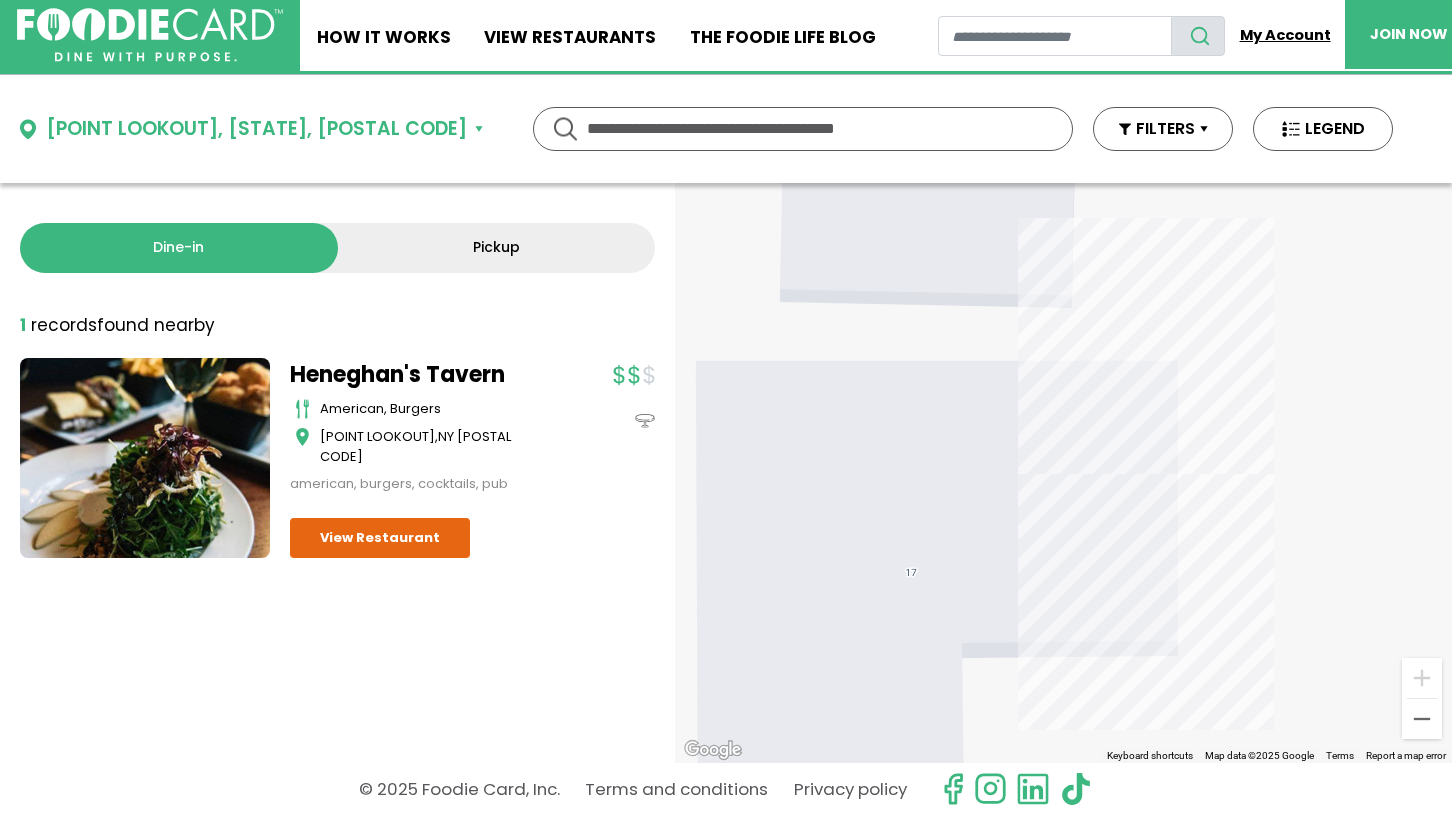 click on "My Account" at bounding box center (1285, 35) 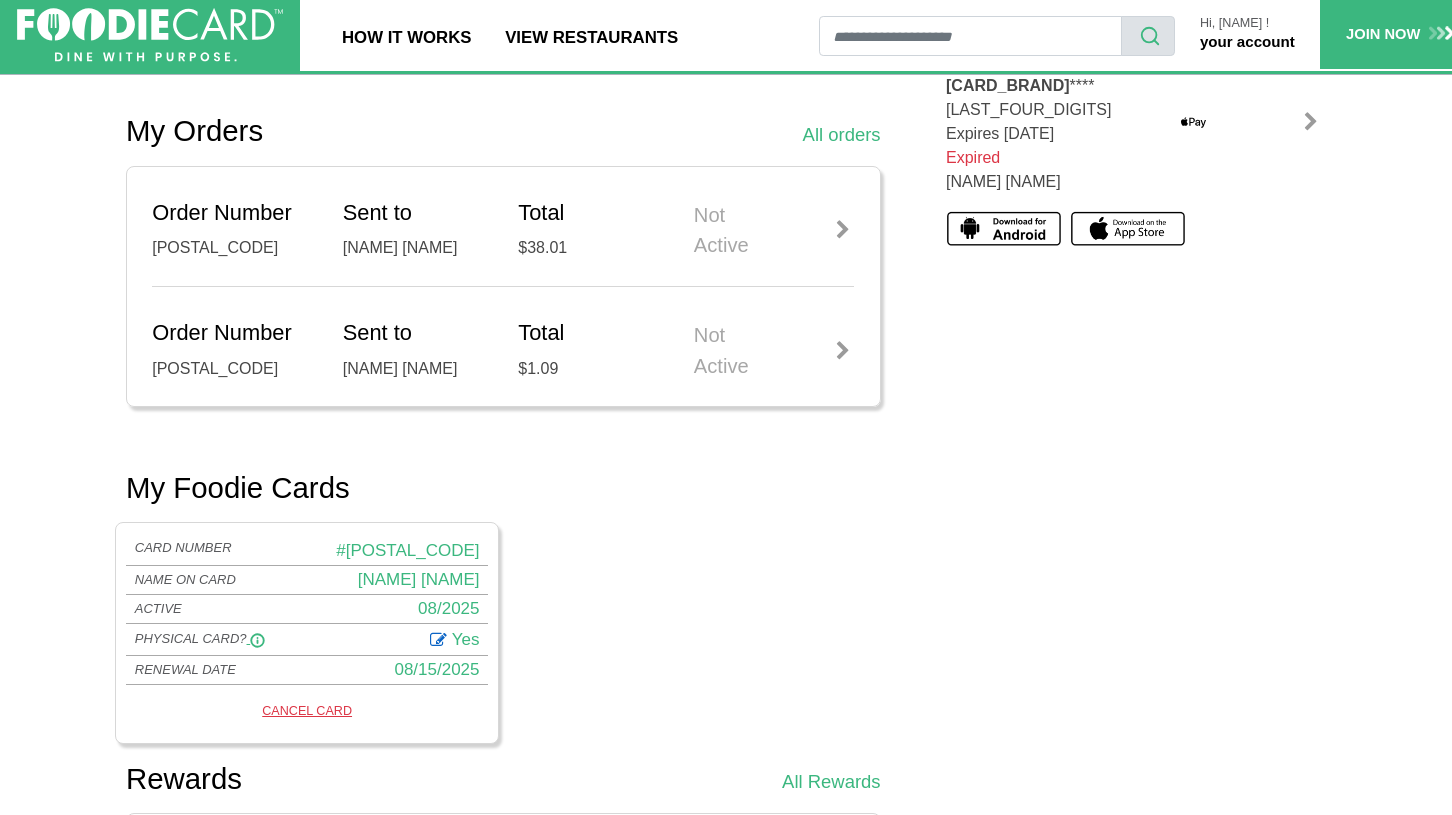 scroll, scrollTop: 683, scrollLeft: 0, axis: vertical 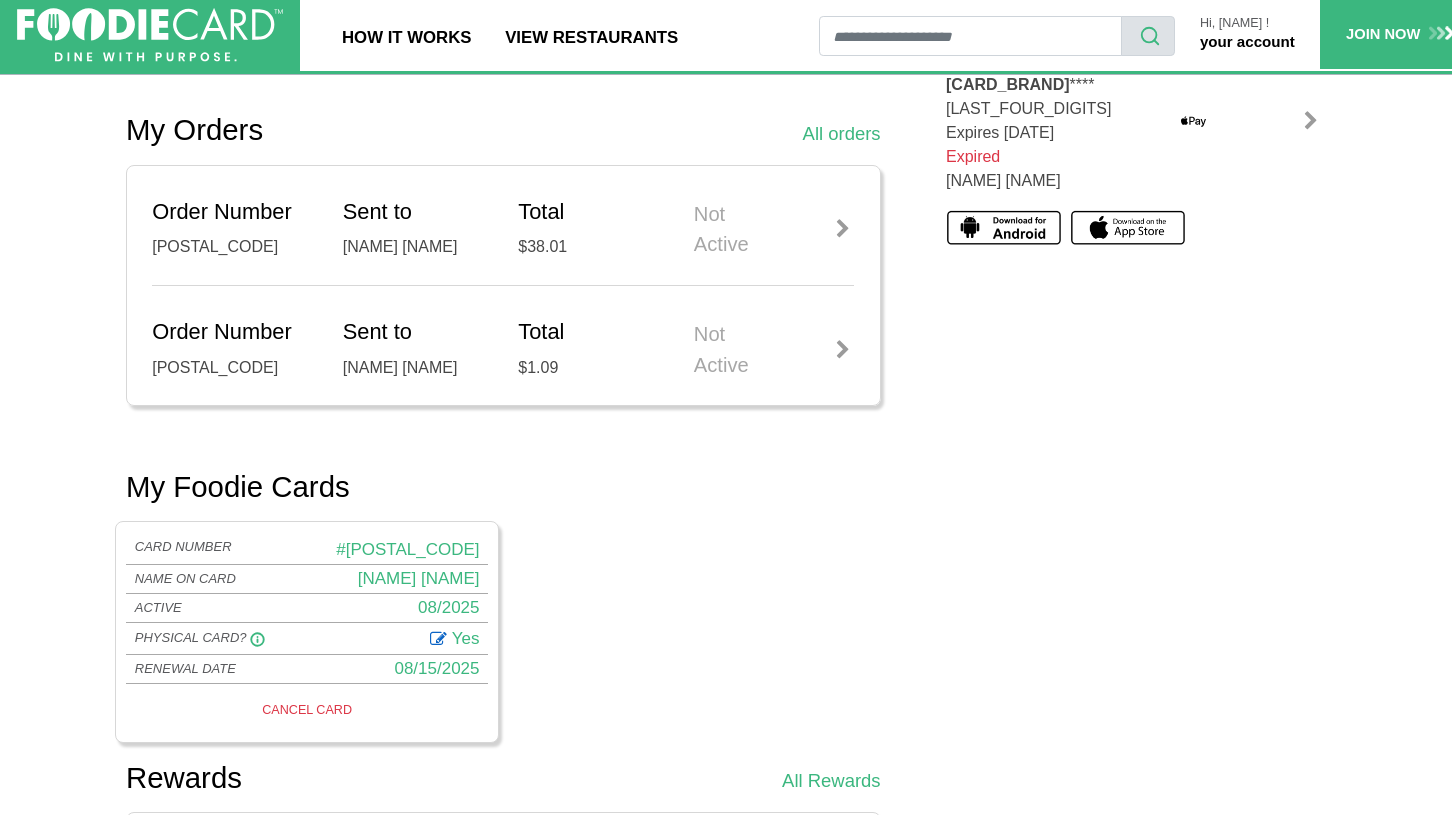 click at bounding box center (438, 637) 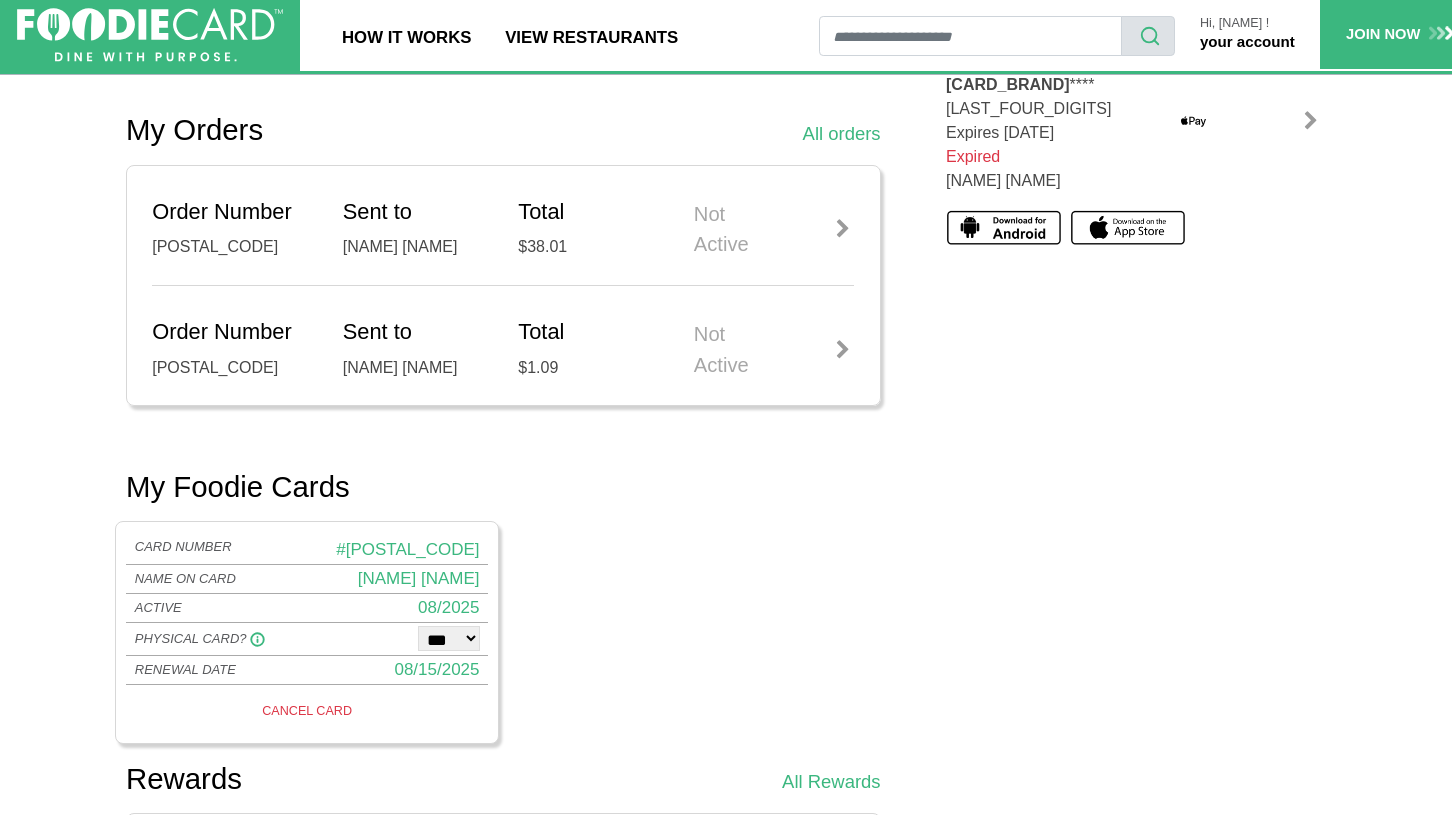 select on "*" 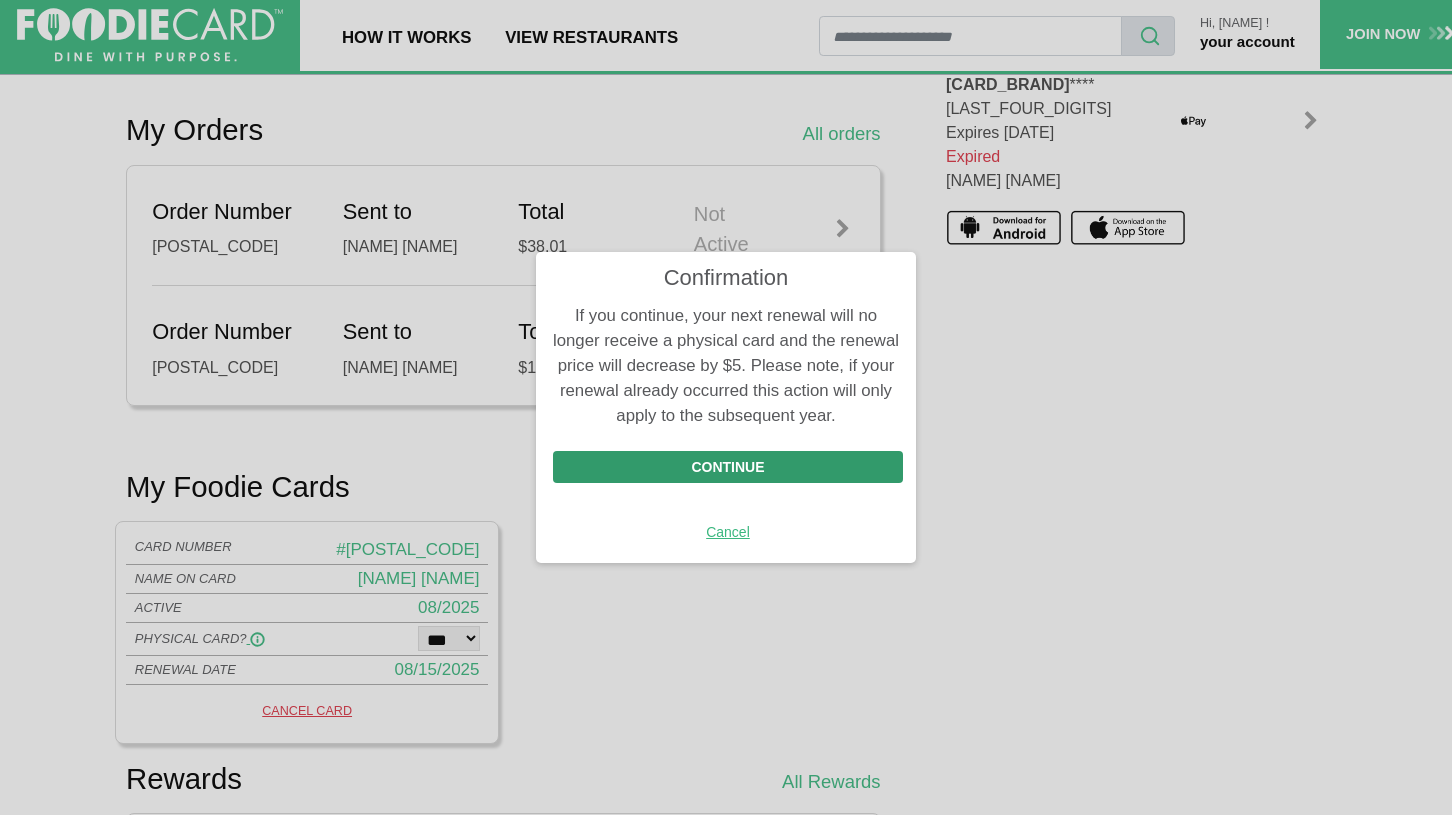 click on "Continue" at bounding box center (728, 467) 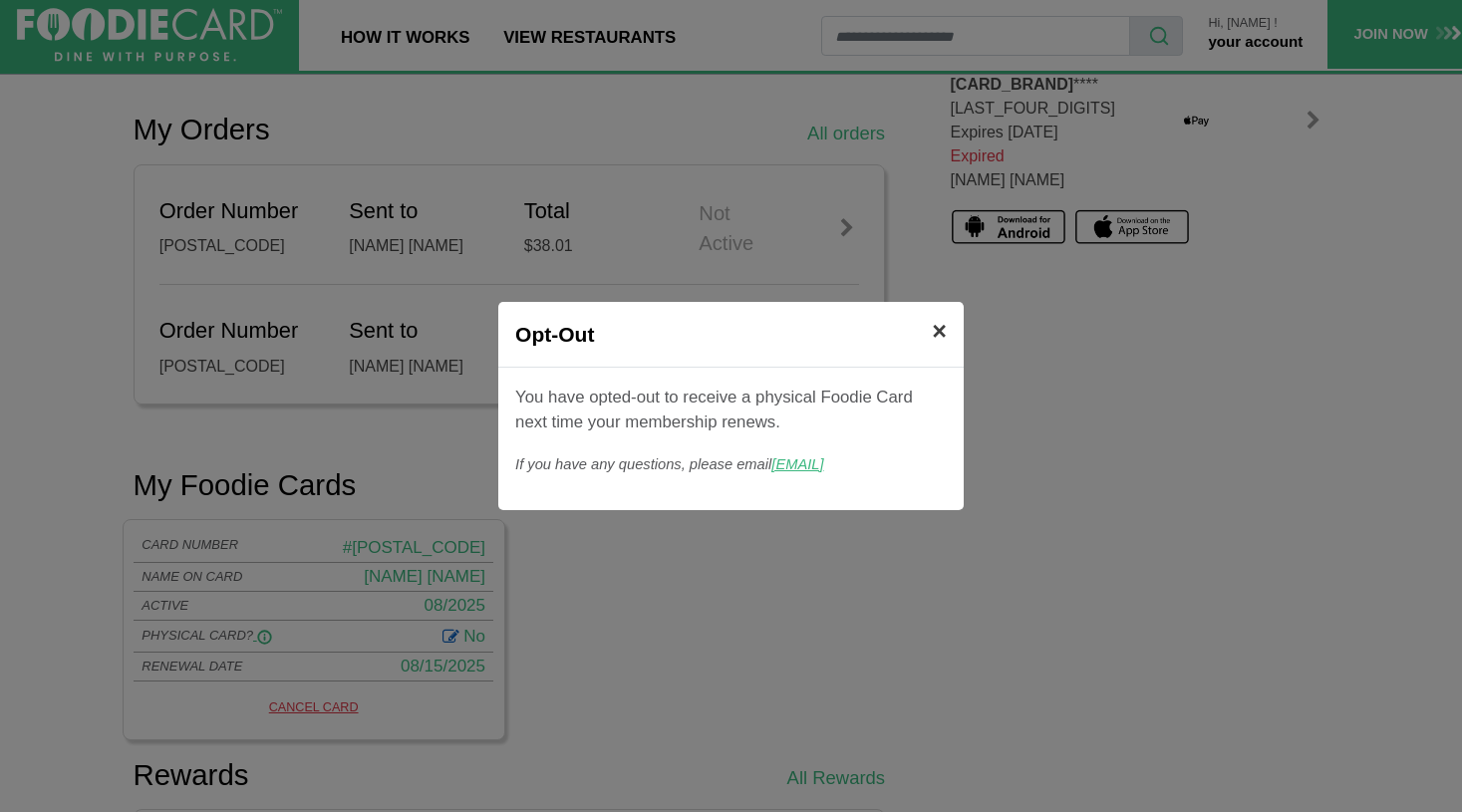 click on "×" at bounding box center [939, 331] 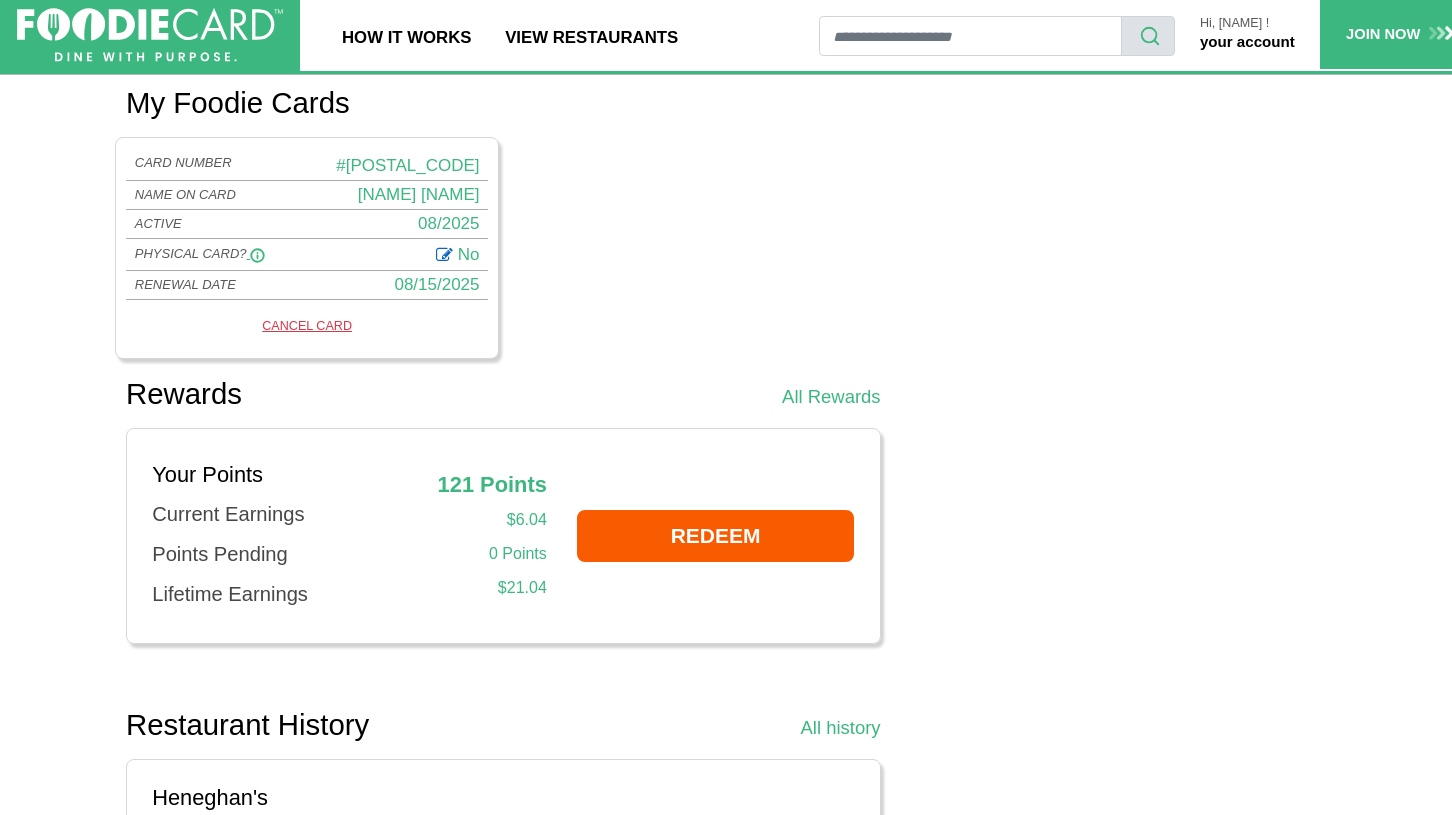scroll, scrollTop: 1068, scrollLeft: 0, axis: vertical 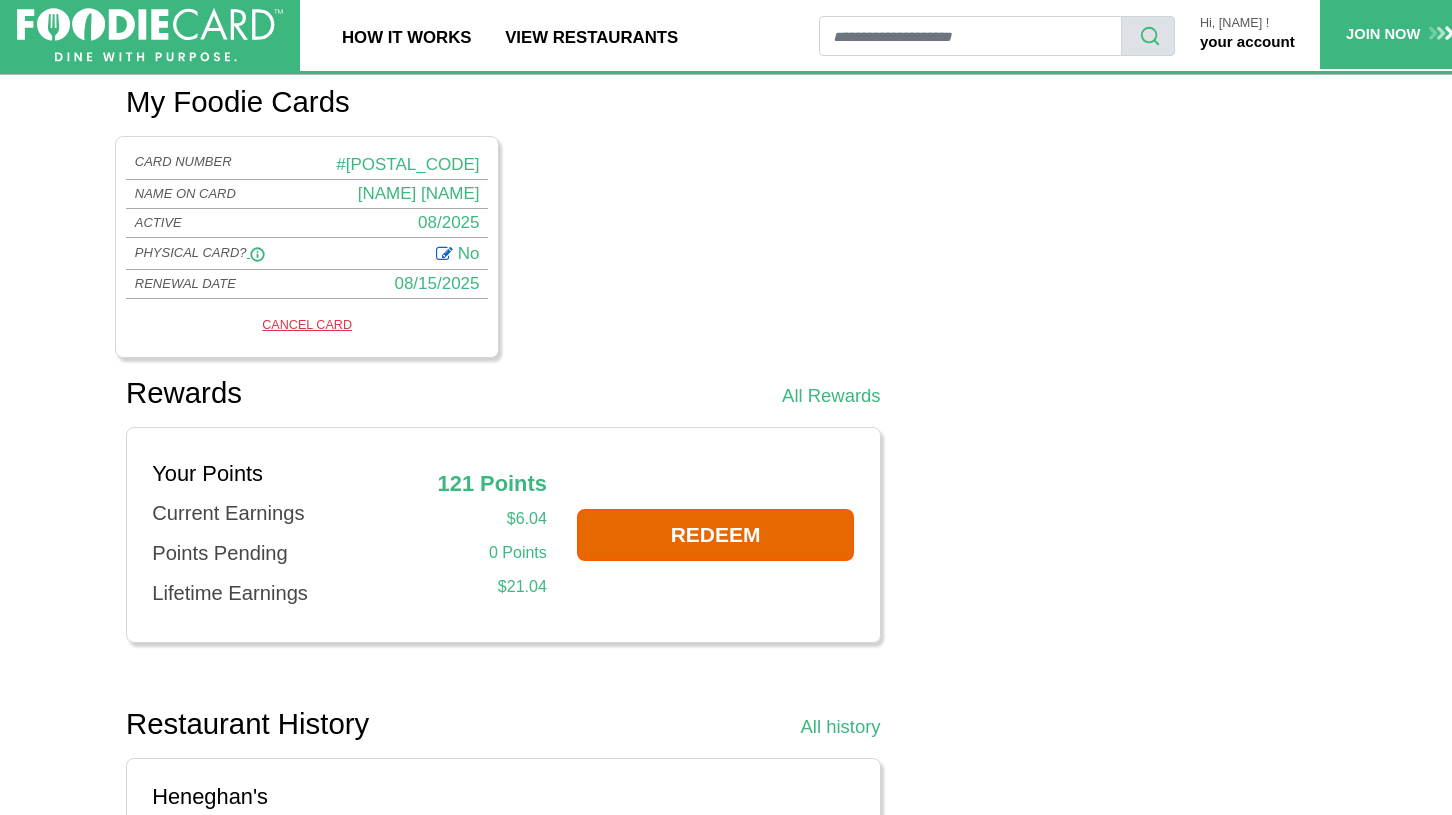 click on "REDEEM" at bounding box center [716, 535] 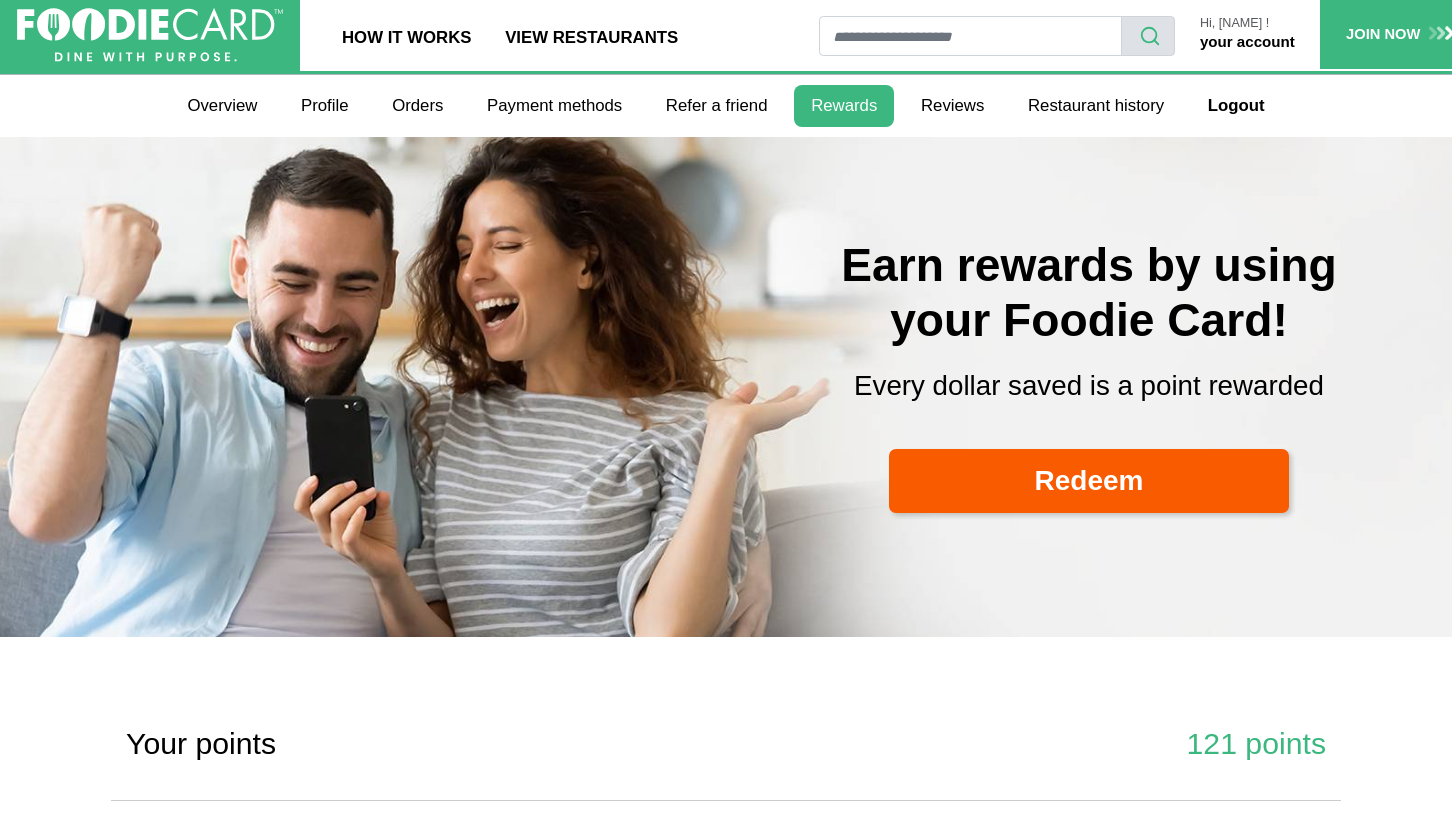 scroll, scrollTop: 0, scrollLeft: 0, axis: both 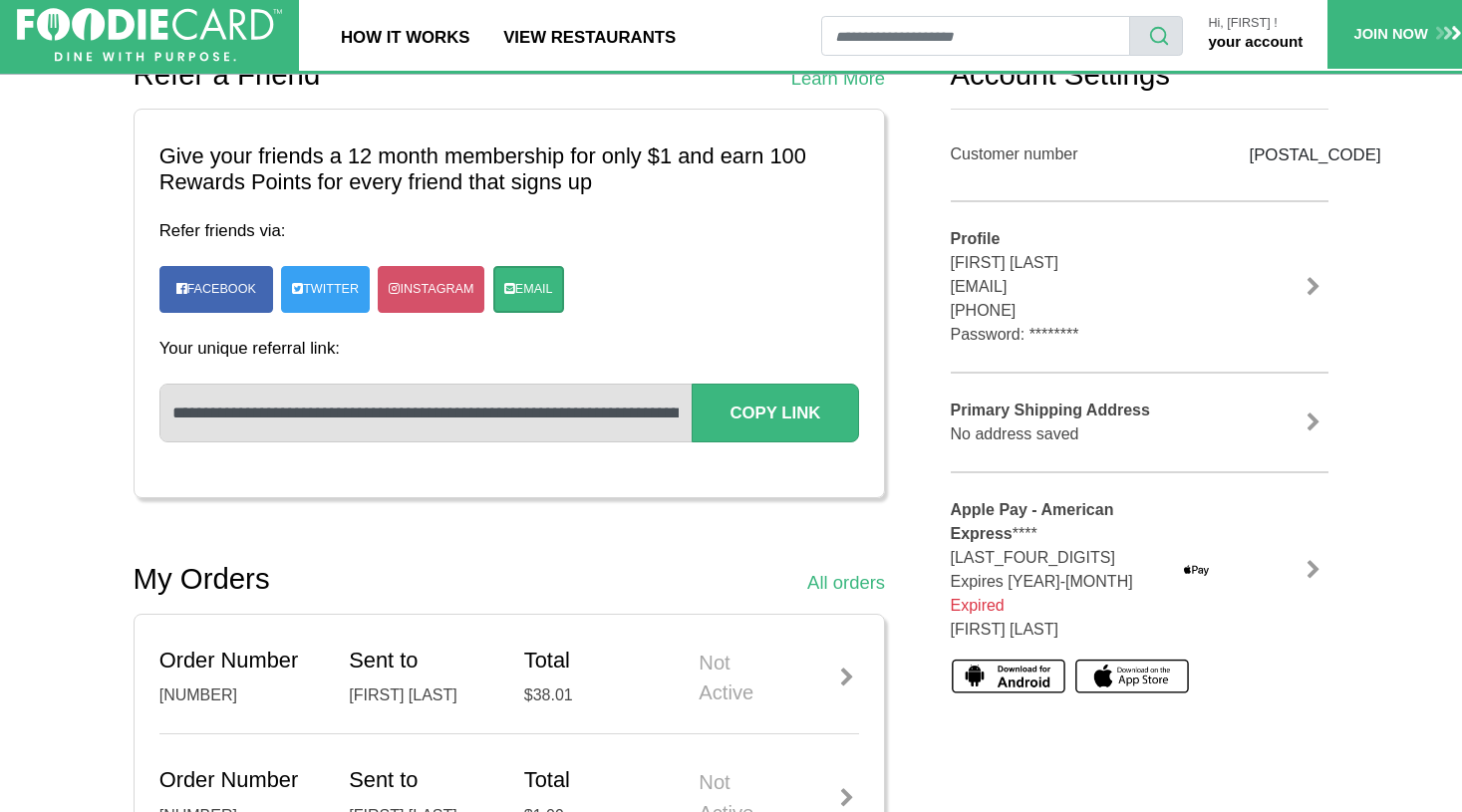 click at bounding box center [1314, 570] 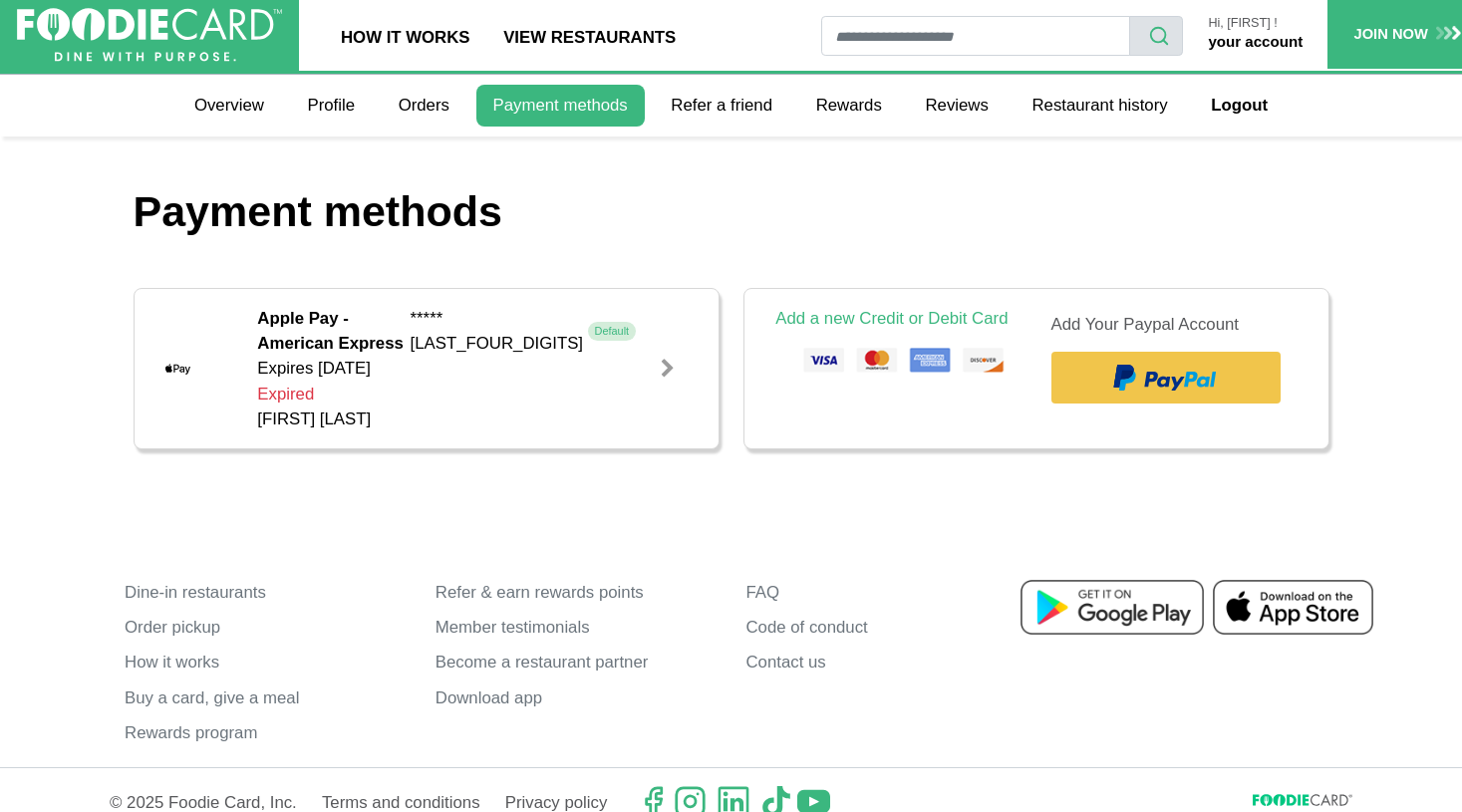 scroll, scrollTop: 0, scrollLeft: 0, axis: both 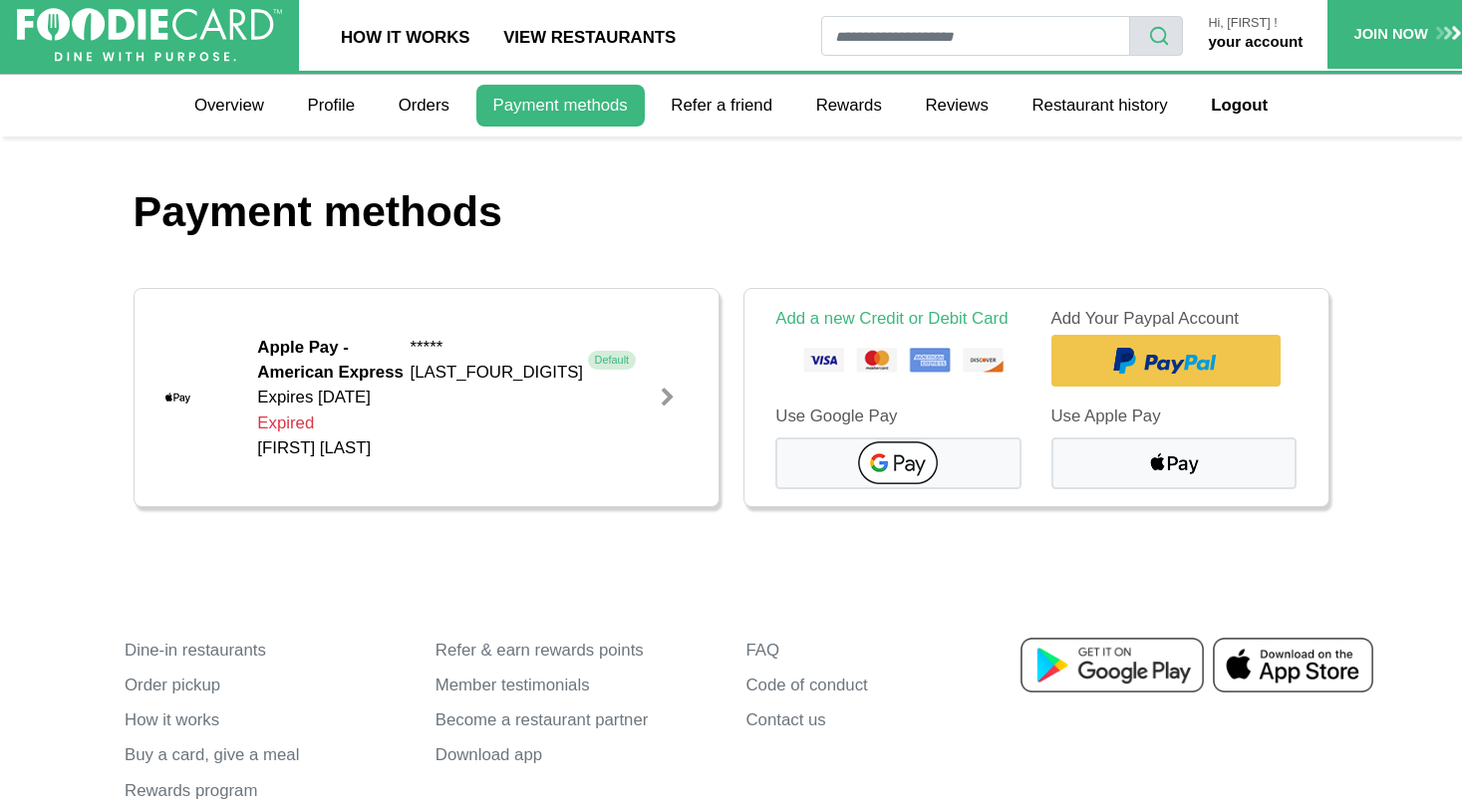 click at bounding box center [668, 398] 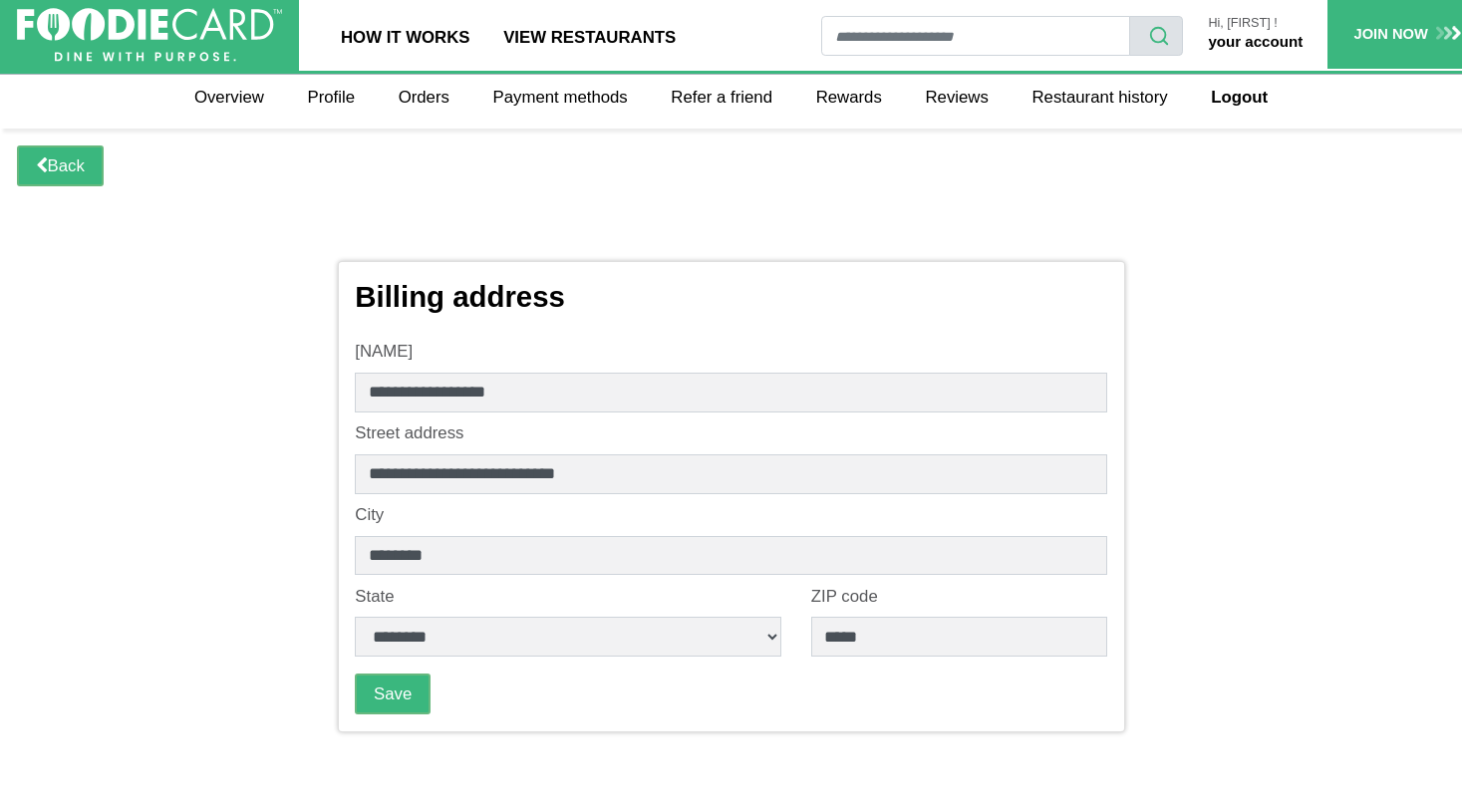 scroll, scrollTop: 8, scrollLeft: 0, axis: vertical 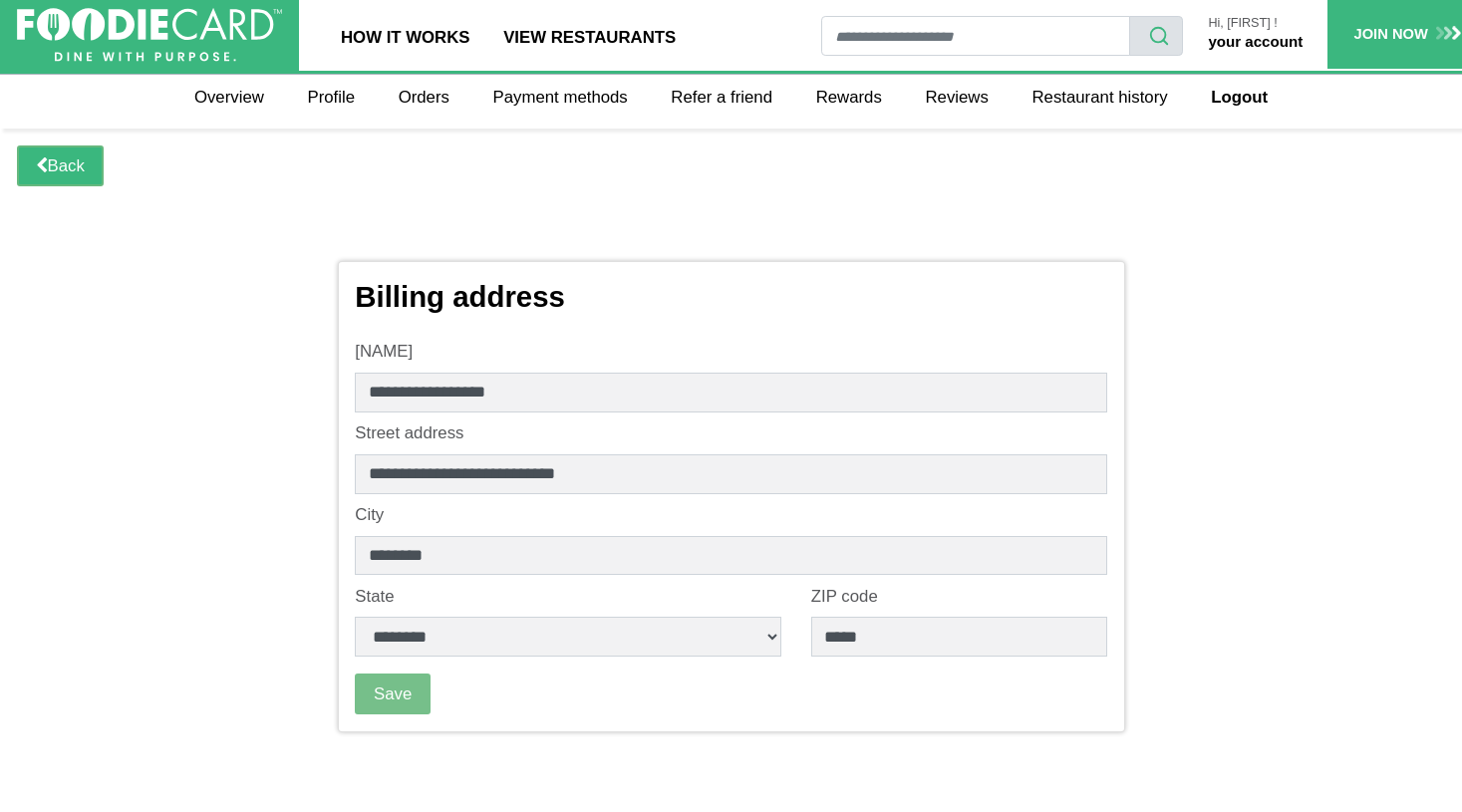 click on "Save" at bounding box center [393, 693] 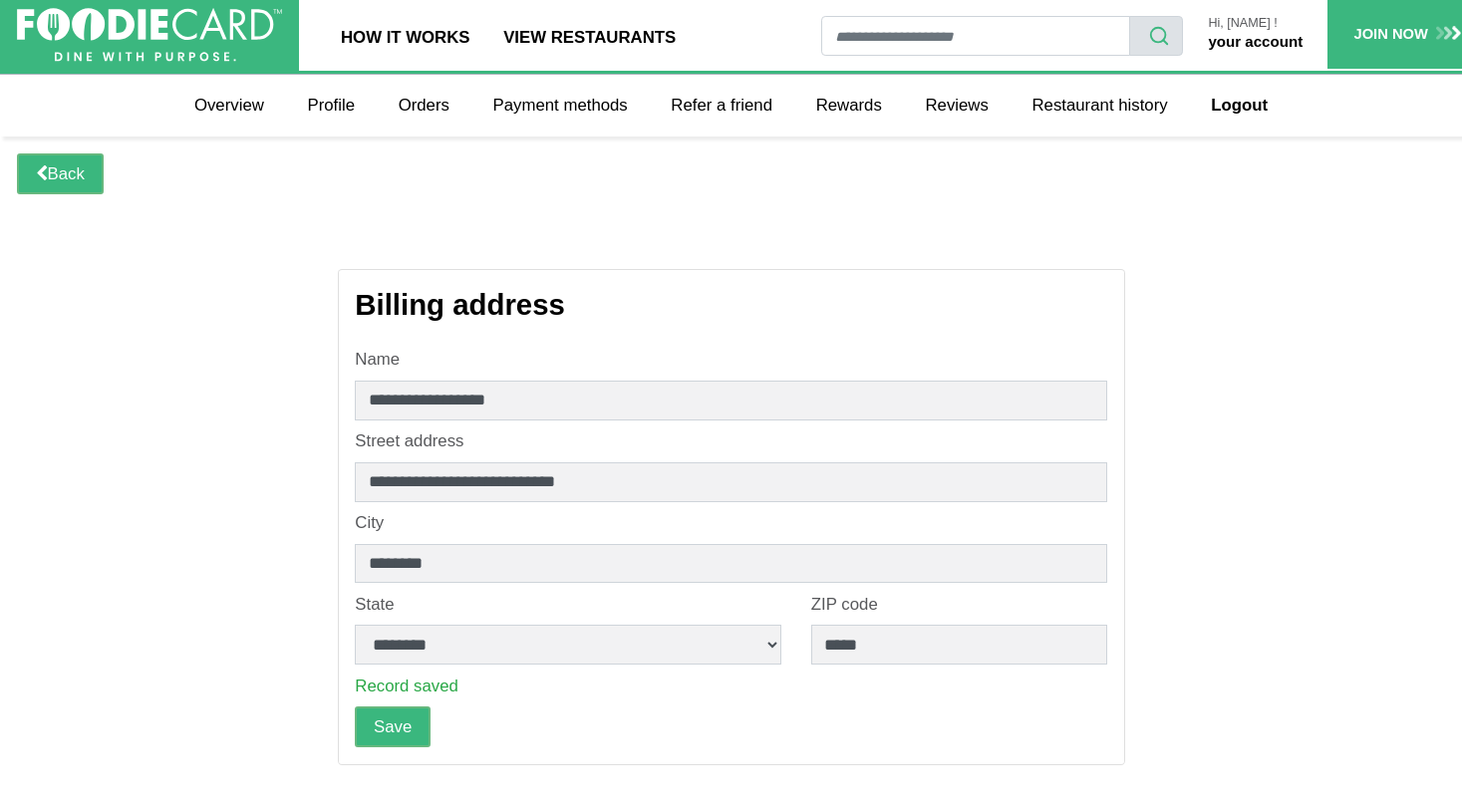 scroll, scrollTop: 0, scrollLeft: 0, axis: both 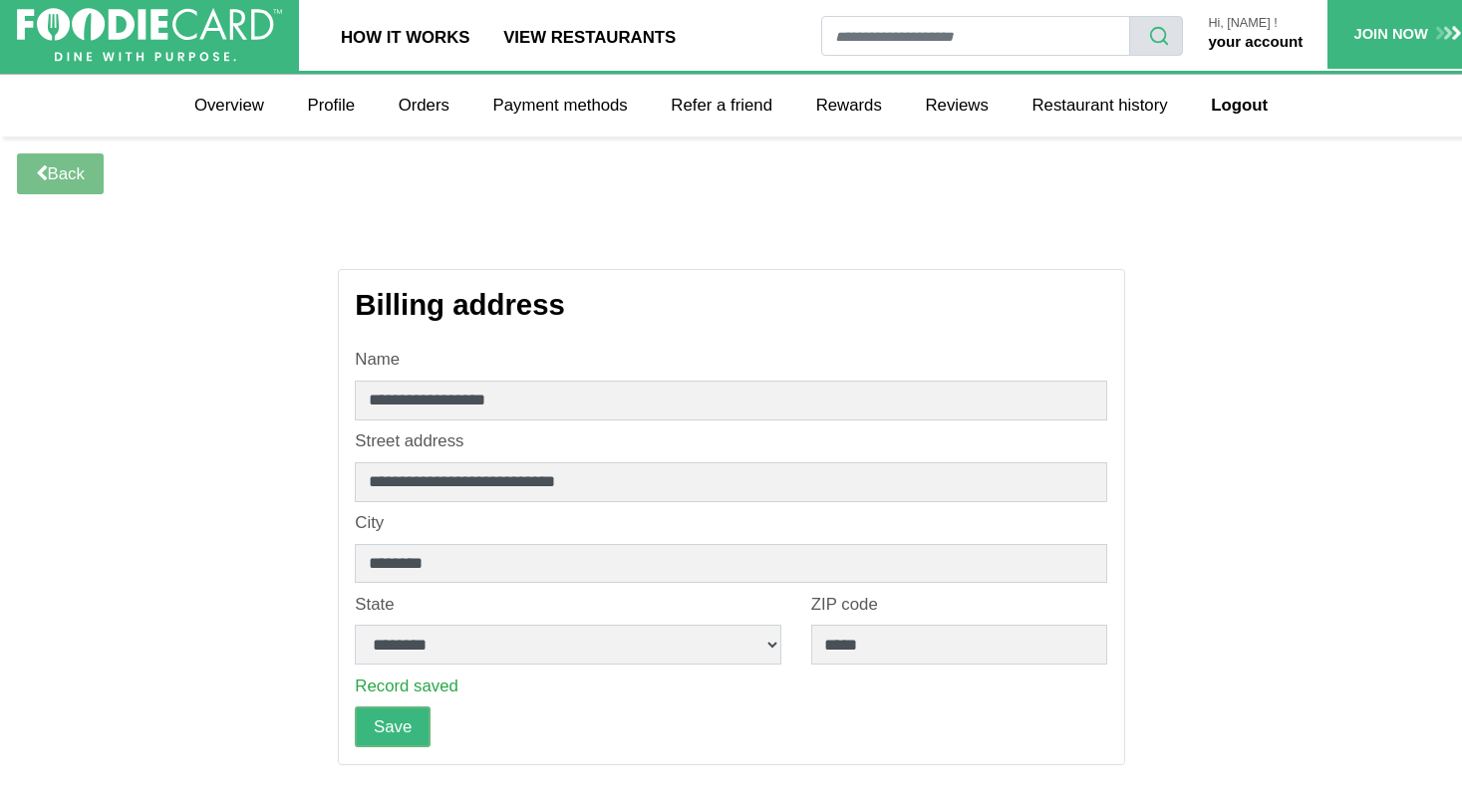 click on "Back" at bounding box center [60, 173] 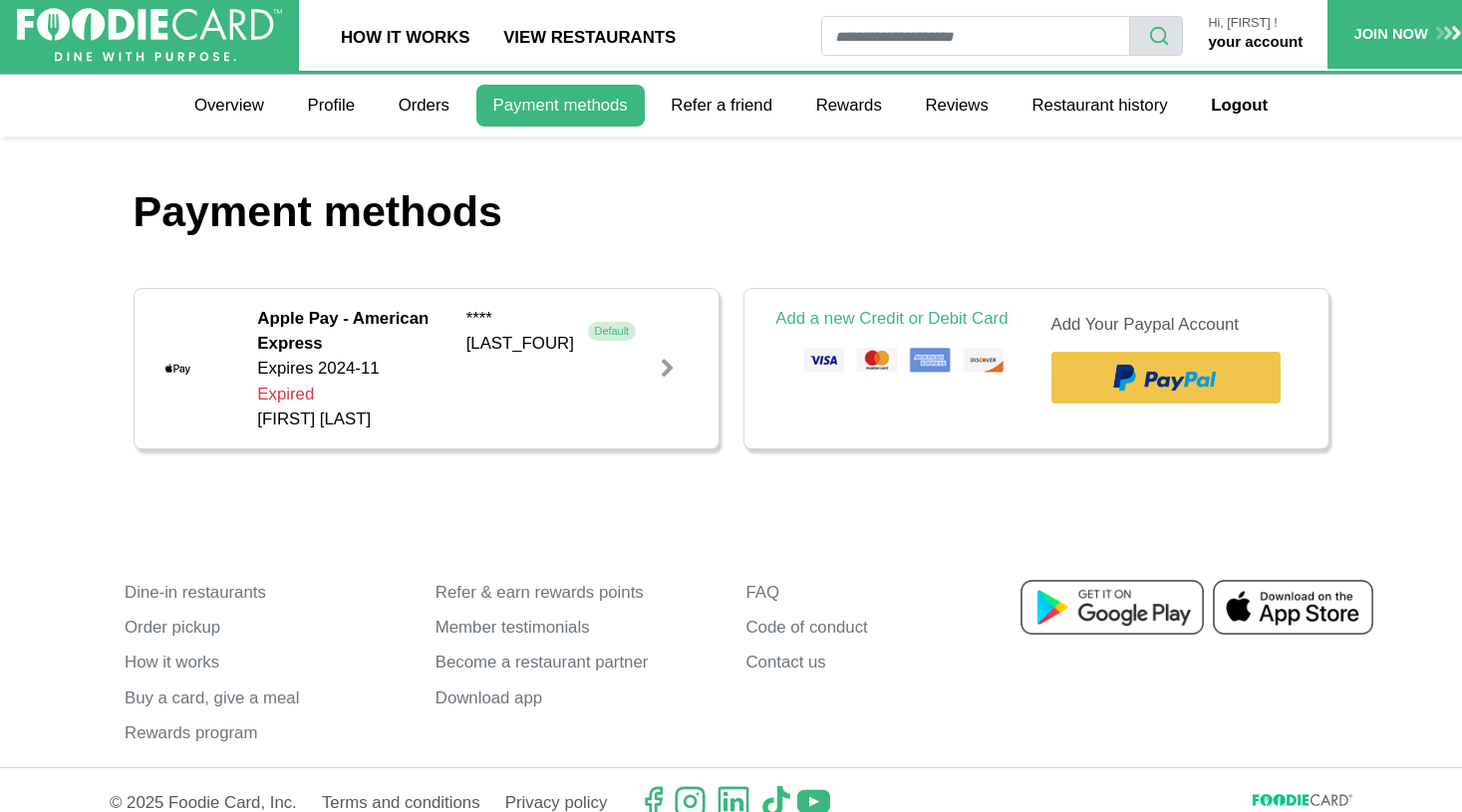 scroll, scrollTop: 0, scrollLeft: 0, axis: both 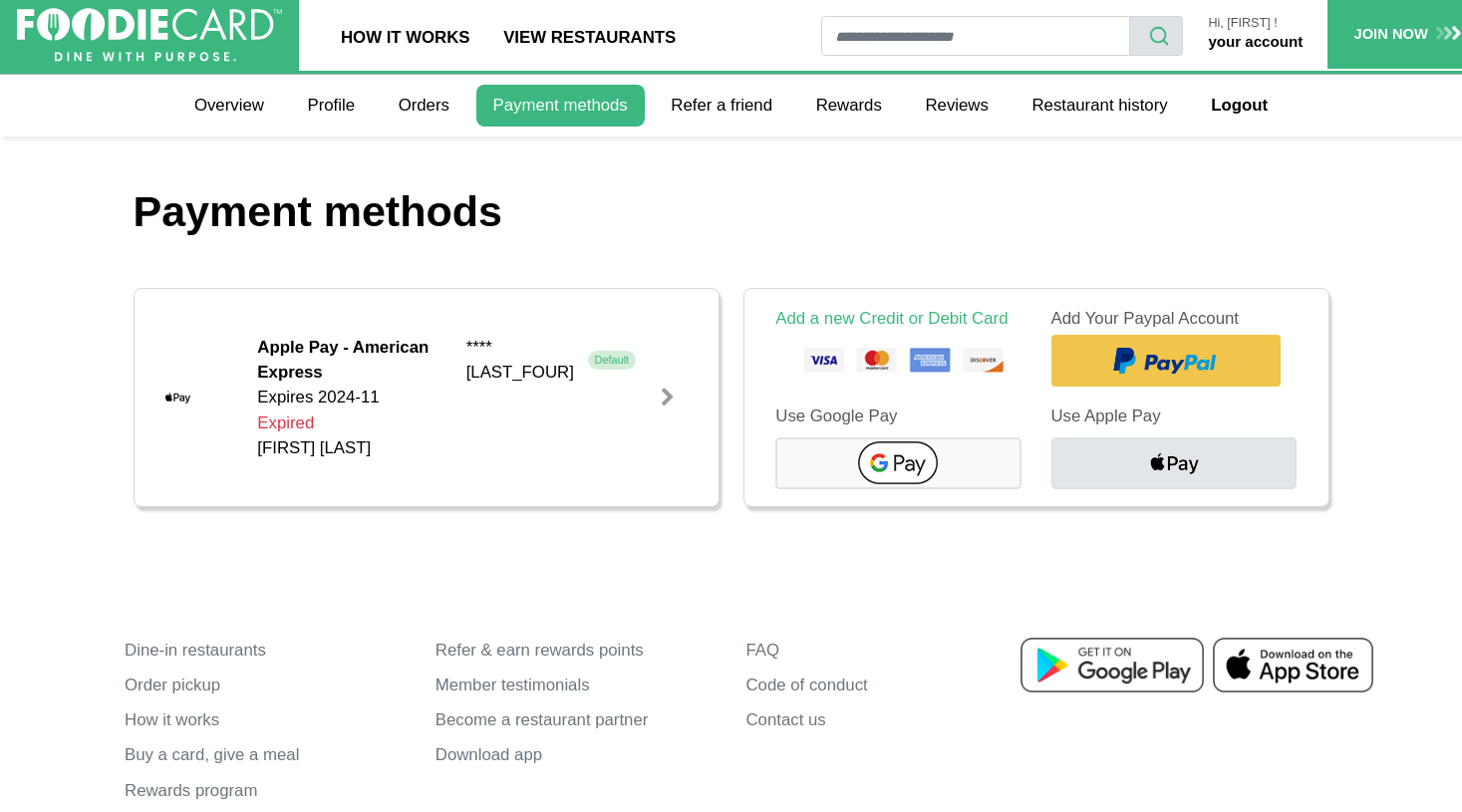 click on "Use Apple Pay" at bounding box center (1174, 463) 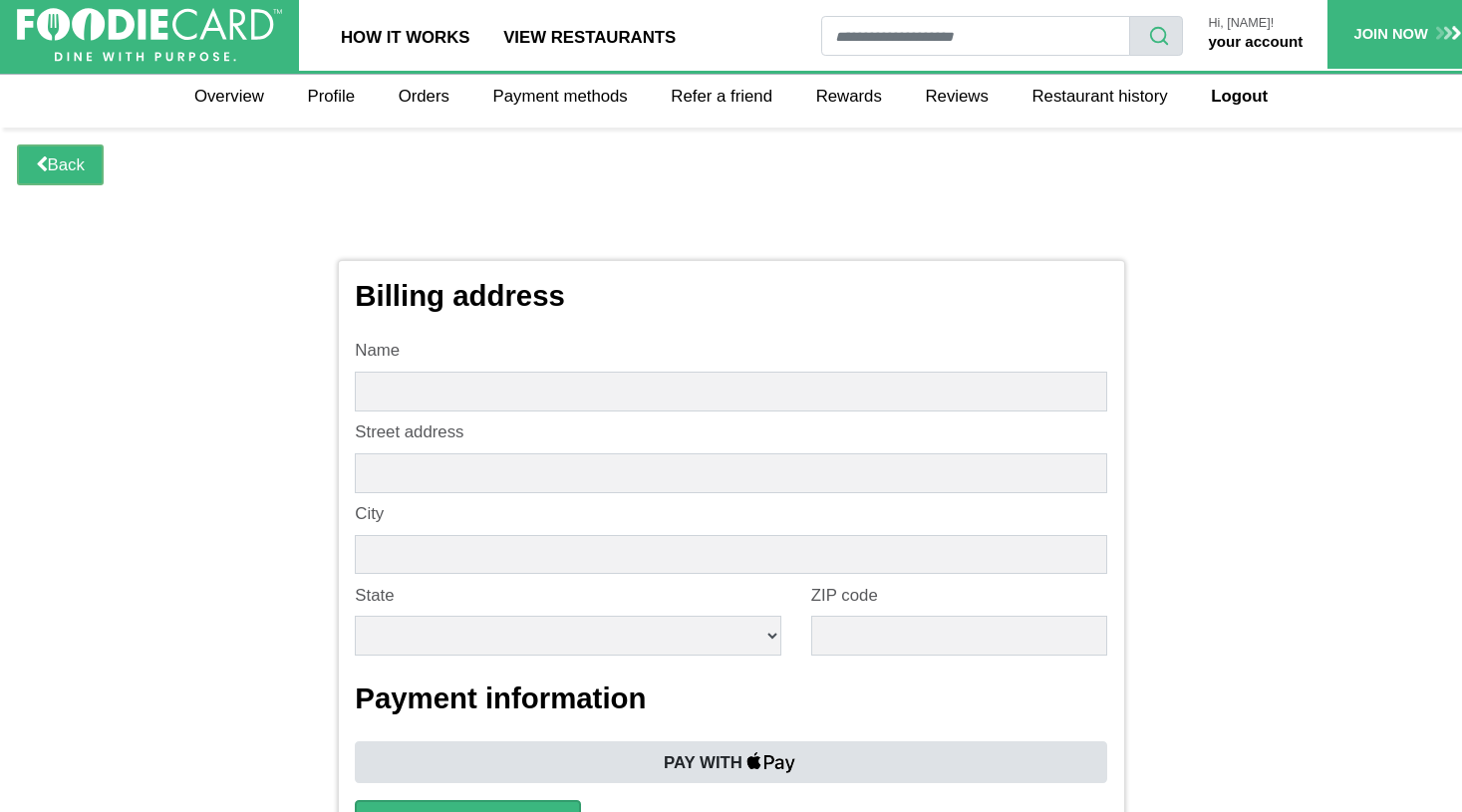 scroll, scrollTop: 5, scrollLeft: 0, axis: vertical 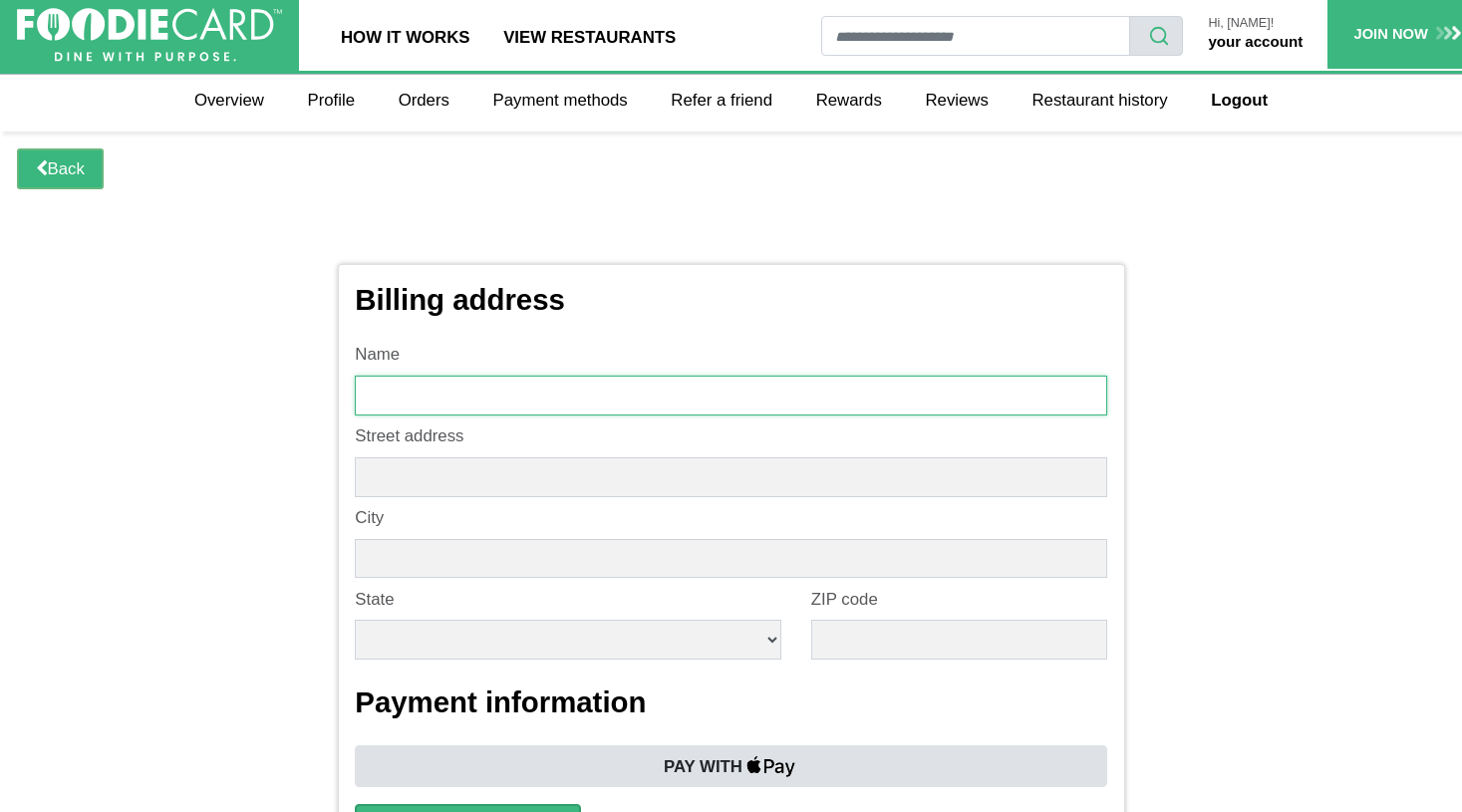 click at bounding box center (731, 396) 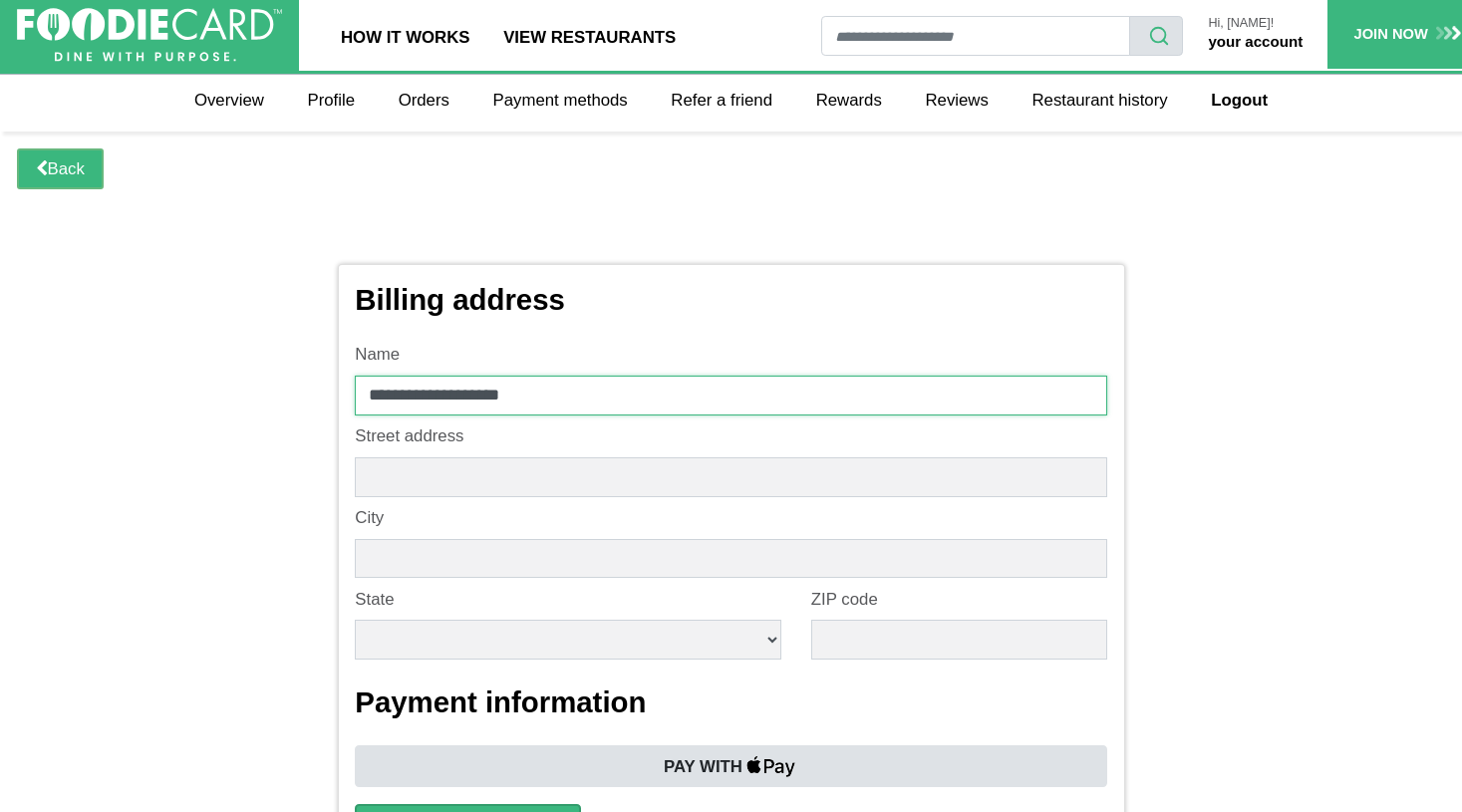 type on "**********" 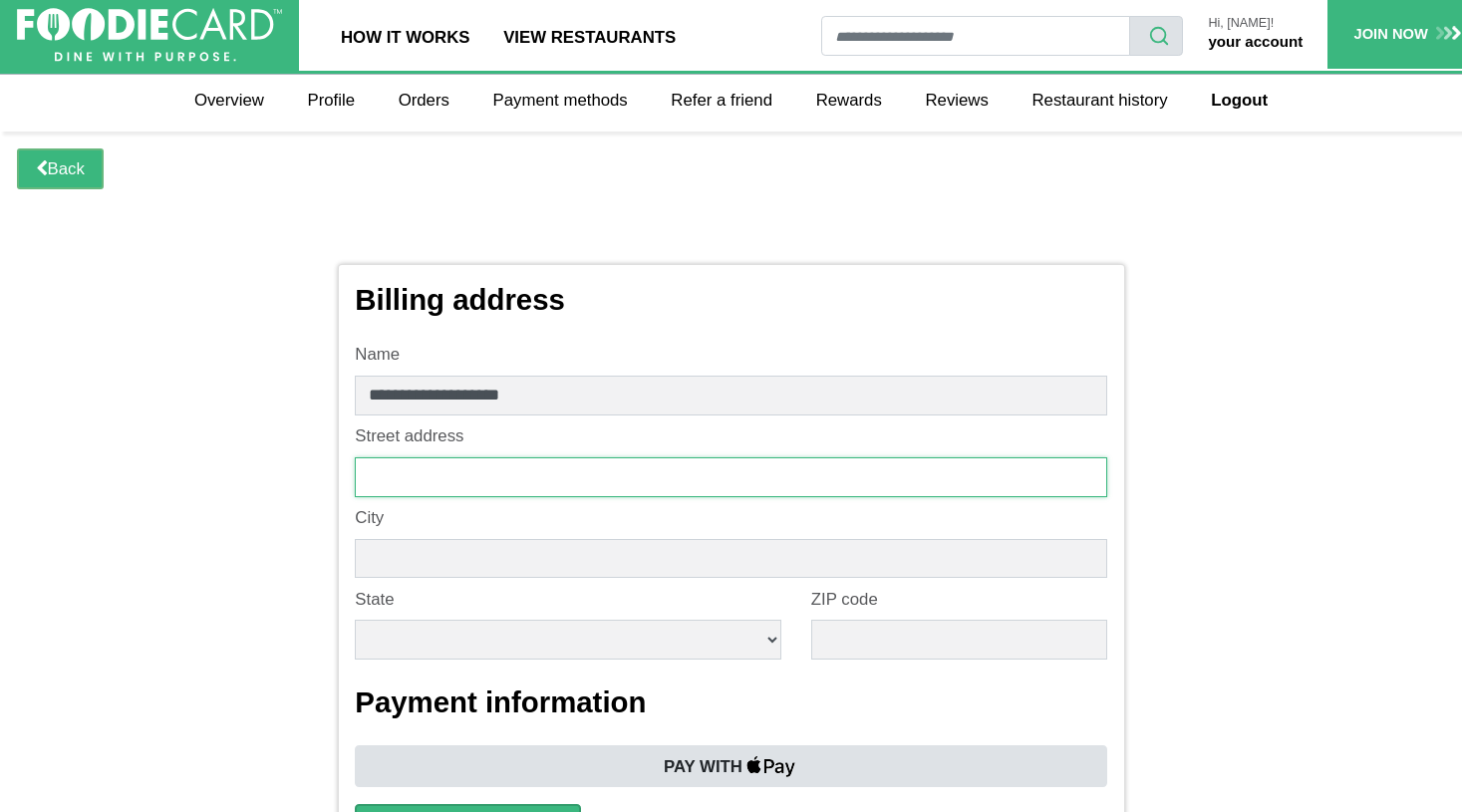 click at bounding box center (731, 477) 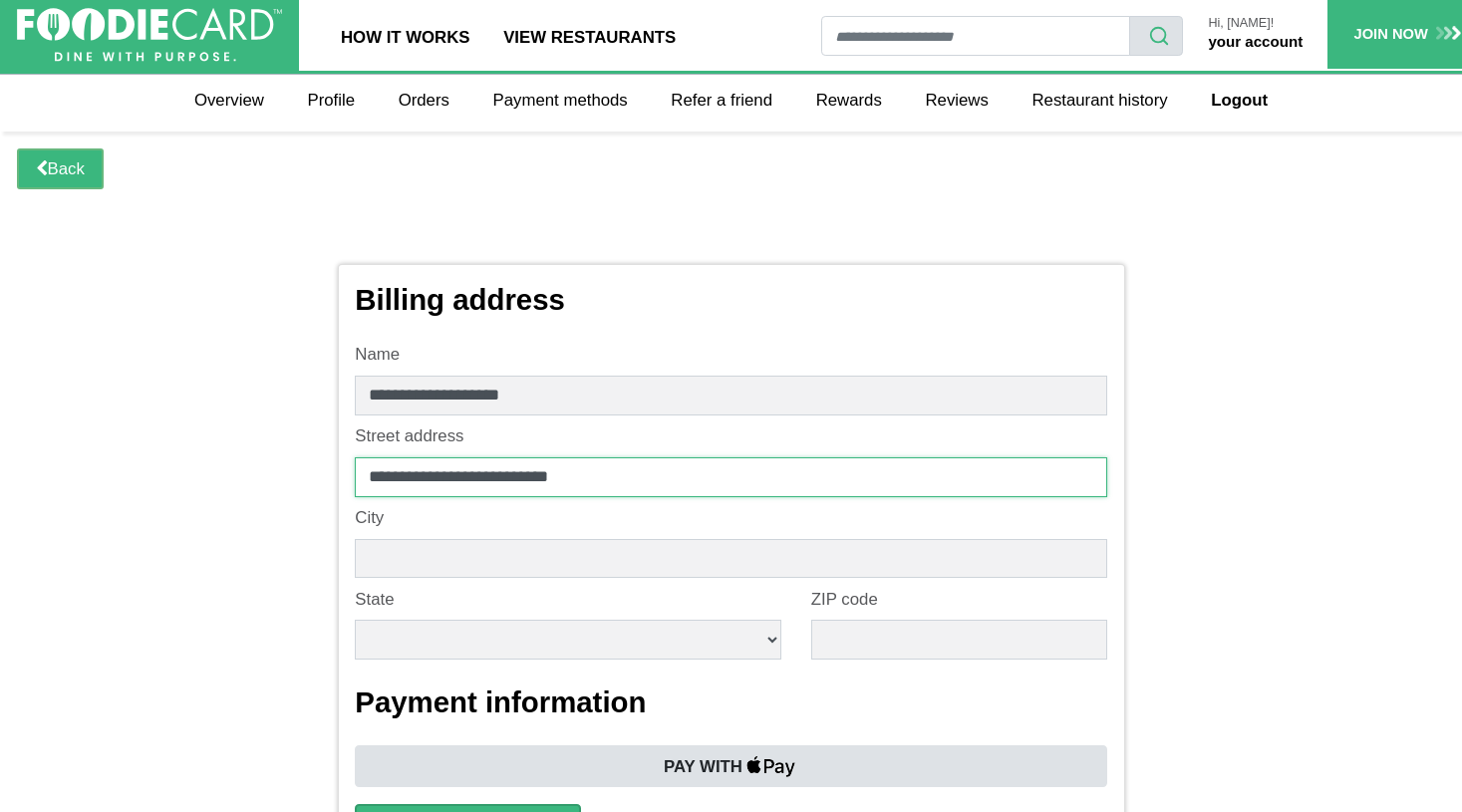 type on "**********" 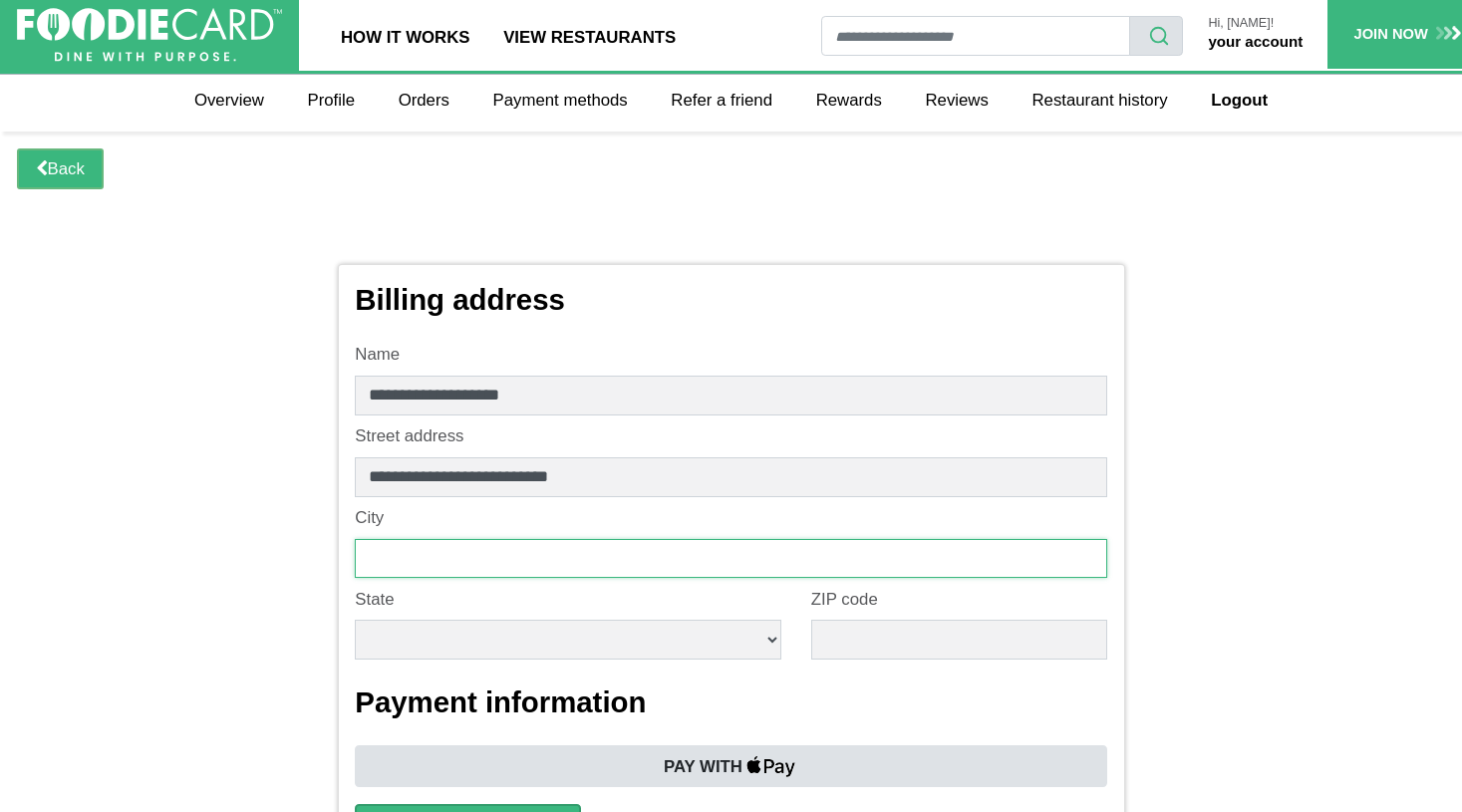 click at bounding box center [731, 559] 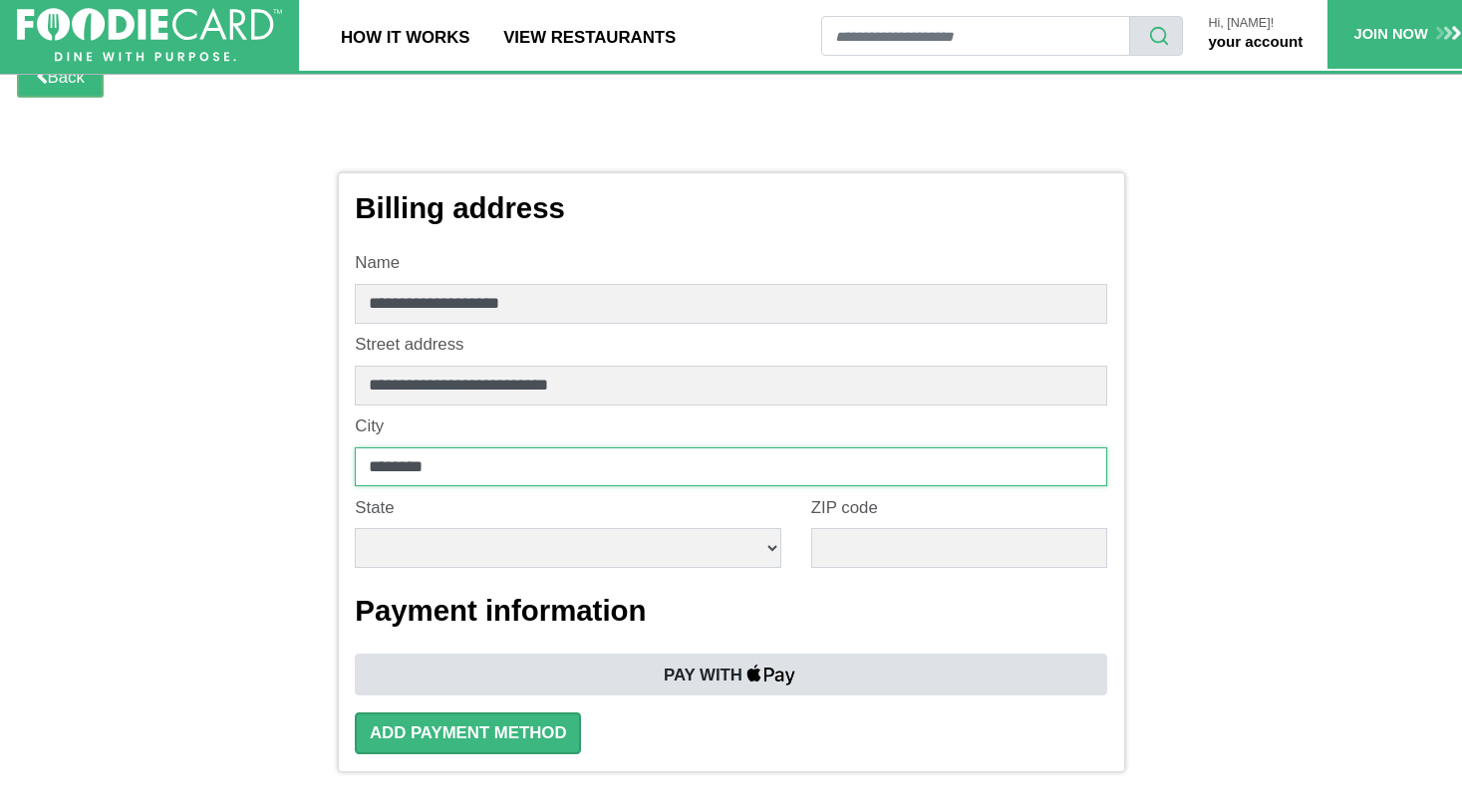 scroll, scrollTop: 98, scrollLeft: 0, axis: vertical 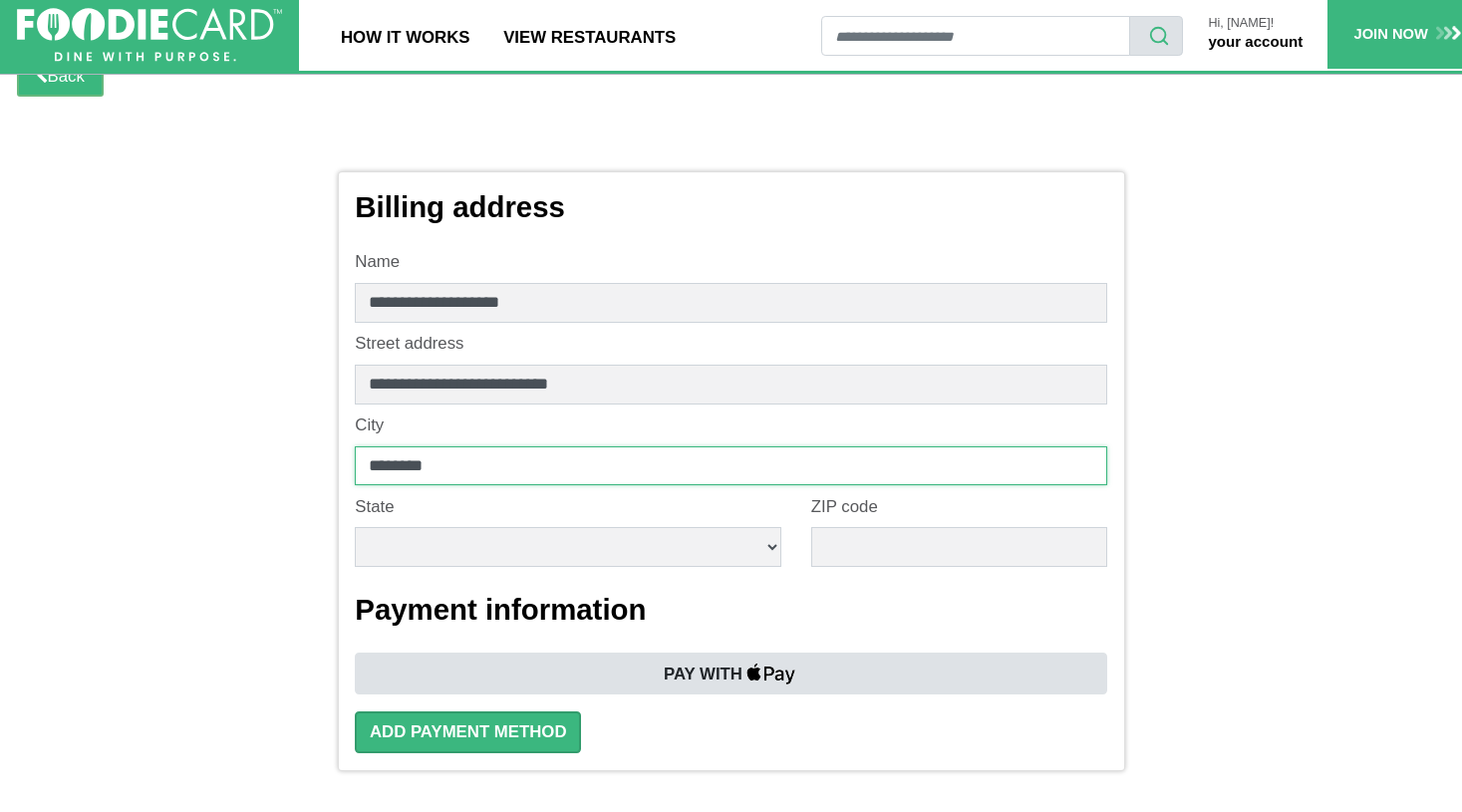 type on "********" 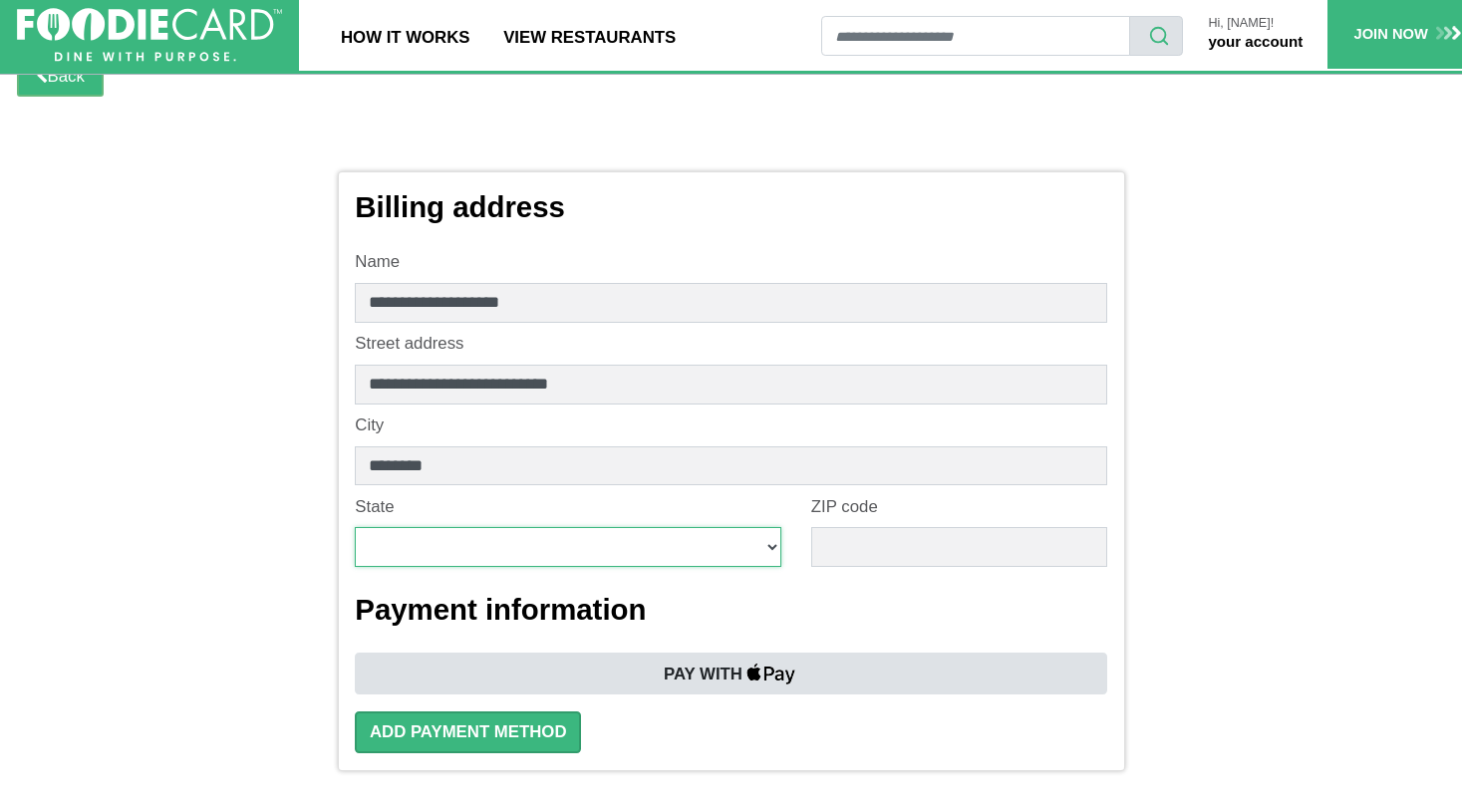 select on "**" 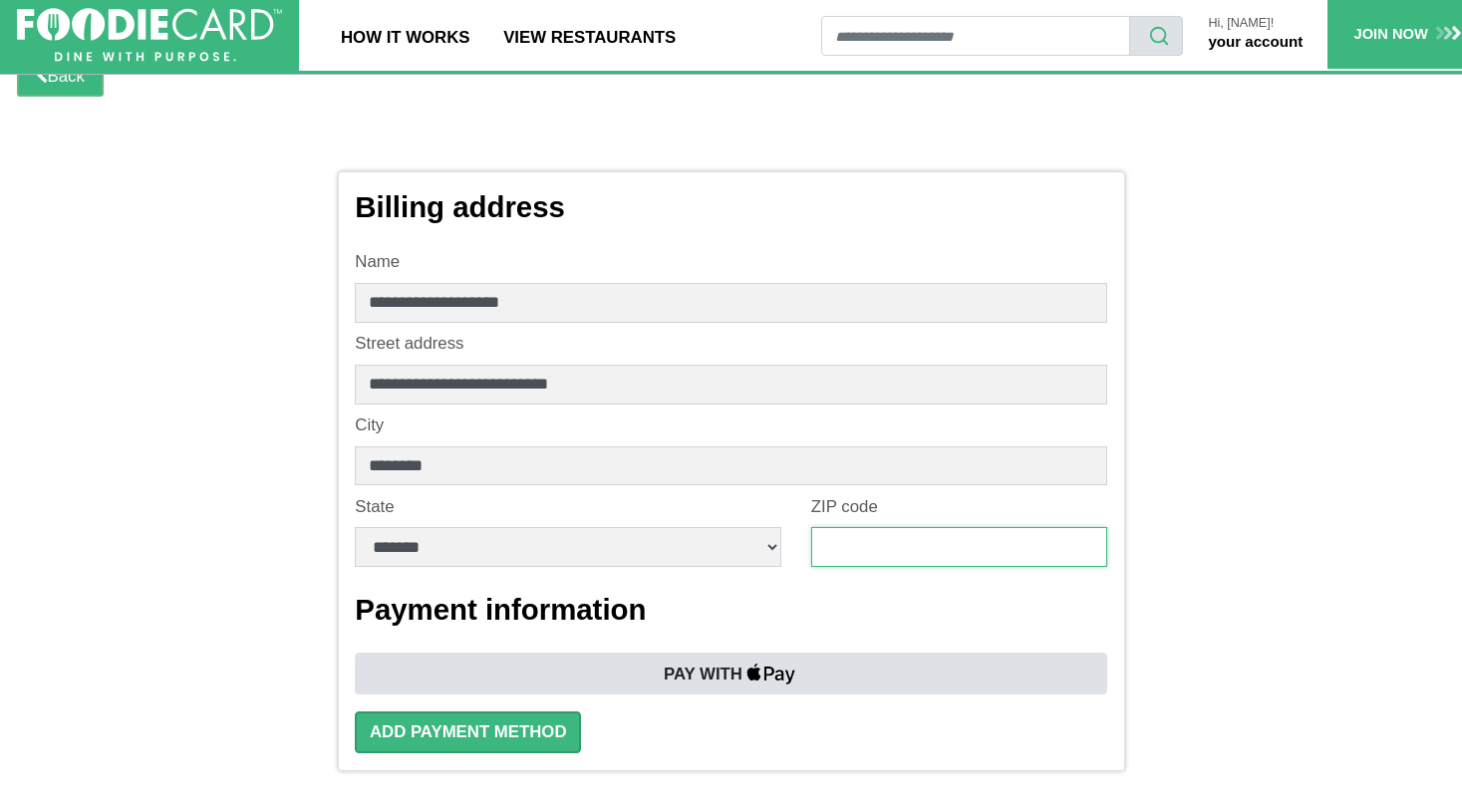click at bounding box center (959, 547) 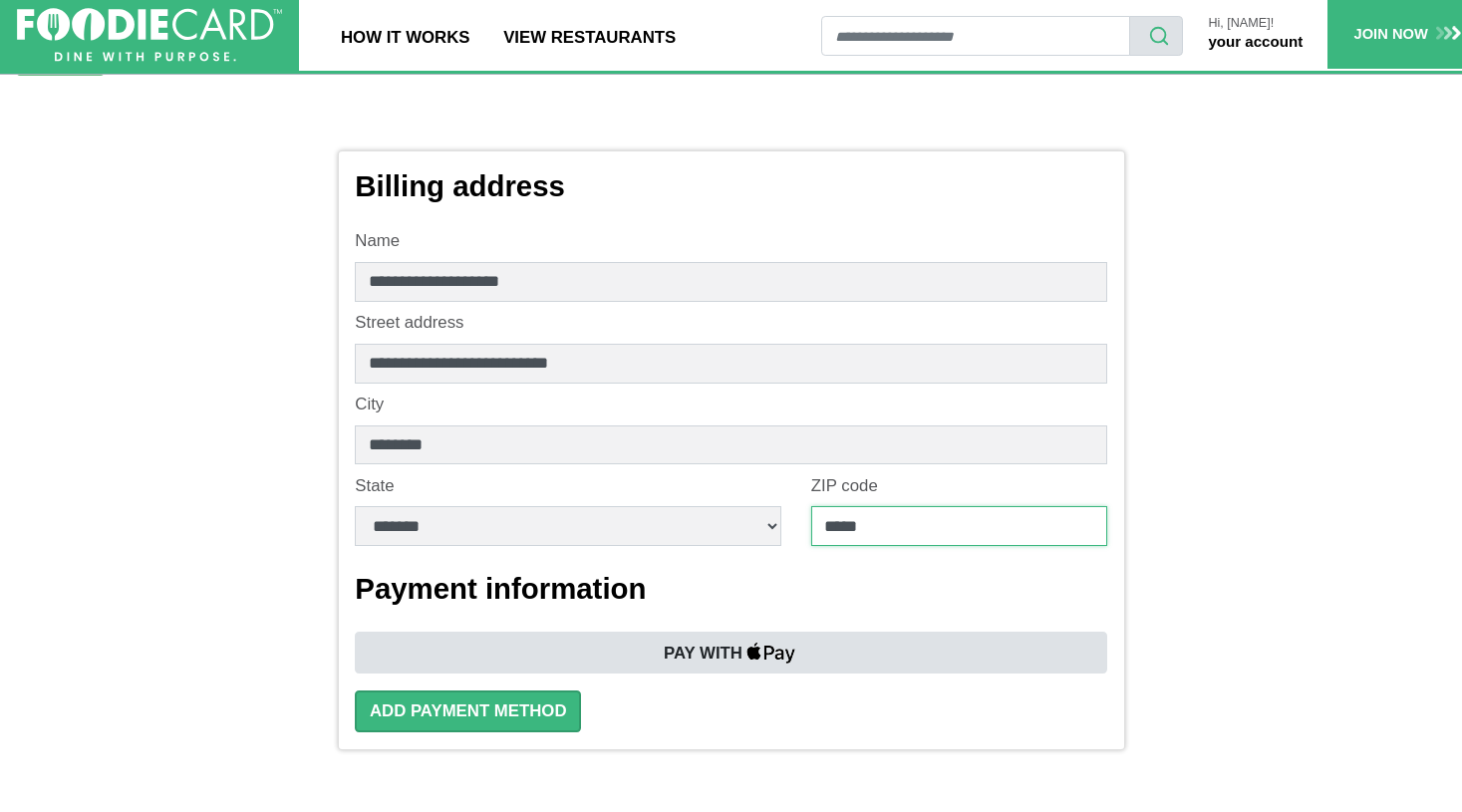 scroll, scrollTop: 134, scrollLeft: 0, axis: vertical 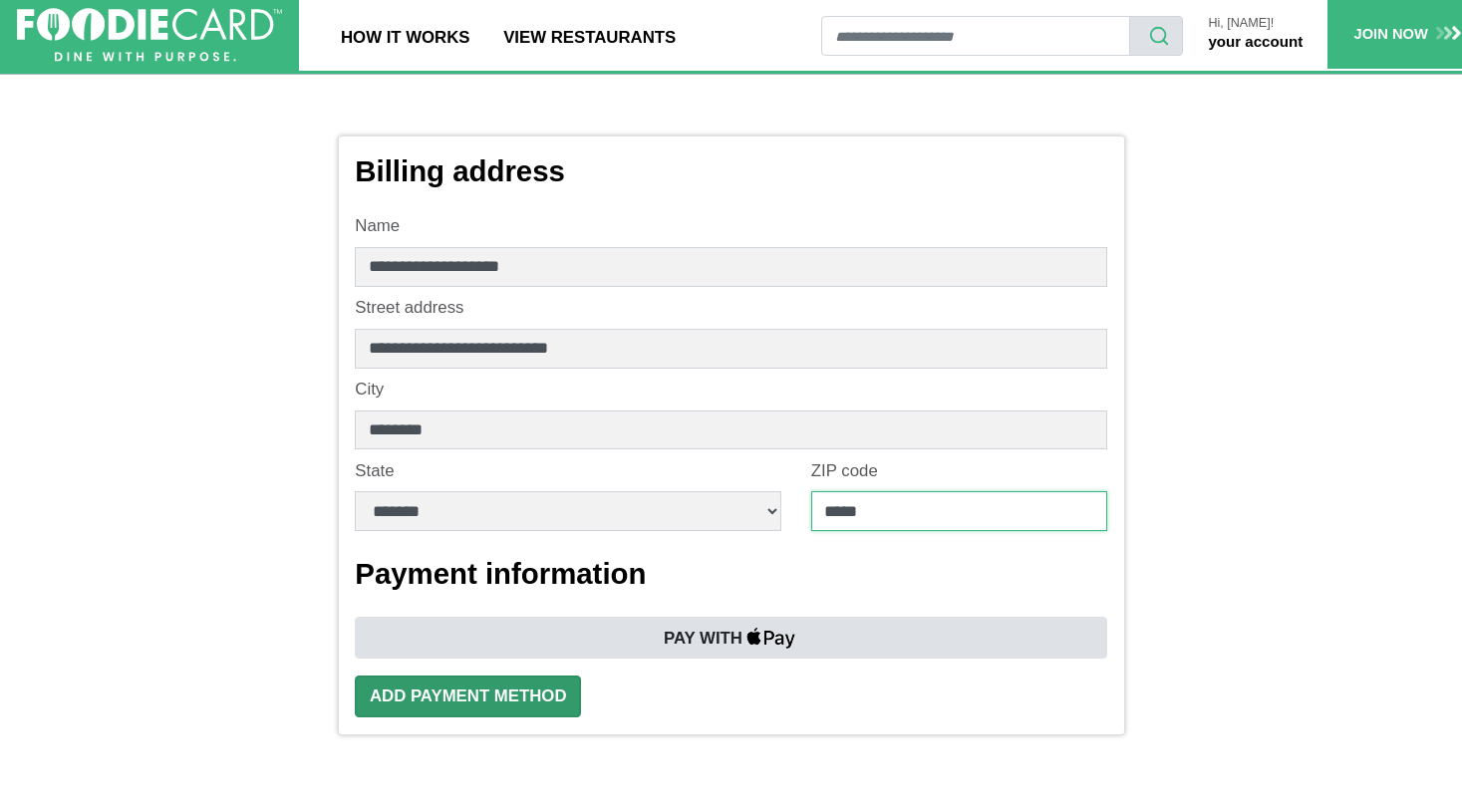 type on "*****" 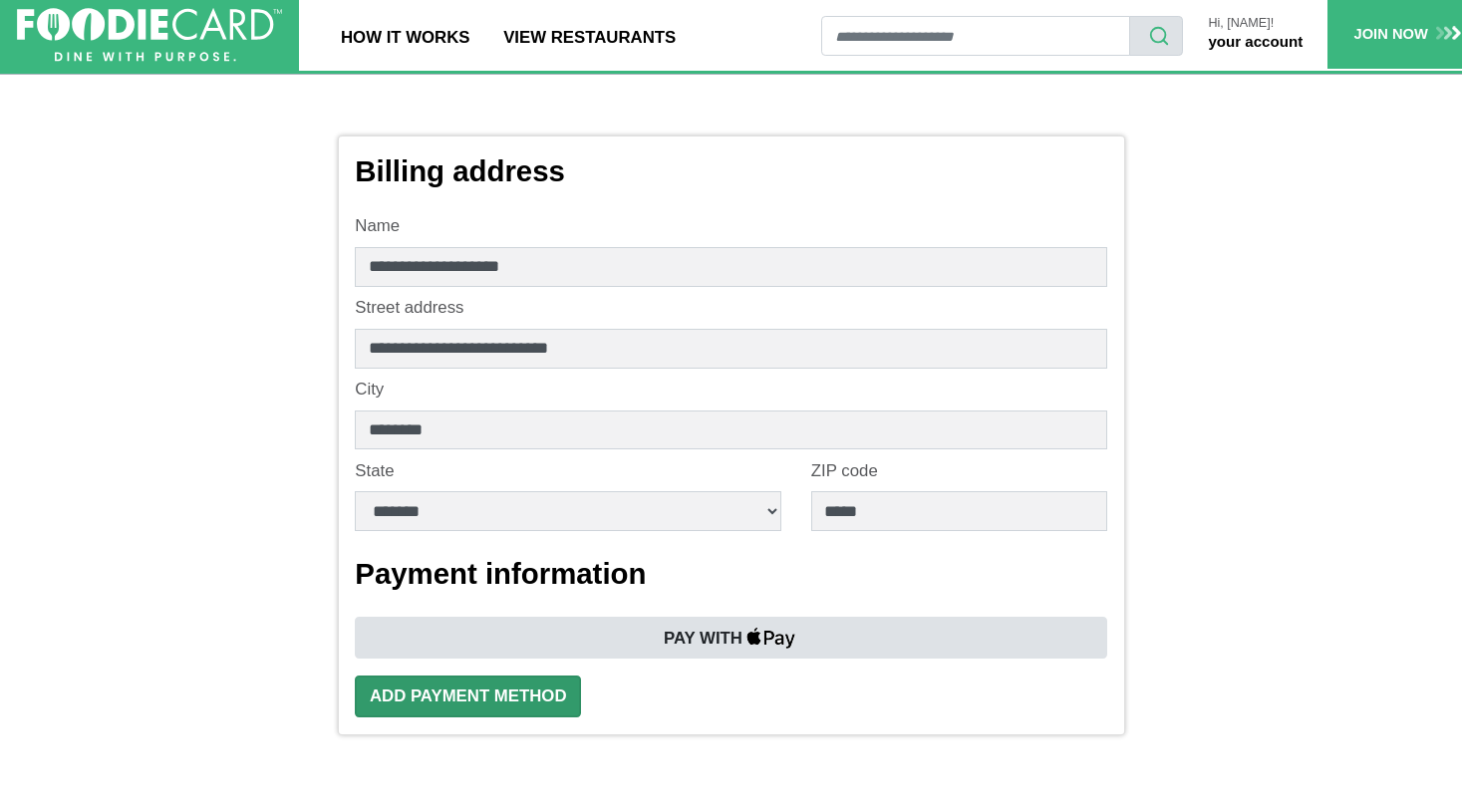 click on "Add Payment Method" at bounding box center [467, 696] 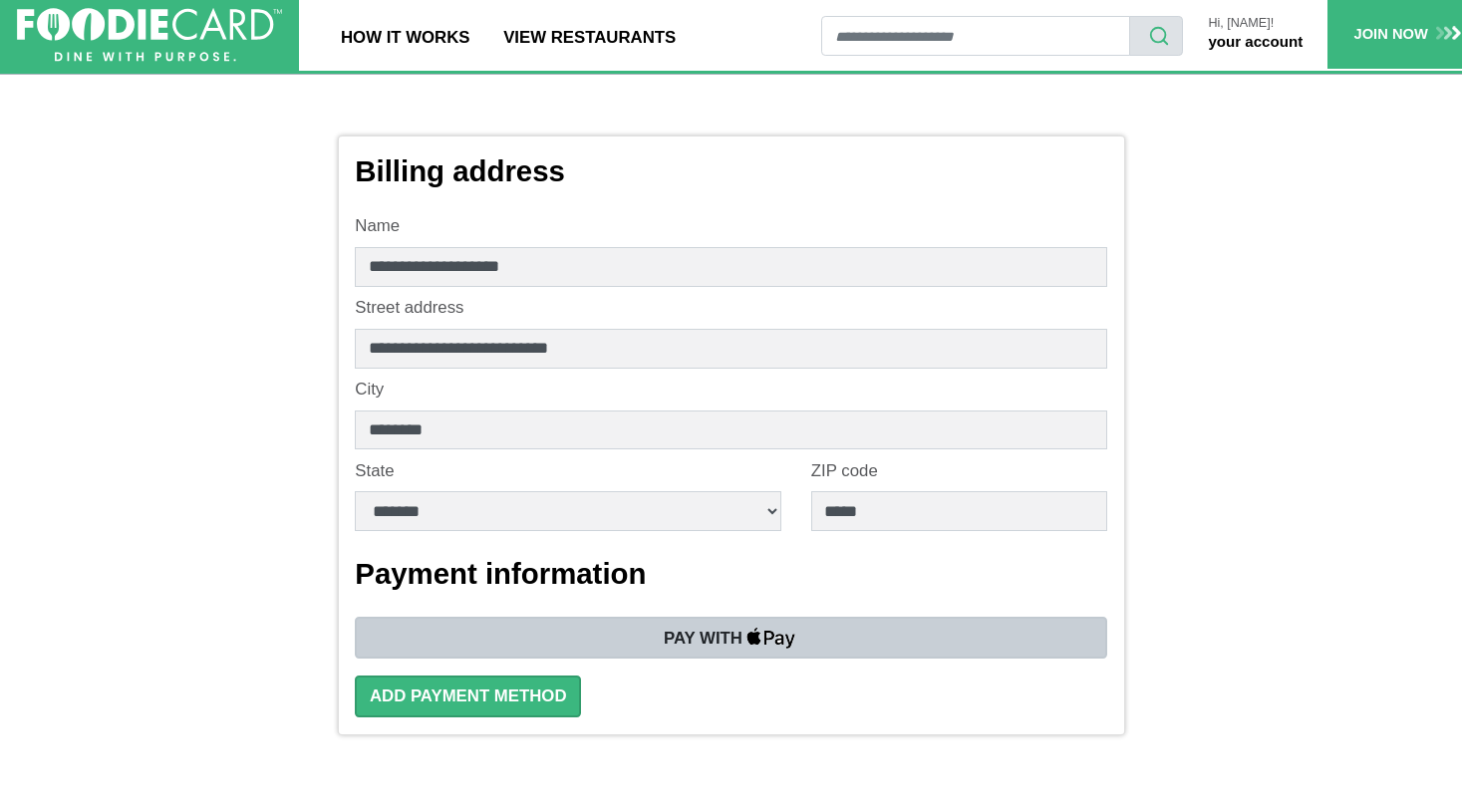 click on "PAY WITH" at bounding box center [731, 638] 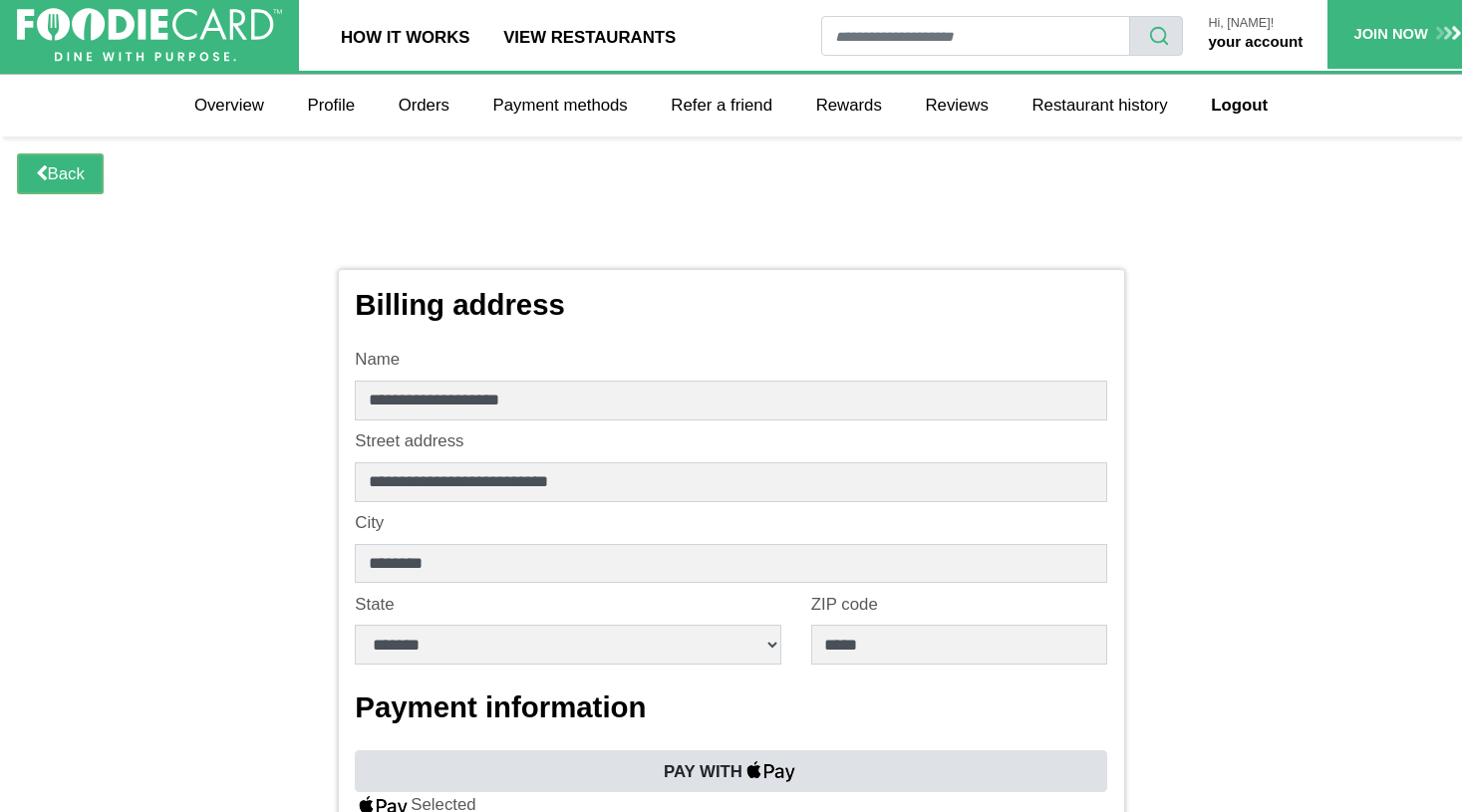 scroll, scrollTop: 0, scrollLeft: 0, axis: both 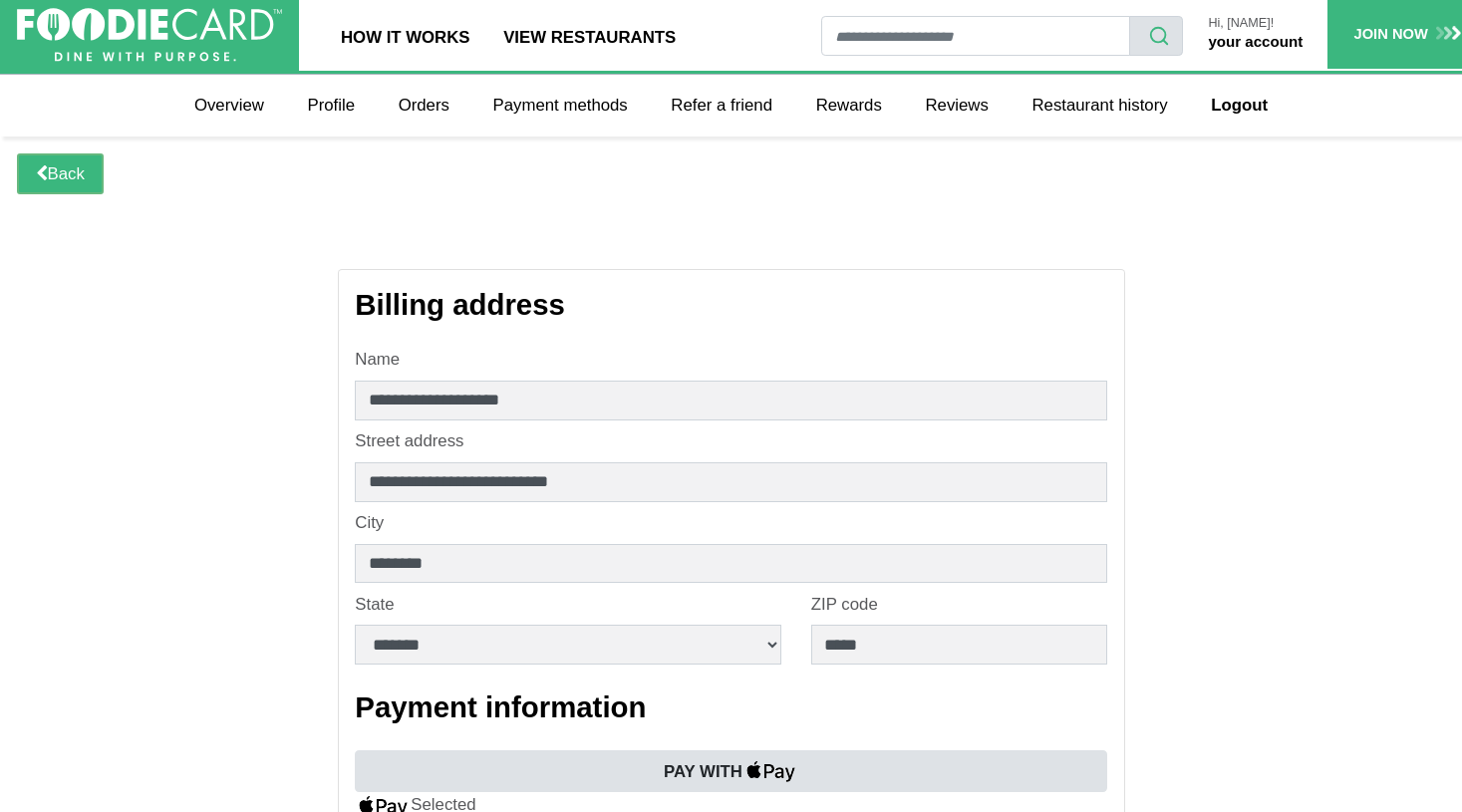 click on "your account" at bounding box center (1255, 41) 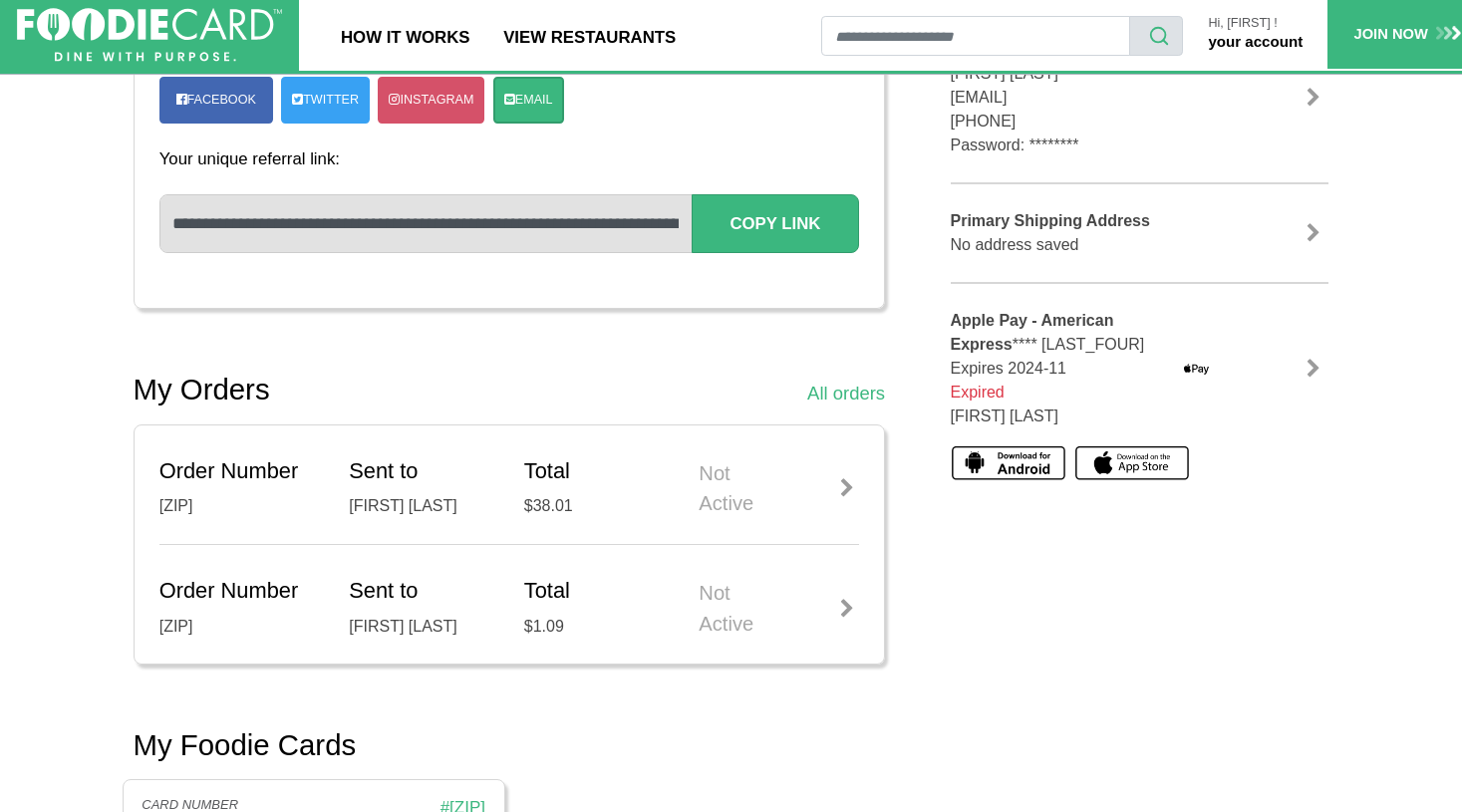 scroll, scrollTop: 420, scrollLeft: 0, axis: vertical 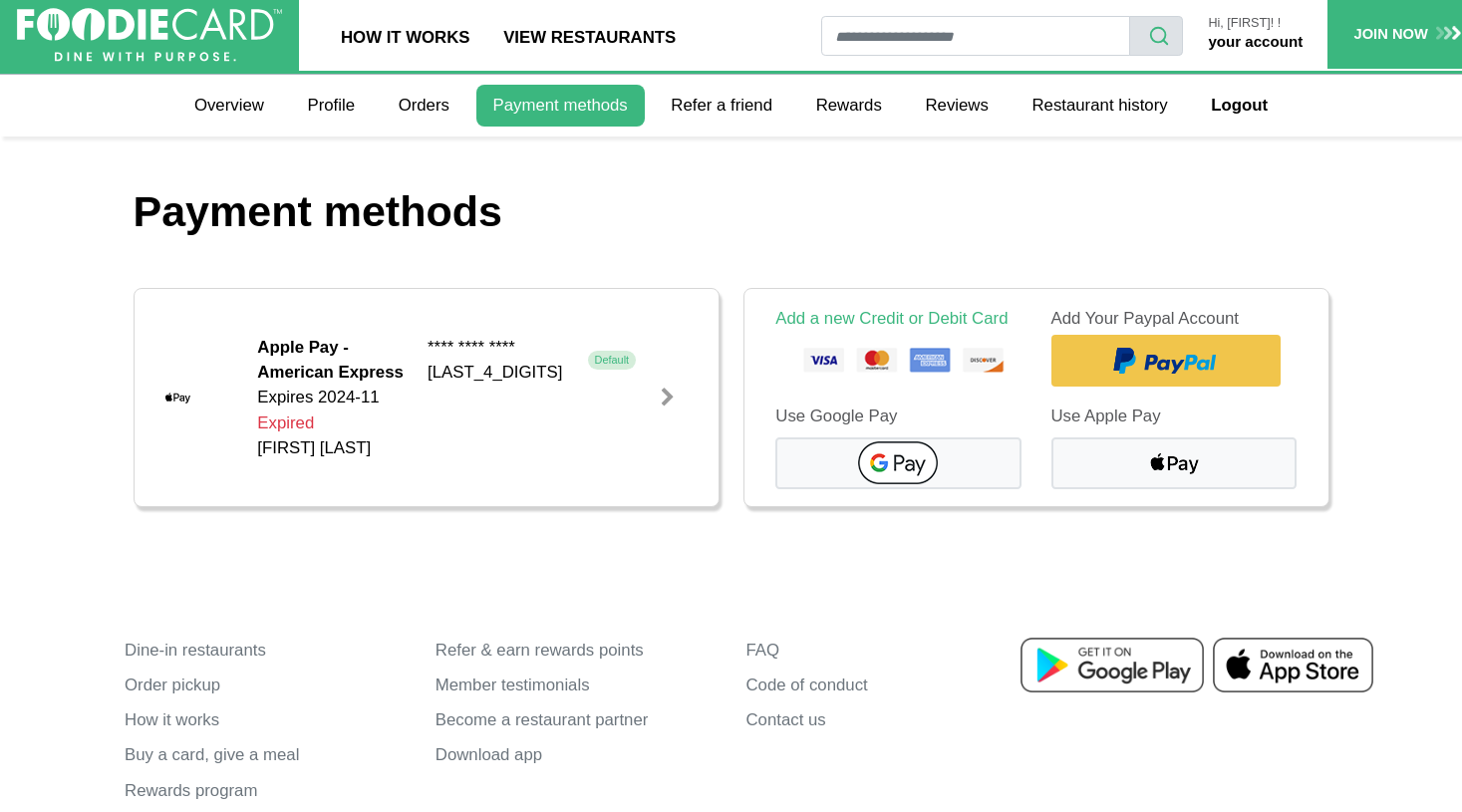 click at bounding box center [668, 398] 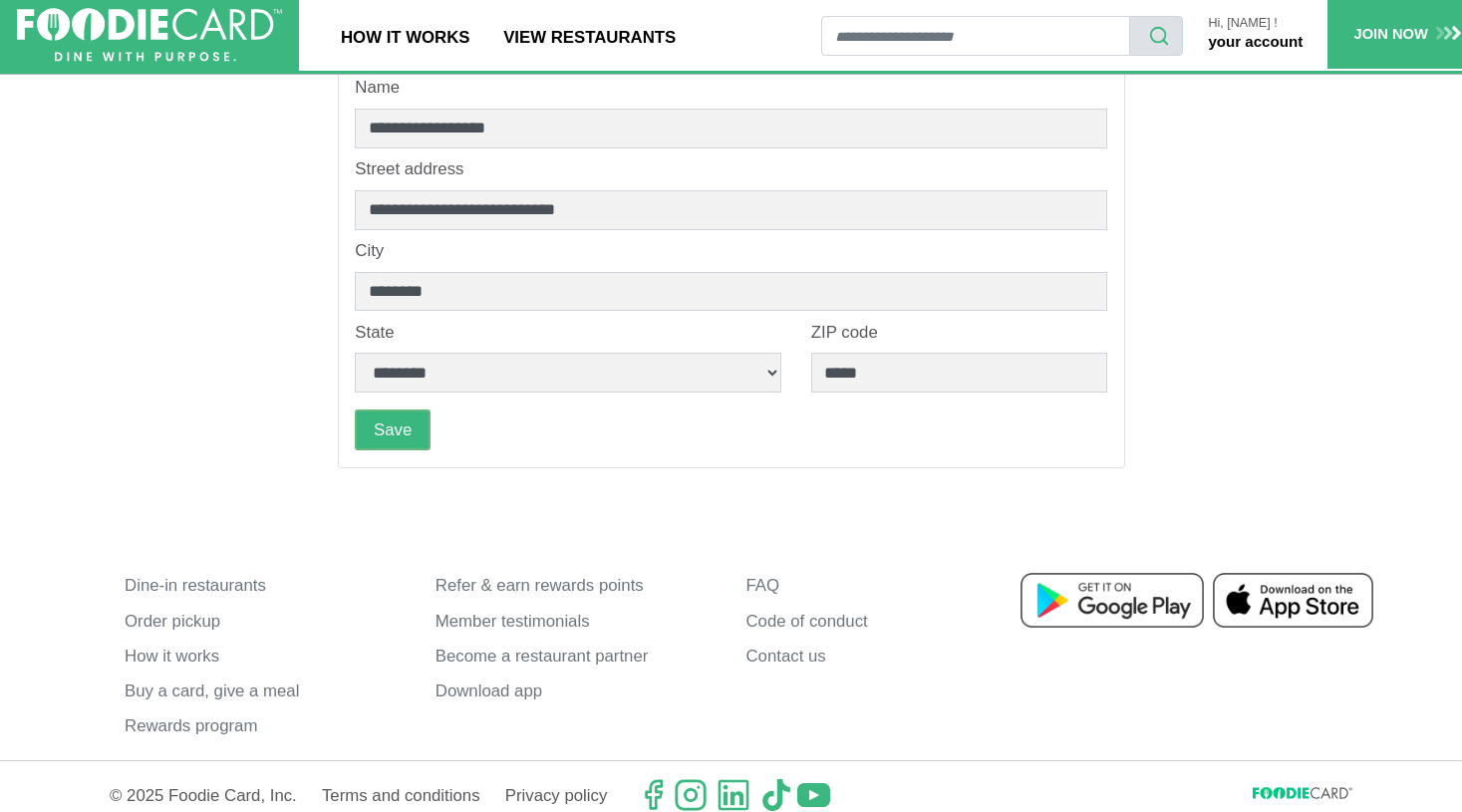 scroll, scrollTop: 277, scrollLeft: 0, axis: vertical 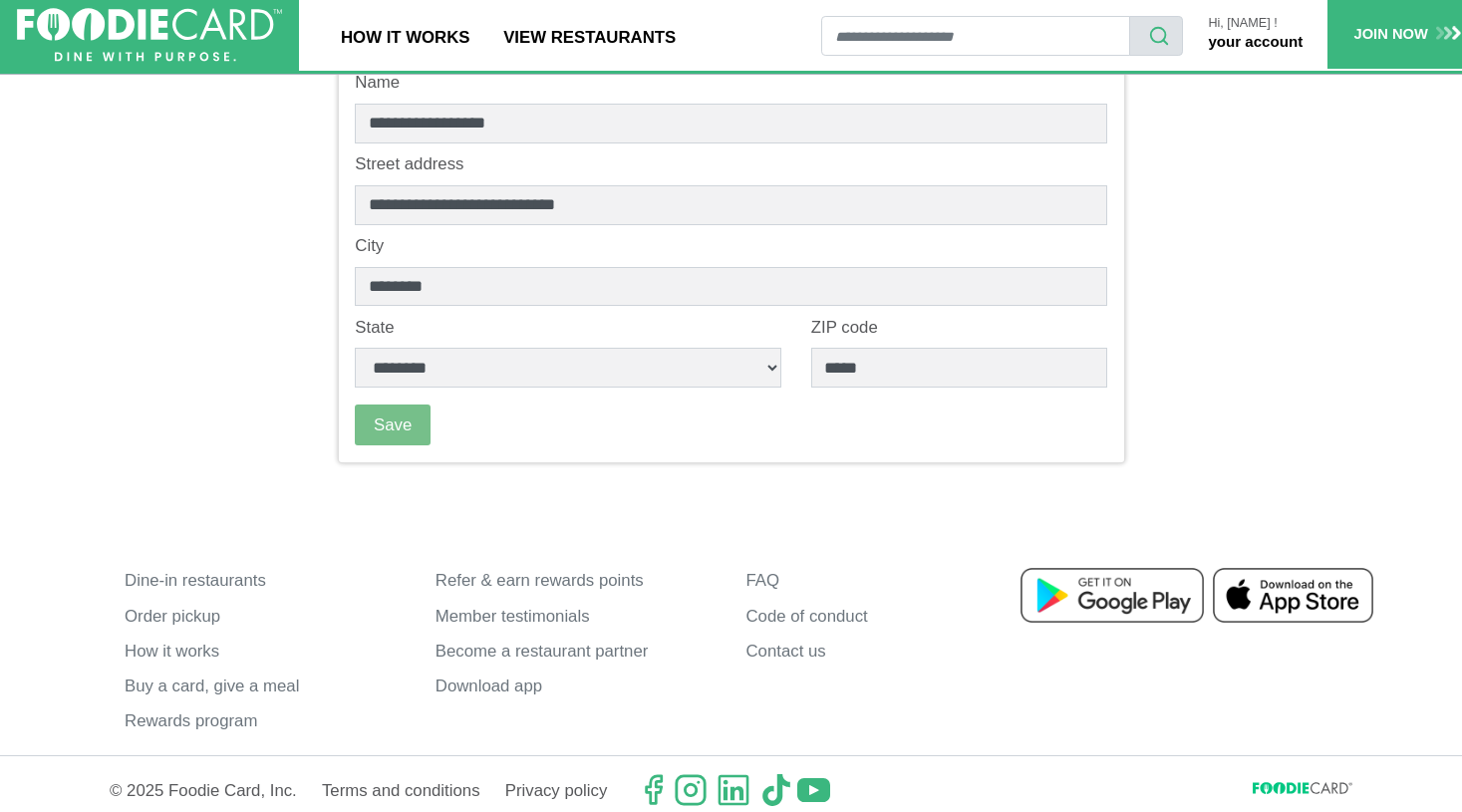 click on "Save" at bounding box center (393, 424) 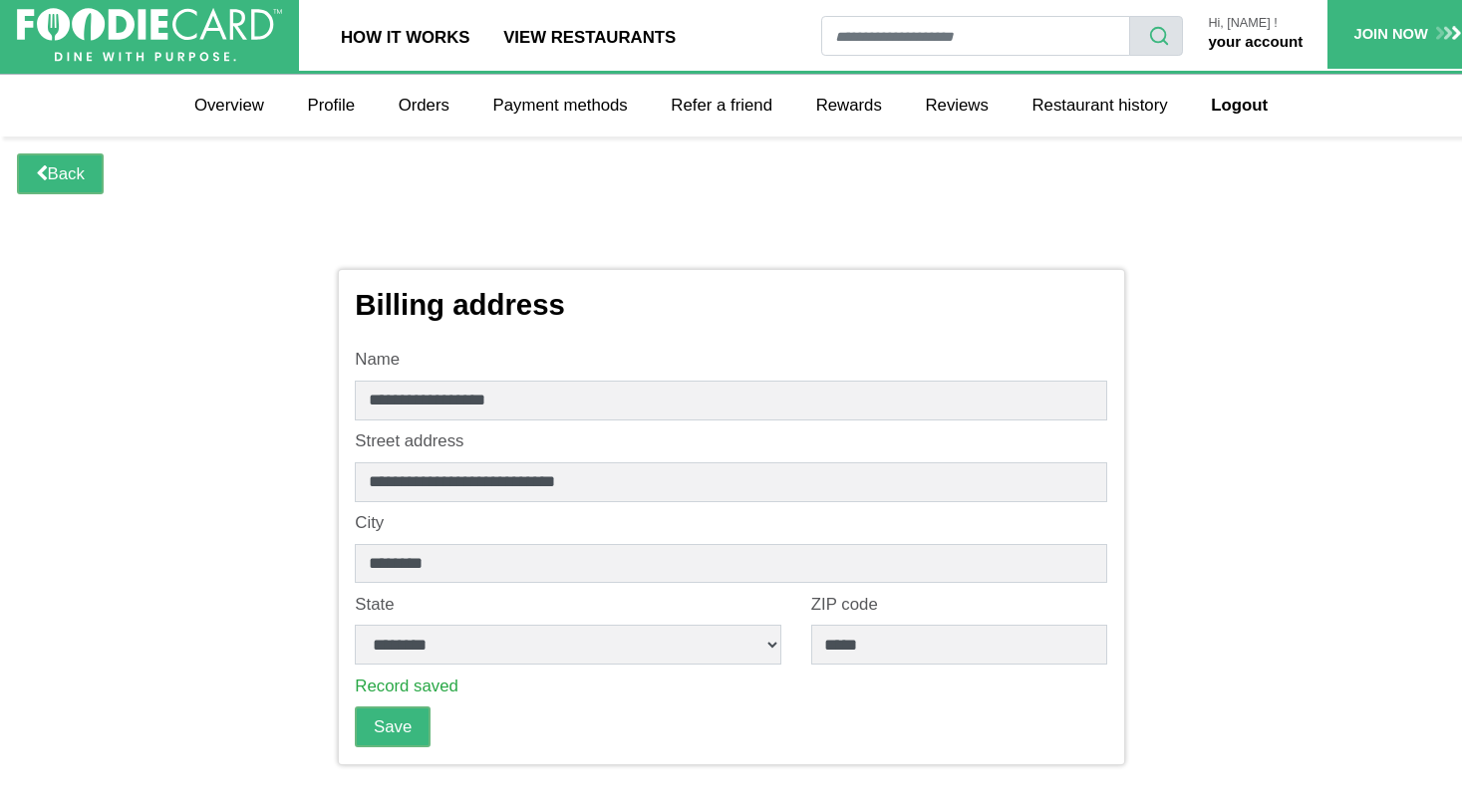 scroll, scrollTop: 0, scrollLeft: 0, axis: both 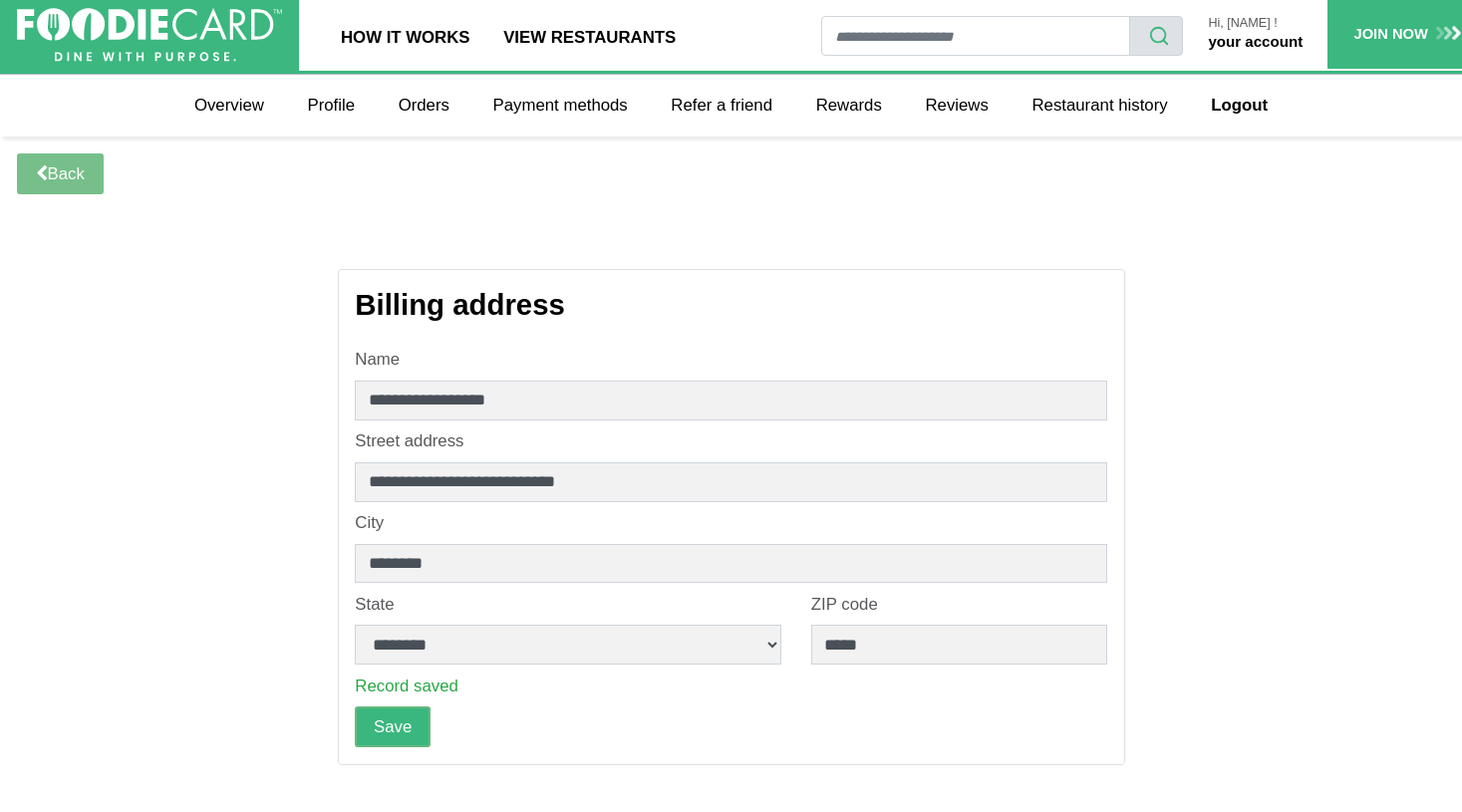 click on "Back" at bounding box center (60, 173) 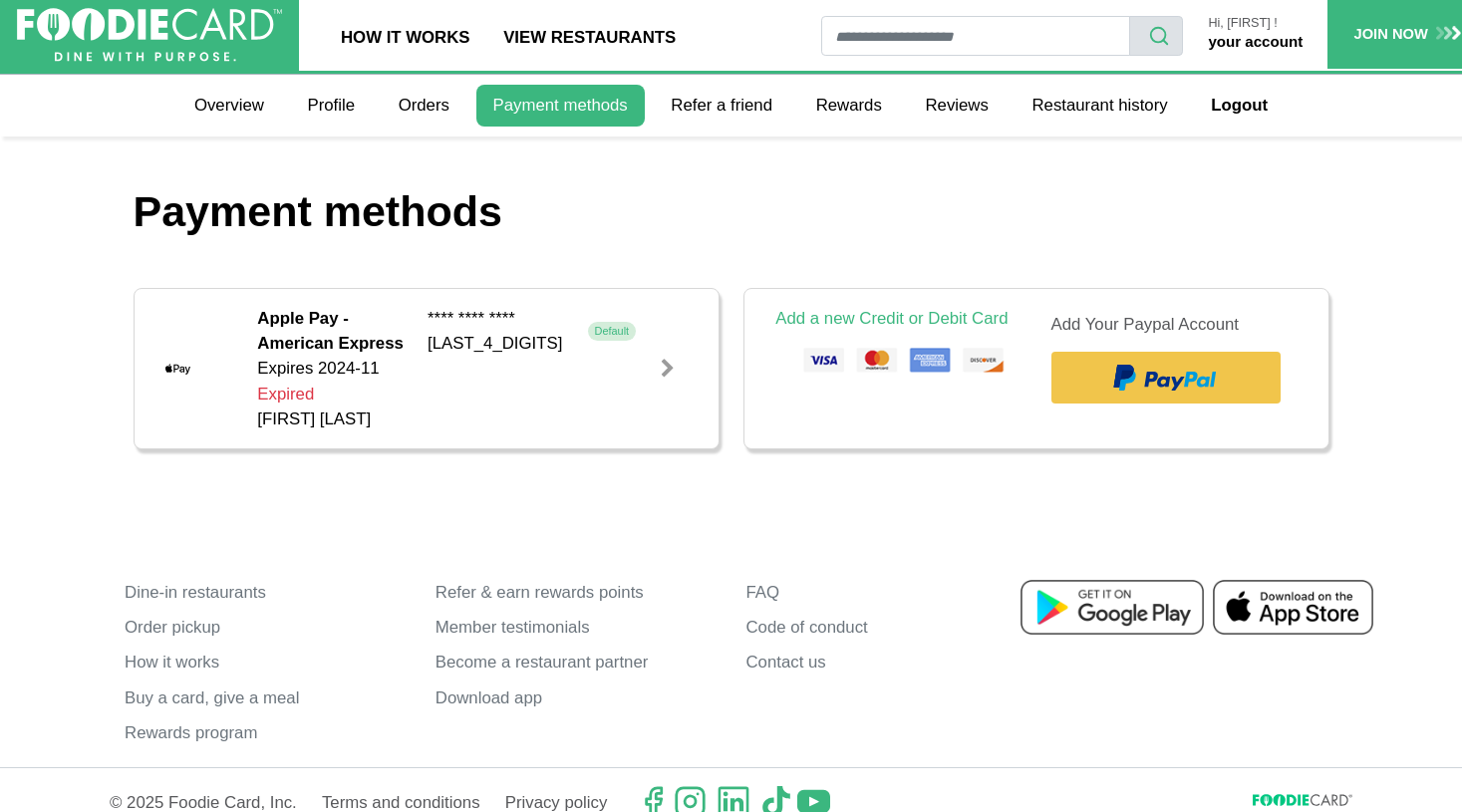 scroll, scrollTop: 0, scrollLeft: 0, axis: both 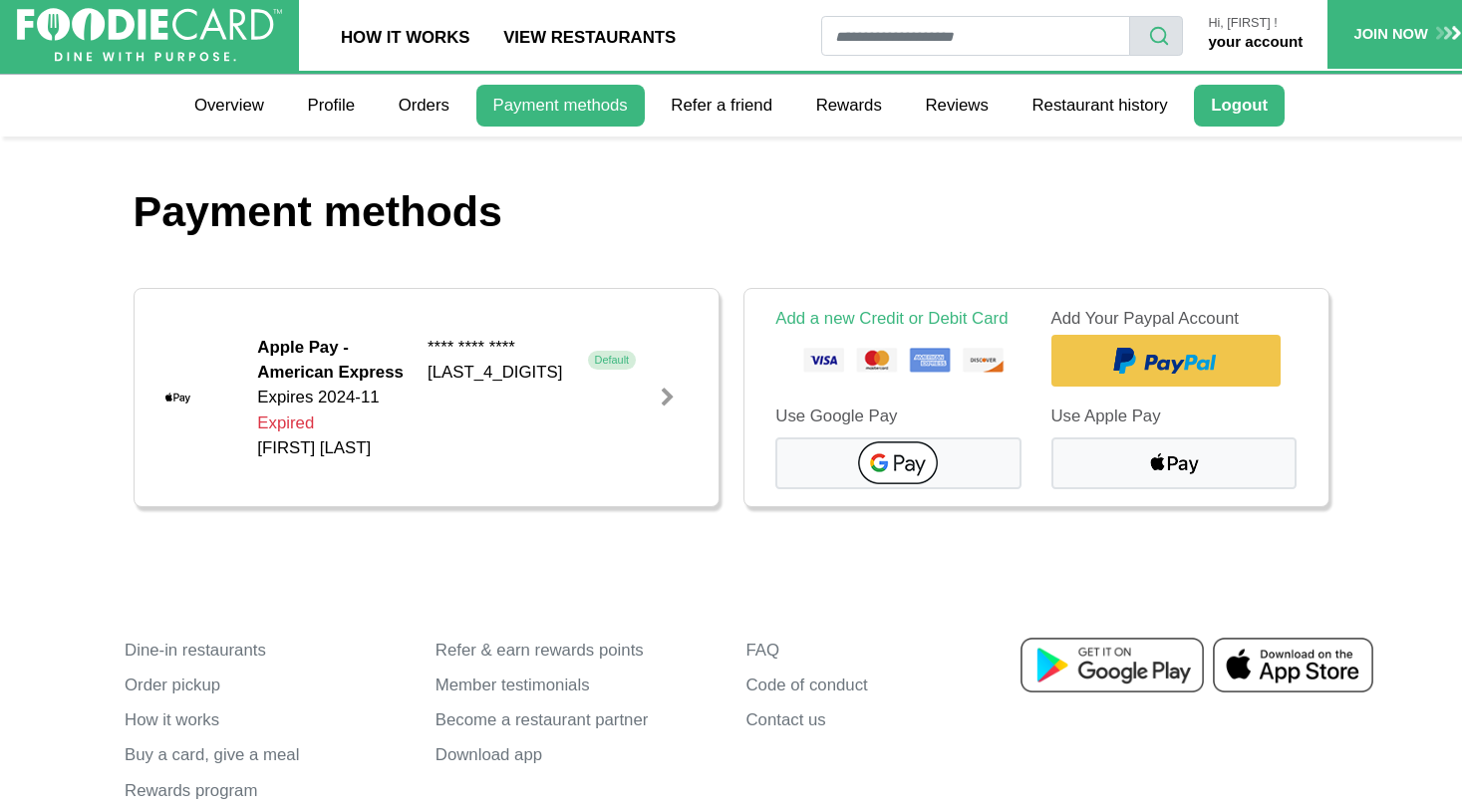 click on "Logout" at bounding box center (1239, 106) 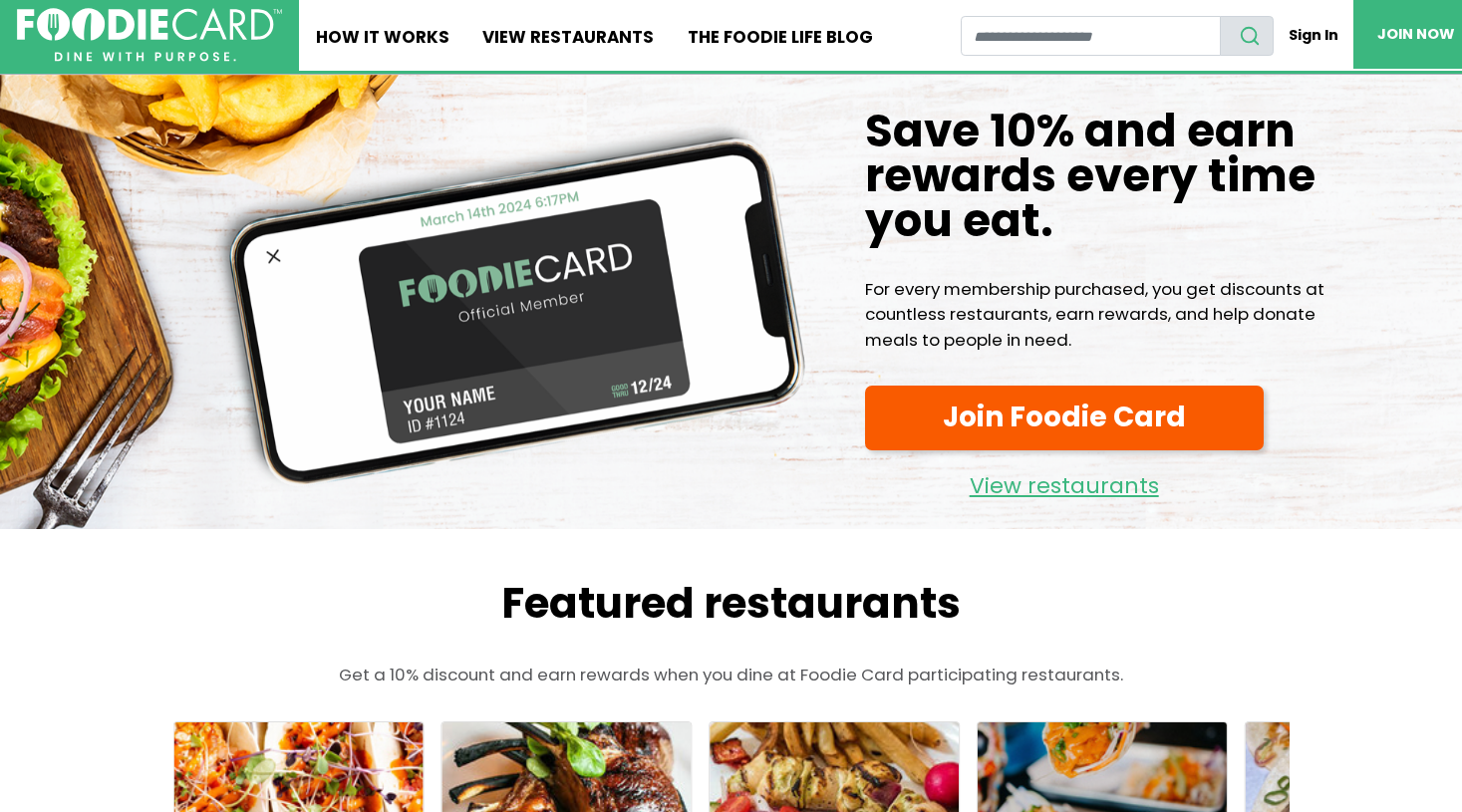 scroll, scrollTop: 0, scrollLeft: 0, axis: both 